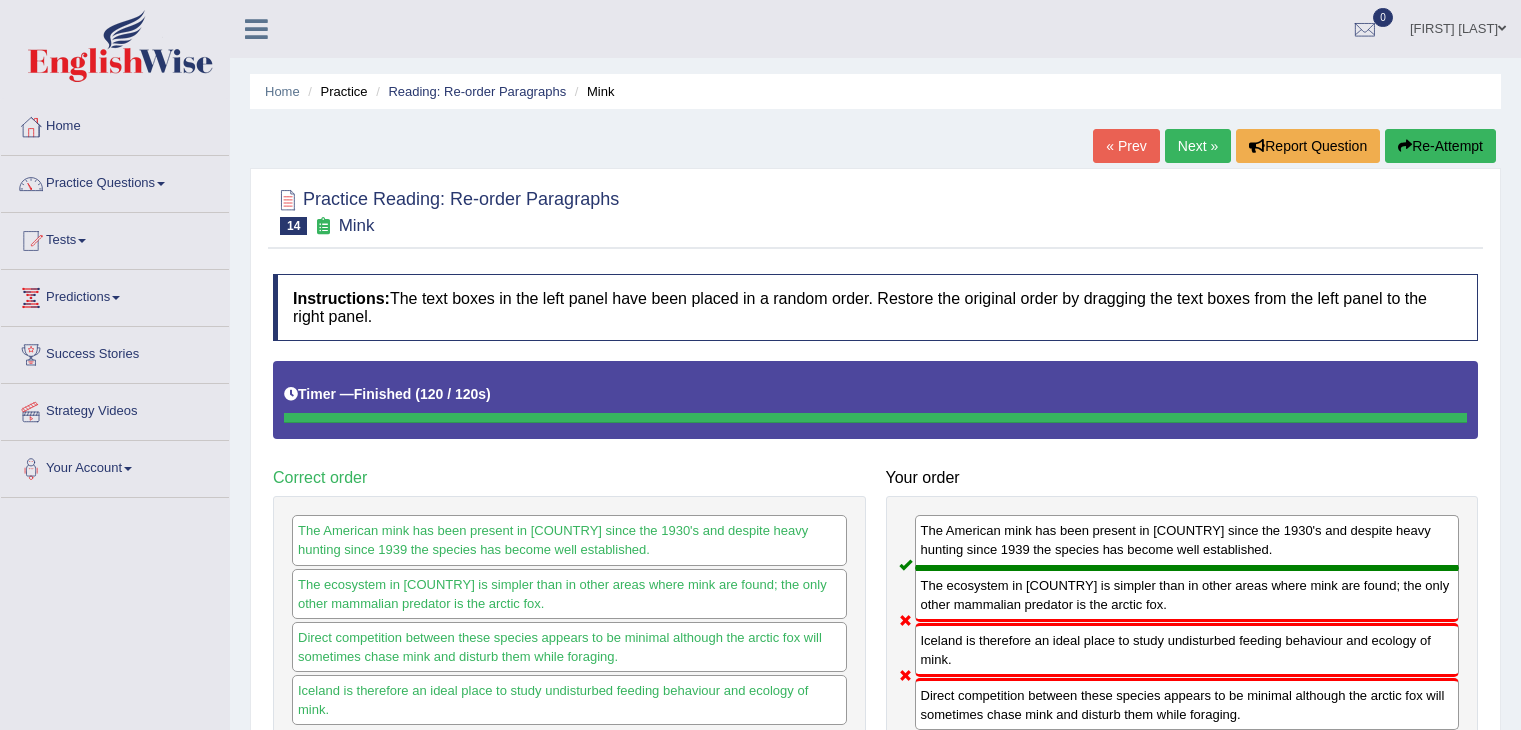 scroll, scrollTop: 302, scrollLeft: 0, axis: vertical 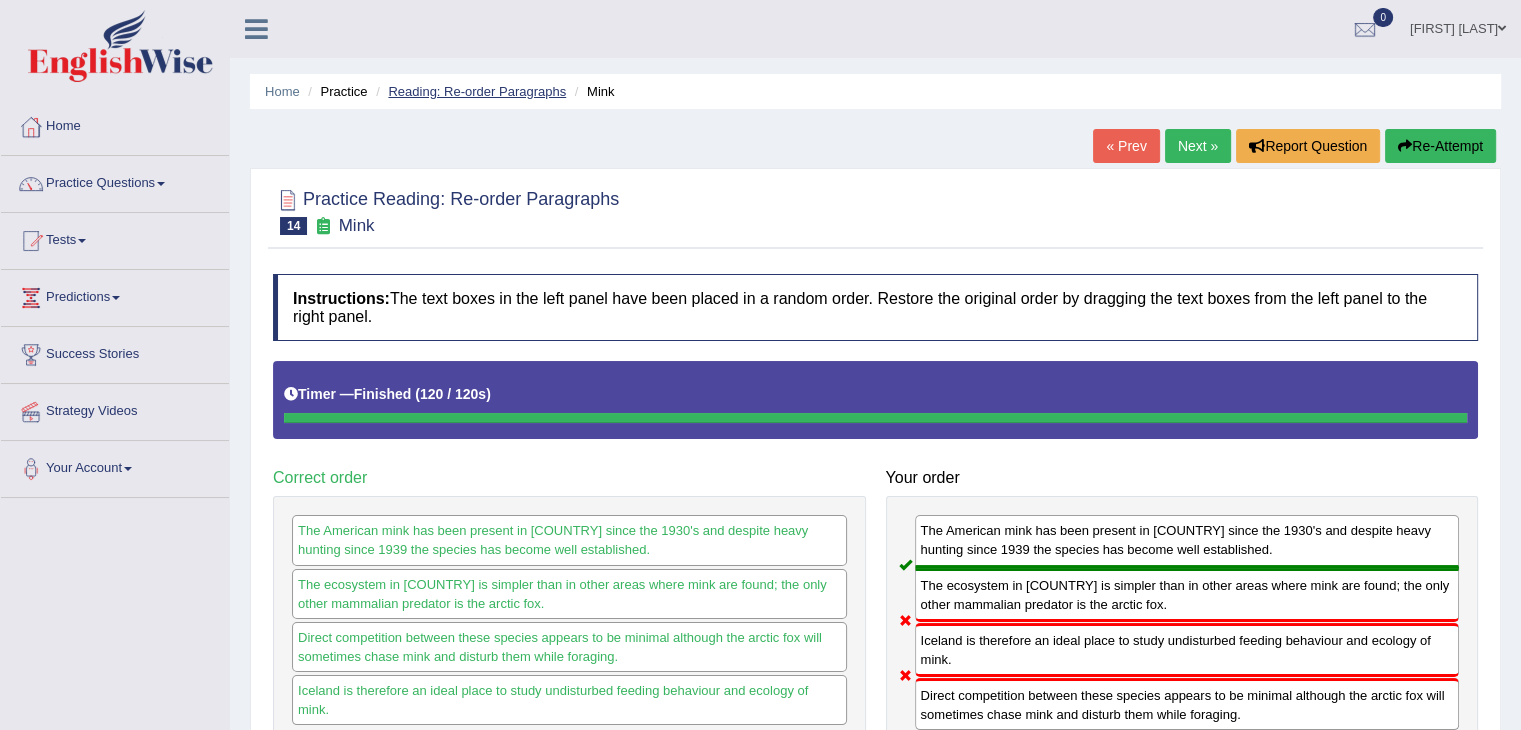 click on "Reading: Re-order Paragraphs" at bounding box center (477, 91) 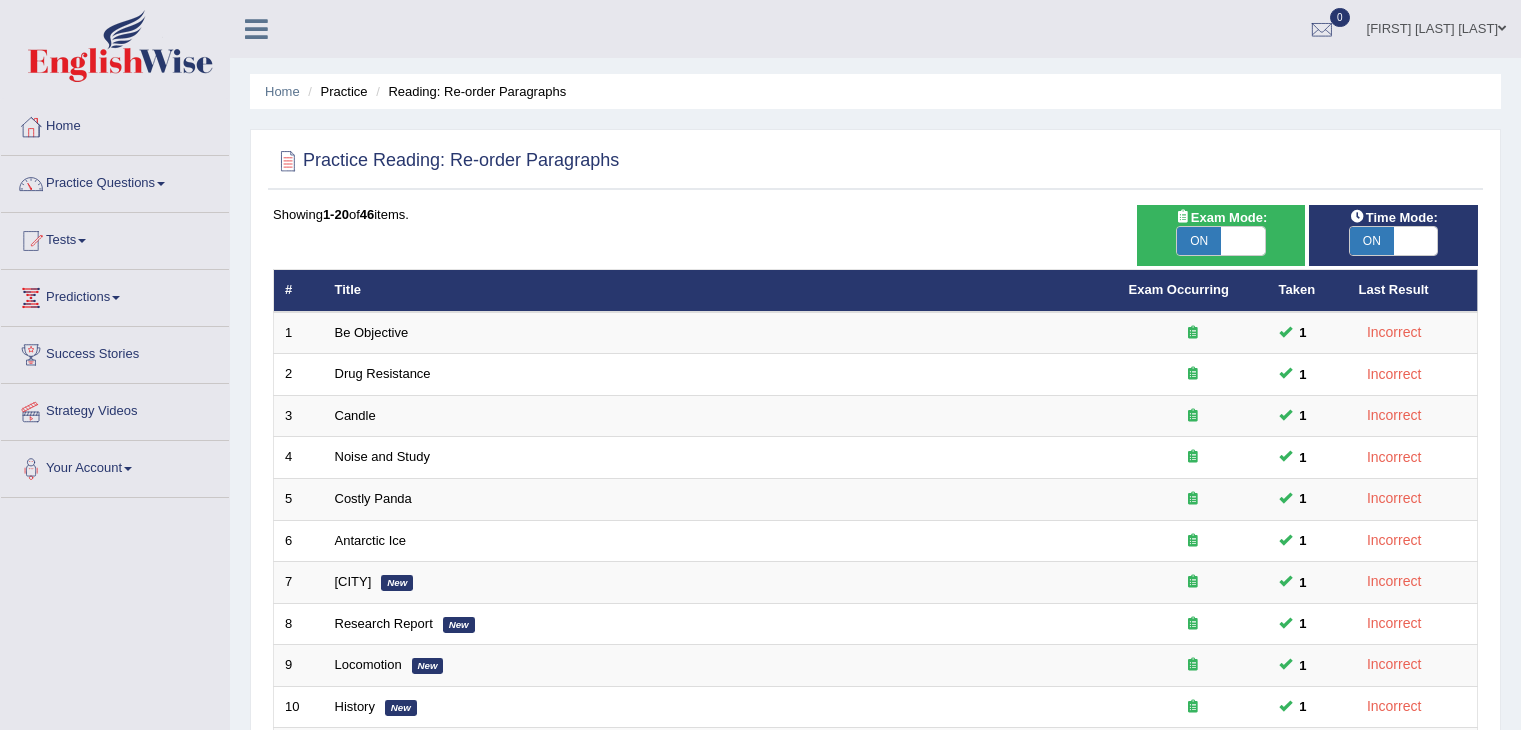 scroll, scrollTop: 0, scrollLeft: 0, axis: both 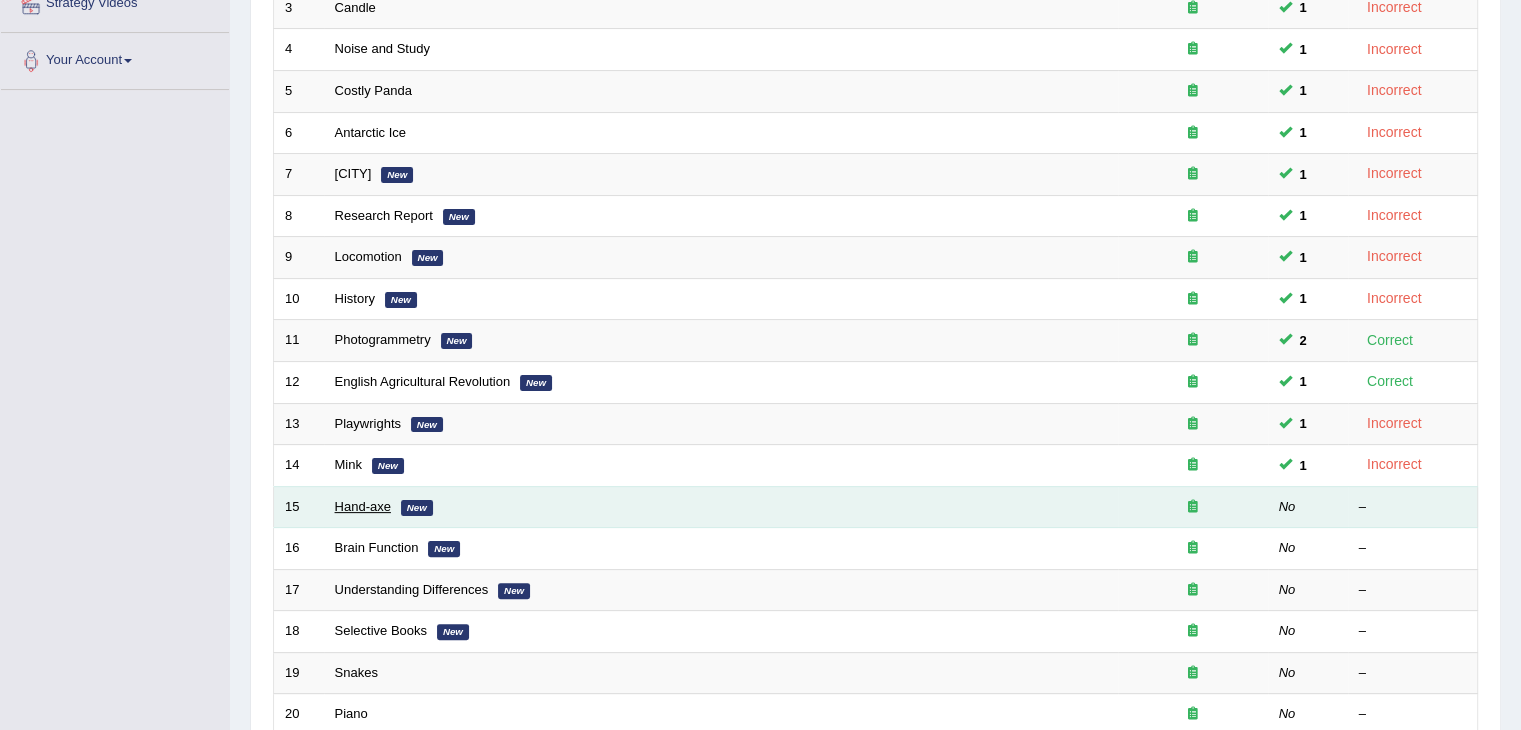 click on "Hand-axe" at bounding box center [363, 506] 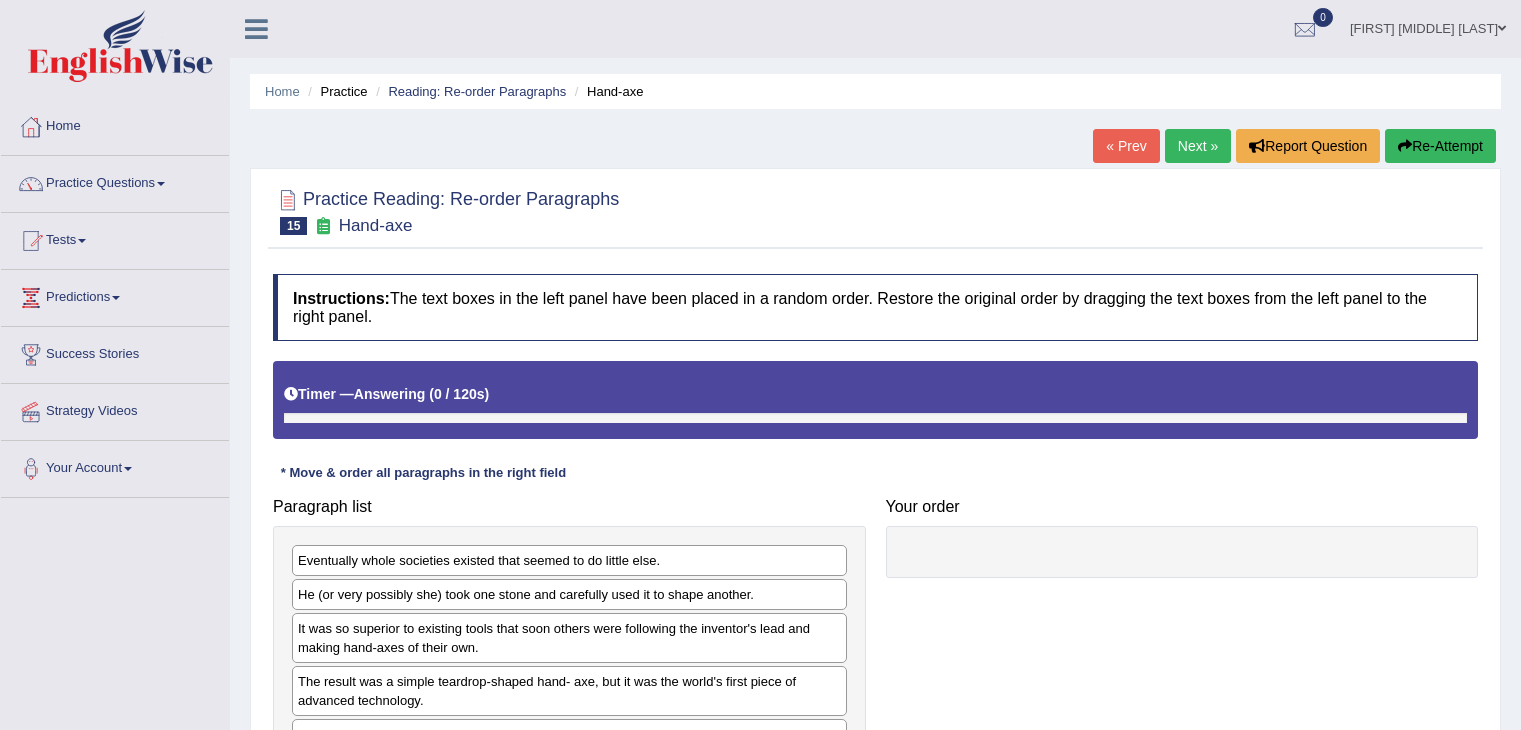 scroll, scrollTop: 0, scrollLeft: 0, axis: both 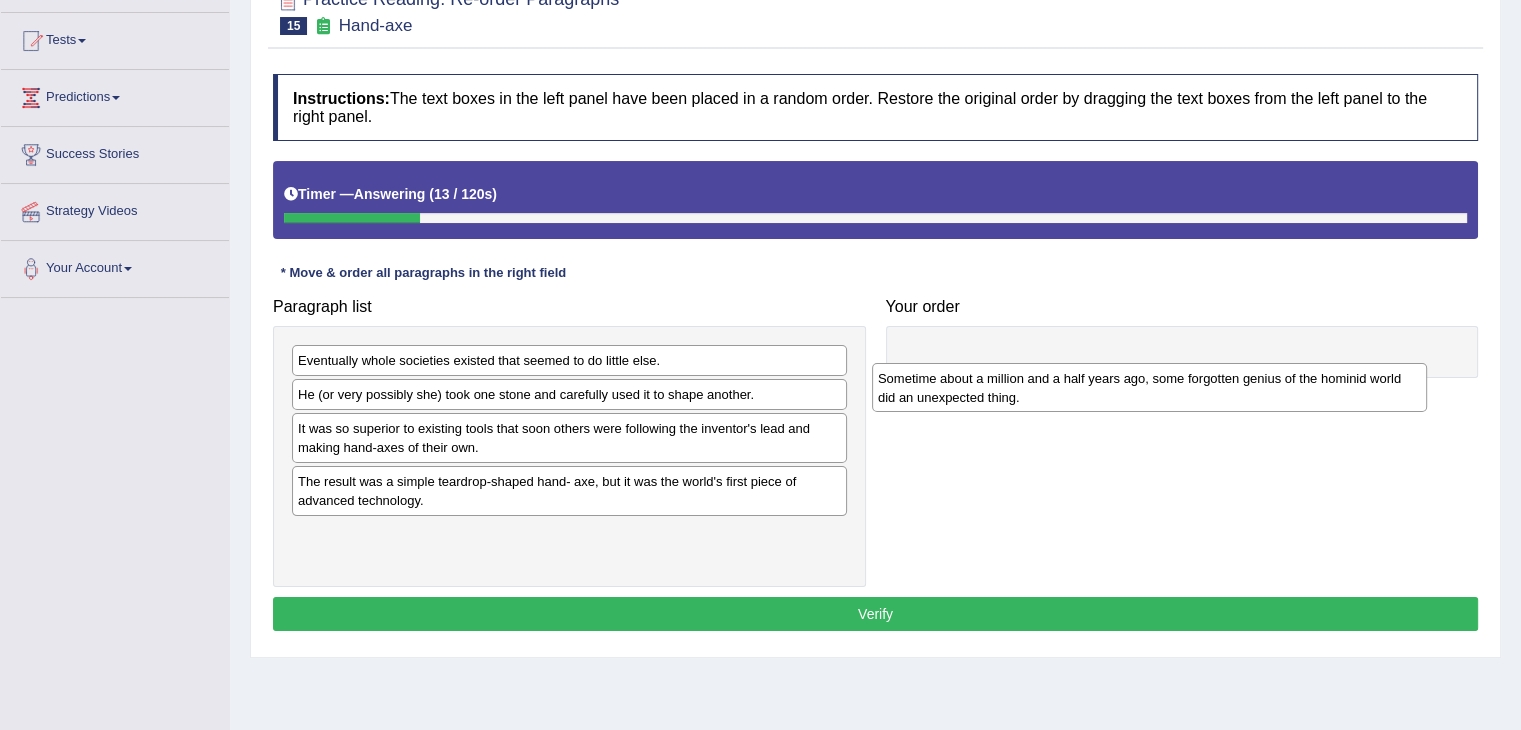 drag, startPoint x: 512, startPoint y: 537, endPoint x: 1116, endPoint y: 333, distance: 637.5202 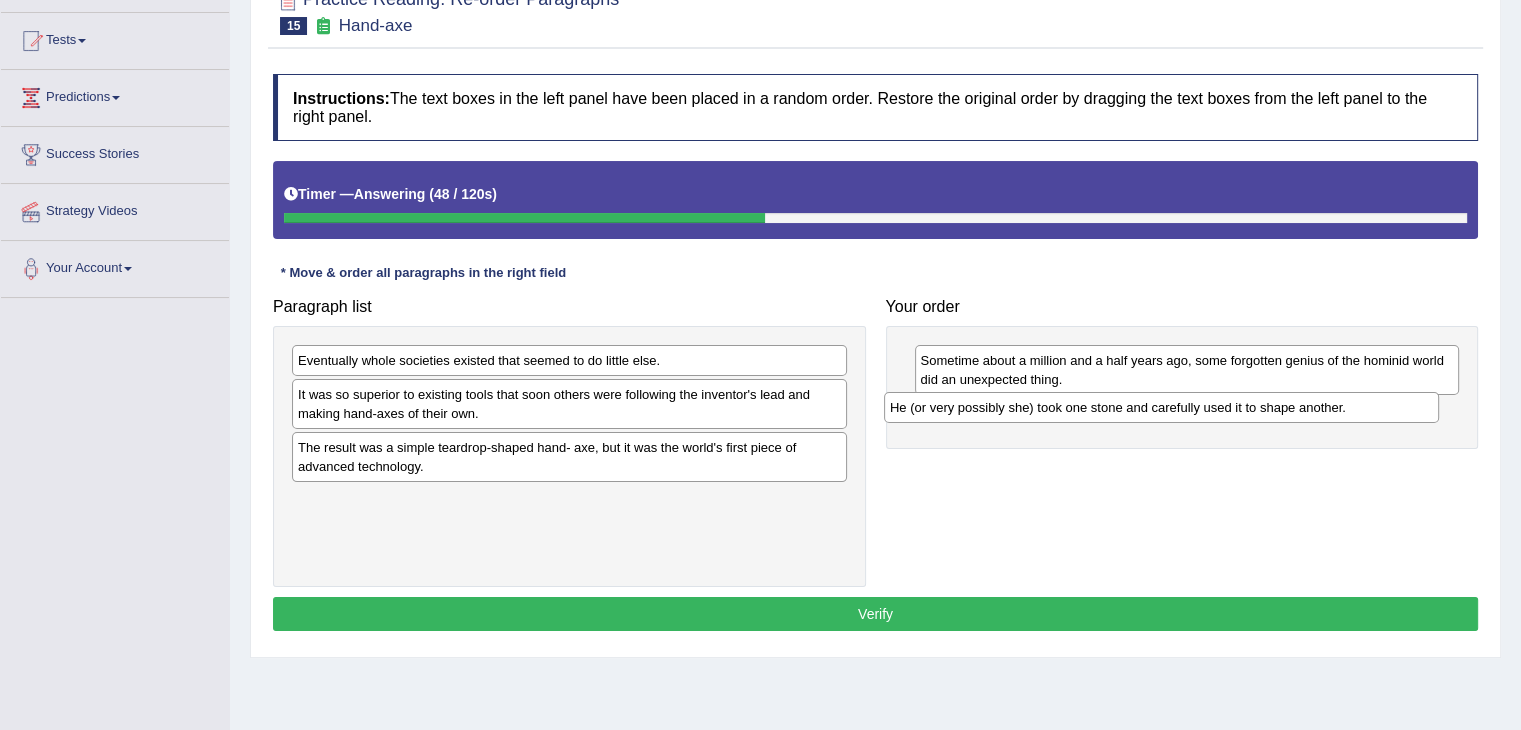 drag, startPoint x: 412, startPoint y: 399, endPoint x: 1012, endPoint y: 413, distance: 600.1633 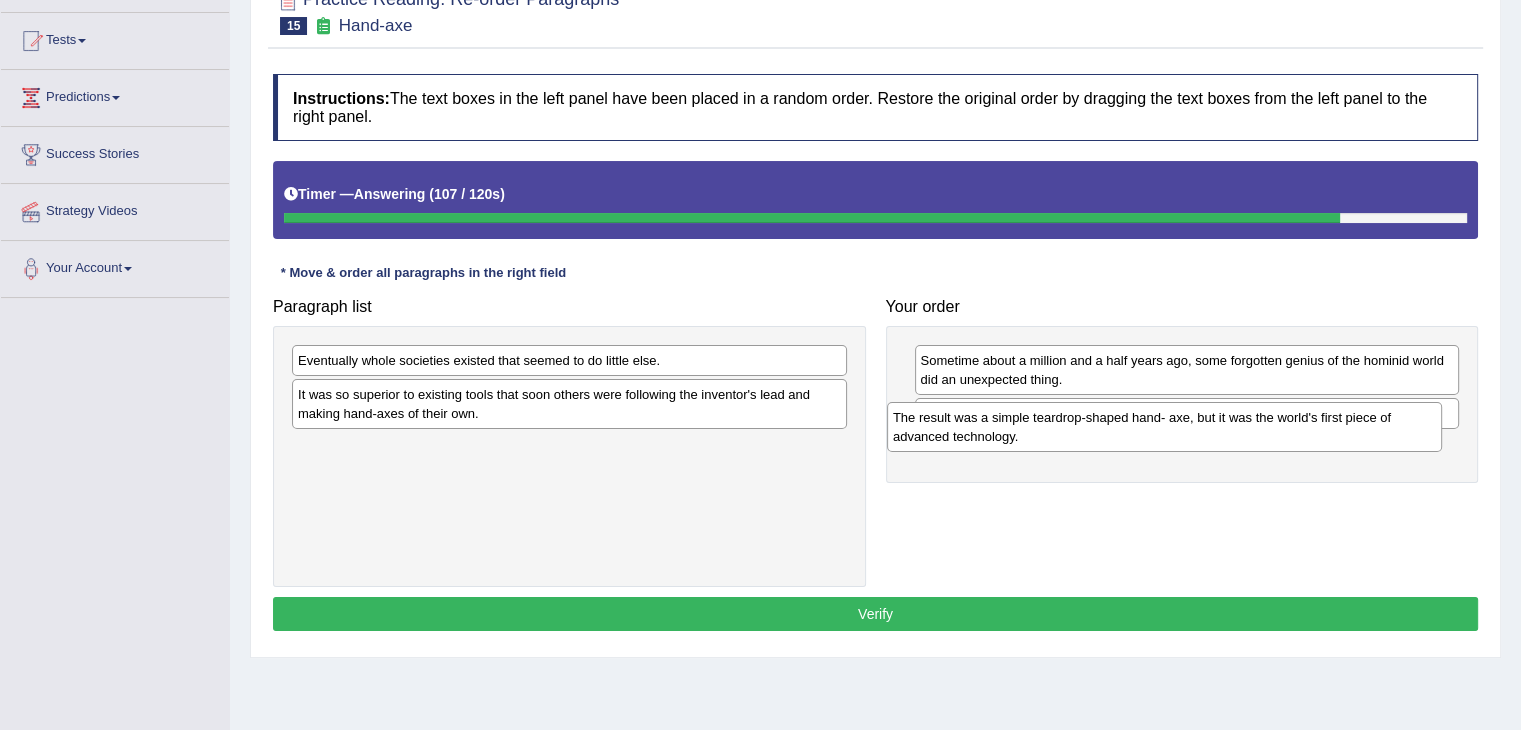 drag, startPoint x: 415, startPoint y: 453, endPoint x: 1010, endPoint y: 432, distance: 595.3705 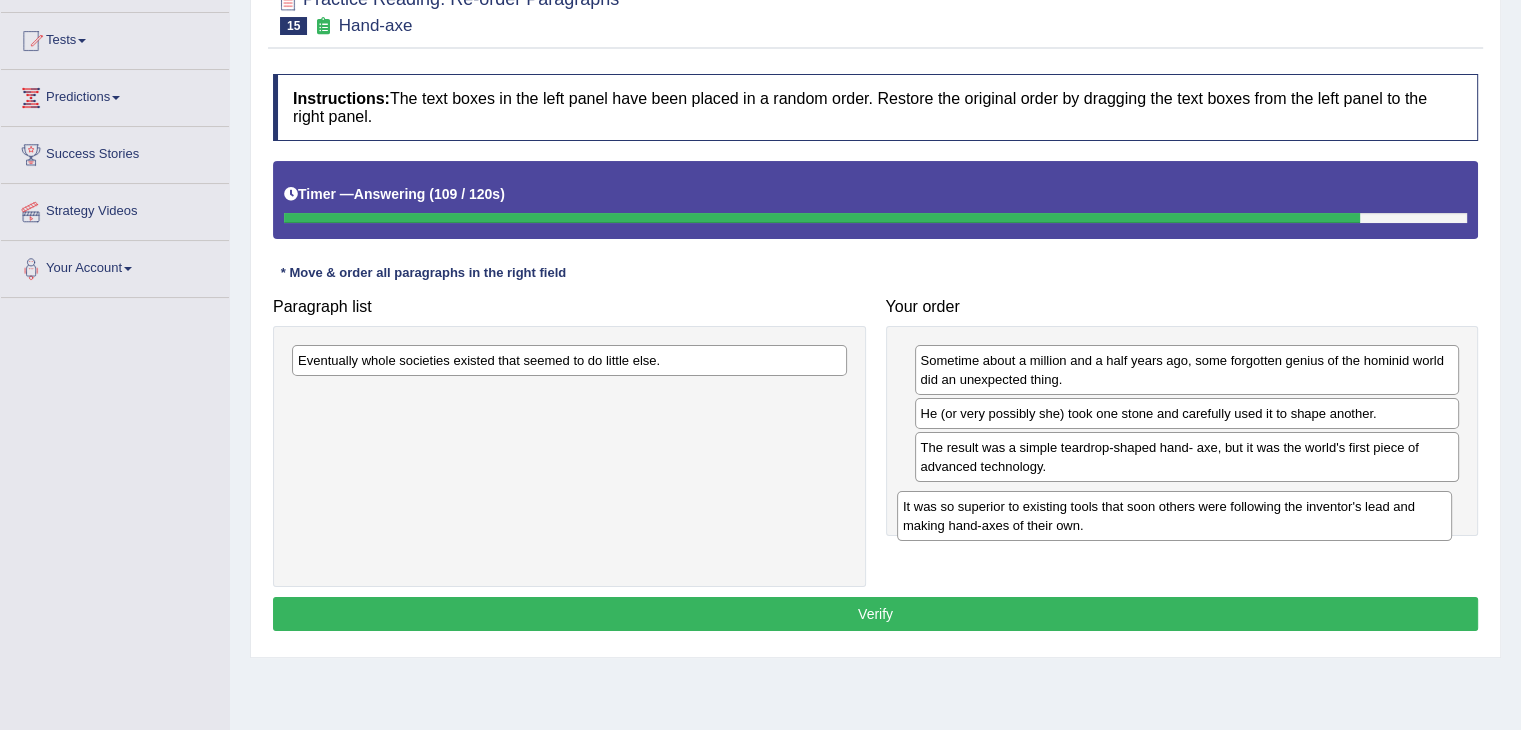 drag, startPoint x: 720, startPoint y: 401, endPoint x: 1328, endPoint y: 514, distance: 618.4117 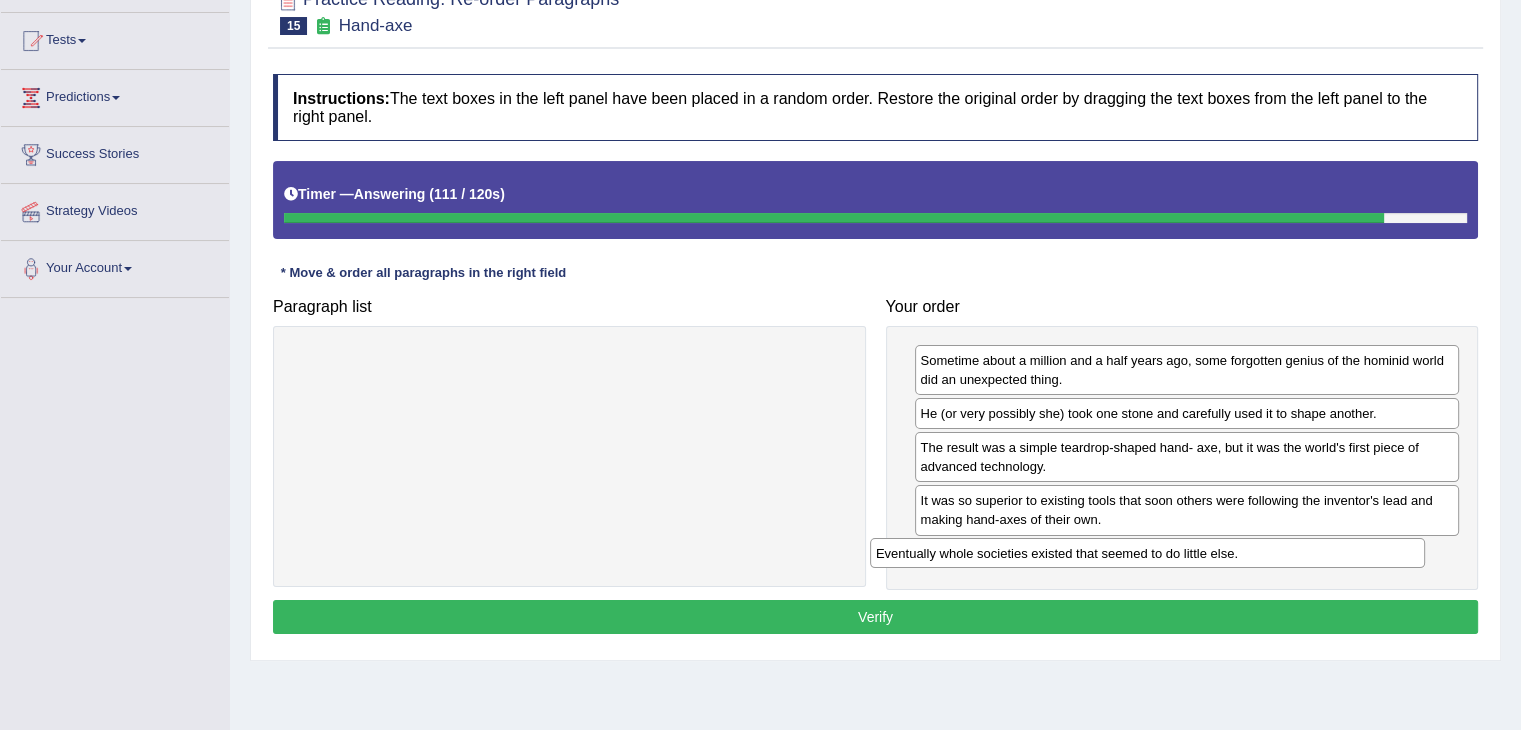 drag, startPoint x: 726, startPoint y: 358, endPoint x: 1332, endPoint y: 558, distance: 638.15045 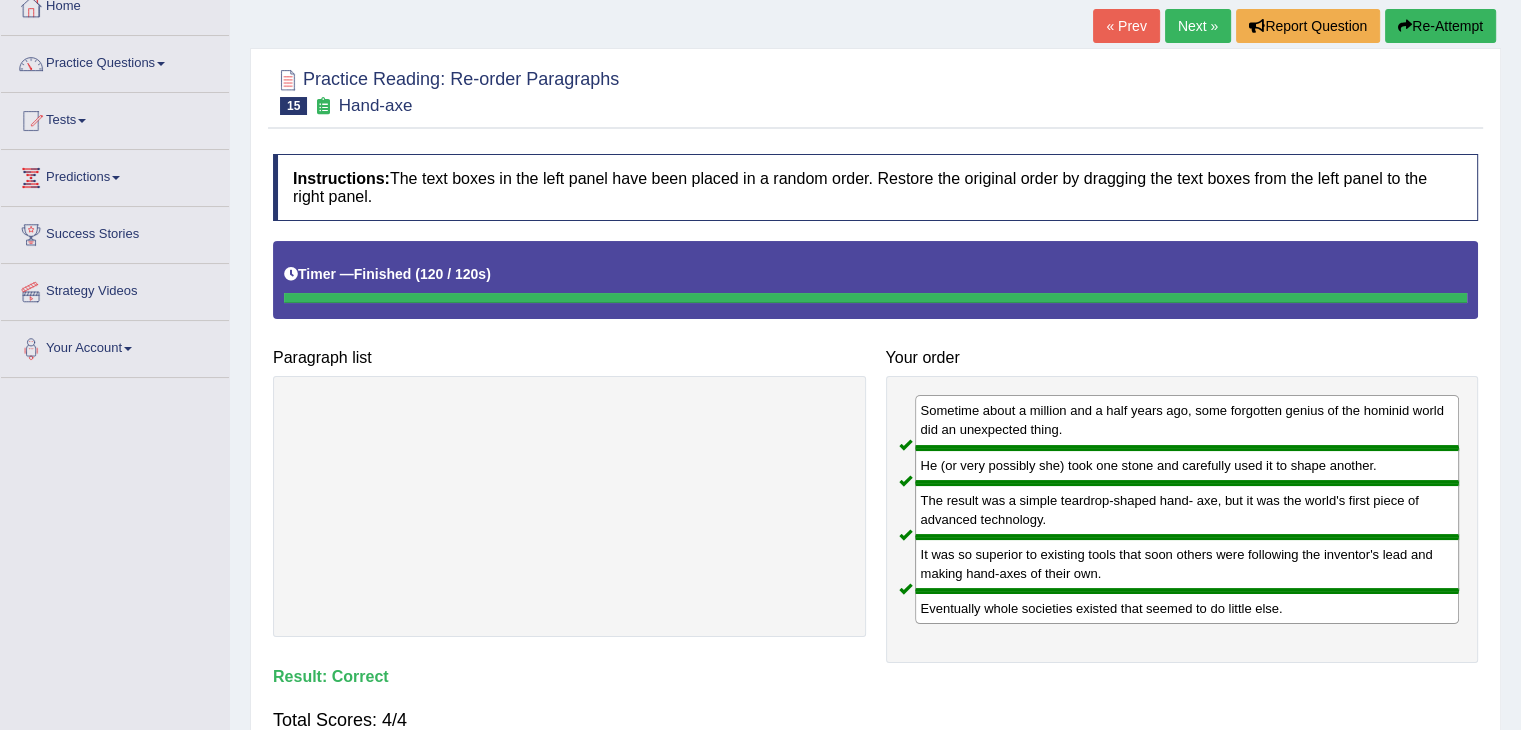 scroll, scrollTop: 0, scrollLeft: 0, axis: both 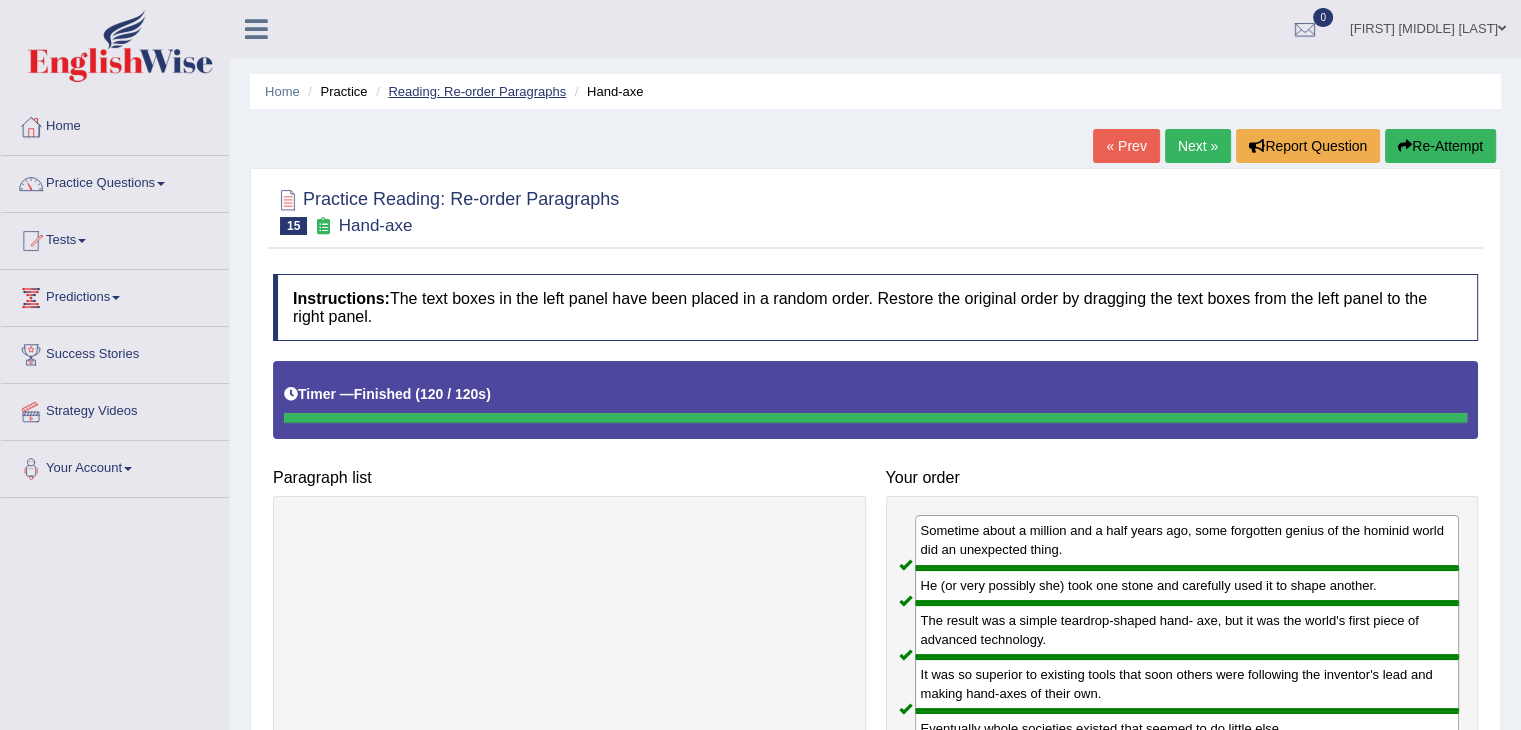 click on "Reading: Re-order Paragraphs" at bounding box center [477, 91] 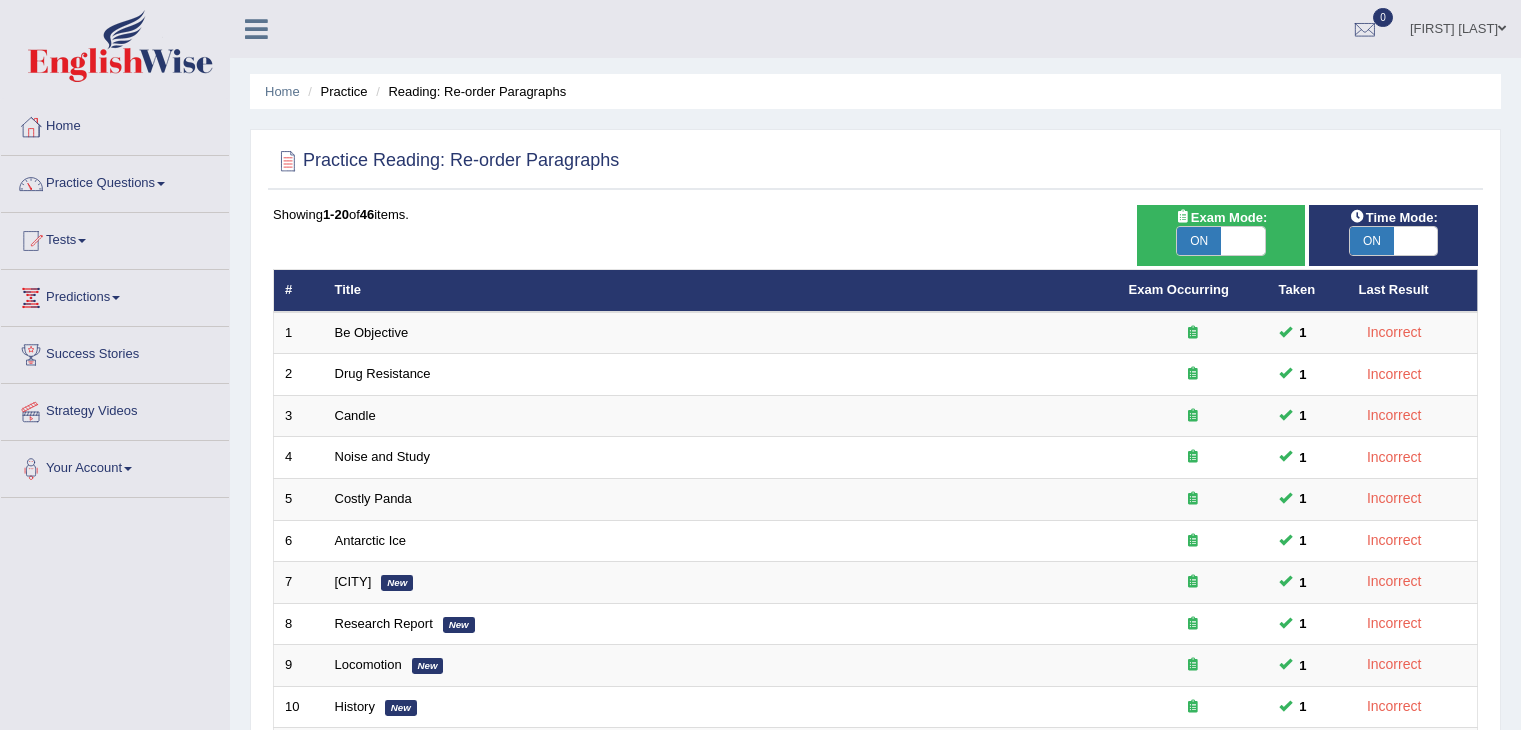 scroll, scrollTop: 356, scrollLeft: 0, axis: vertical 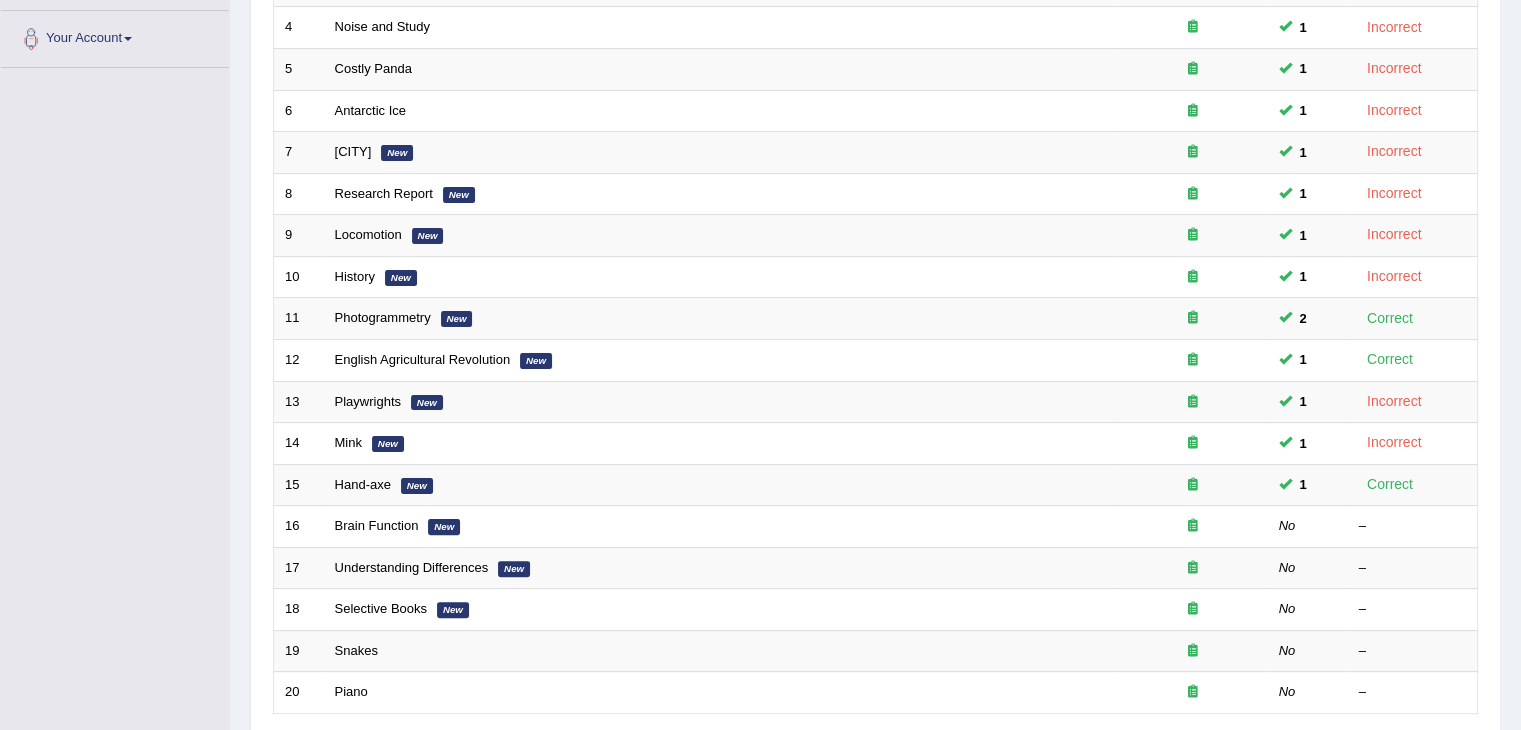click on "Home
Practice
Reading: Re-order Paragraphs
Practice Reading: Re-order Paragraphs
Time Mode:
ON   OFF
Exam Mode:
ON   OFF
Showing  1-20  of  46  items.
# Title Exam Occurring Taken Last Result
1 Be Objective 1 Incorrect
2 Drug Resistance 1 Incorrect
3 Candle 1 Incorrect
4 Noise and Study 1 Incorrect
5 Costly Panda 1 Incorrect
6 Antarctic Ice 1 Incorrect
7 Coober Pedy New 1 Incorrect
8 Research Report New 1 Incorrect
9 Locomotion New 1 Incorrect
10 History New 1 Incorrect
11 Photogrammetry New 2 Correct
12 English Agricultural Revolution New 1 Correct
13 Playwrights New 1 Incorrect
14 Mink New 1 Incorrect
15 Hand-axe New 1 Correct
16 Brain Function New No –
17 Understanding Differences New No –" at bounding box center (875, 207) 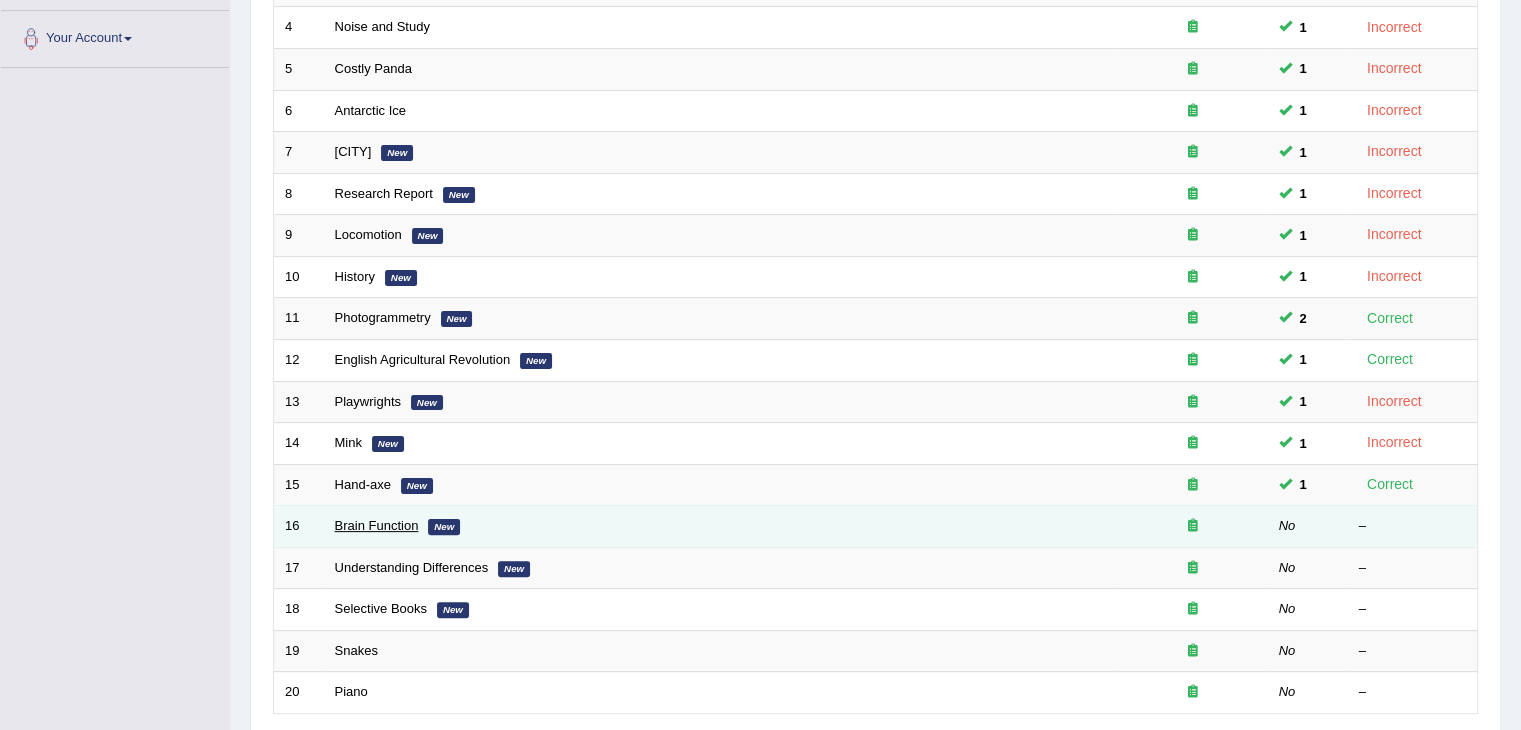 click on "Brain Function" at bounding box center [377, 525] 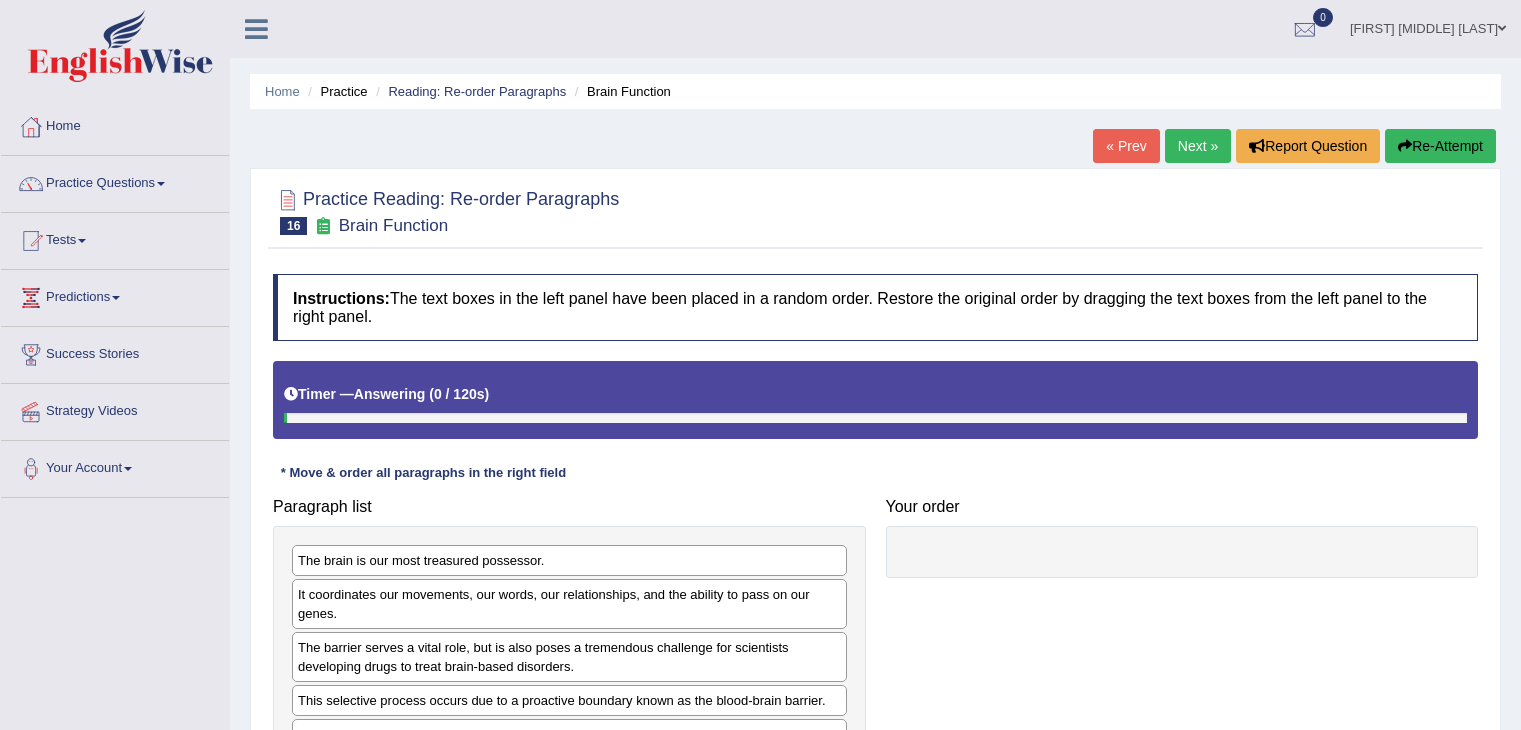 scroll, scrollTop: 0, scrollLeft: 0, axis: both 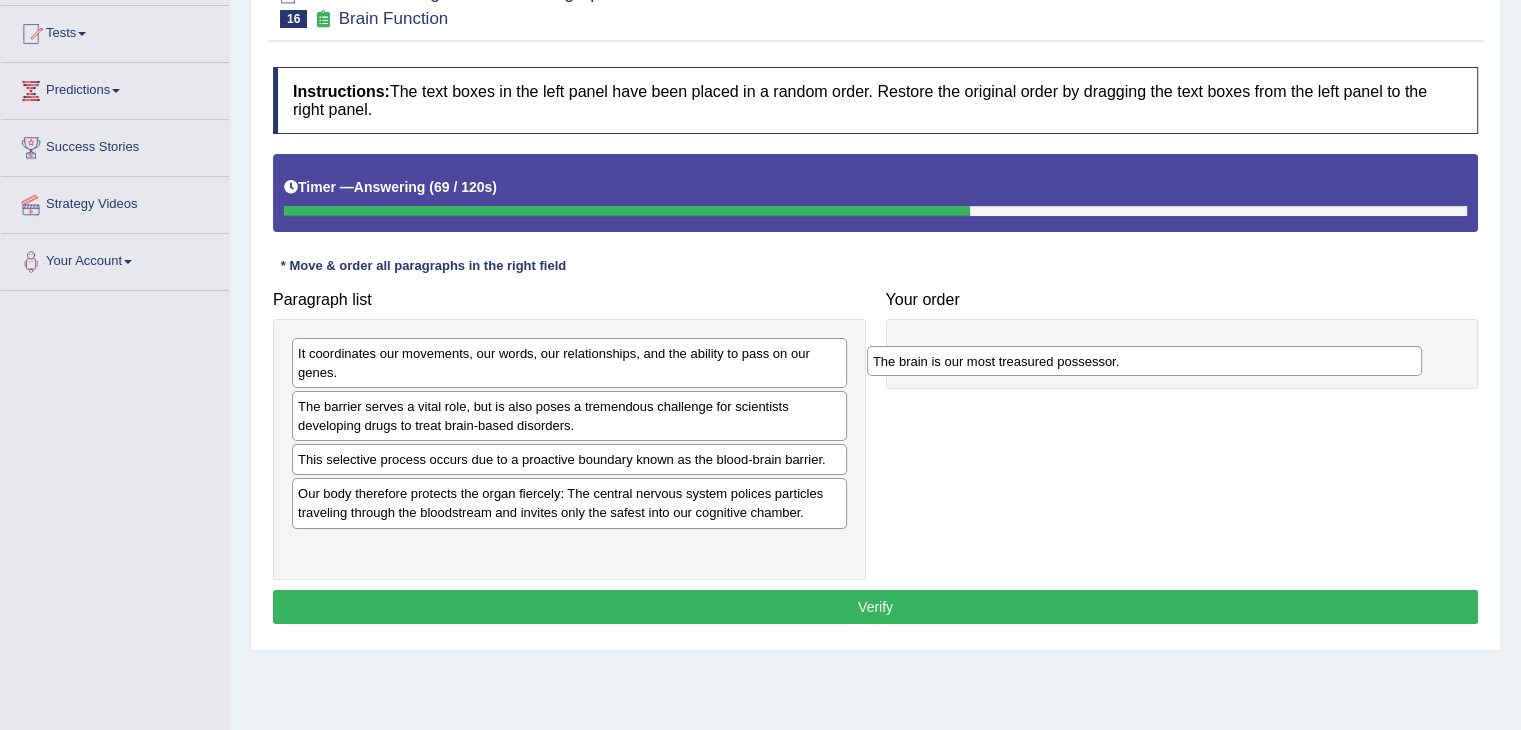 drag, startPoint x: 363, startPoint y: 348, endPoint x: 938, endPoint y: 356, distance: 575.05566 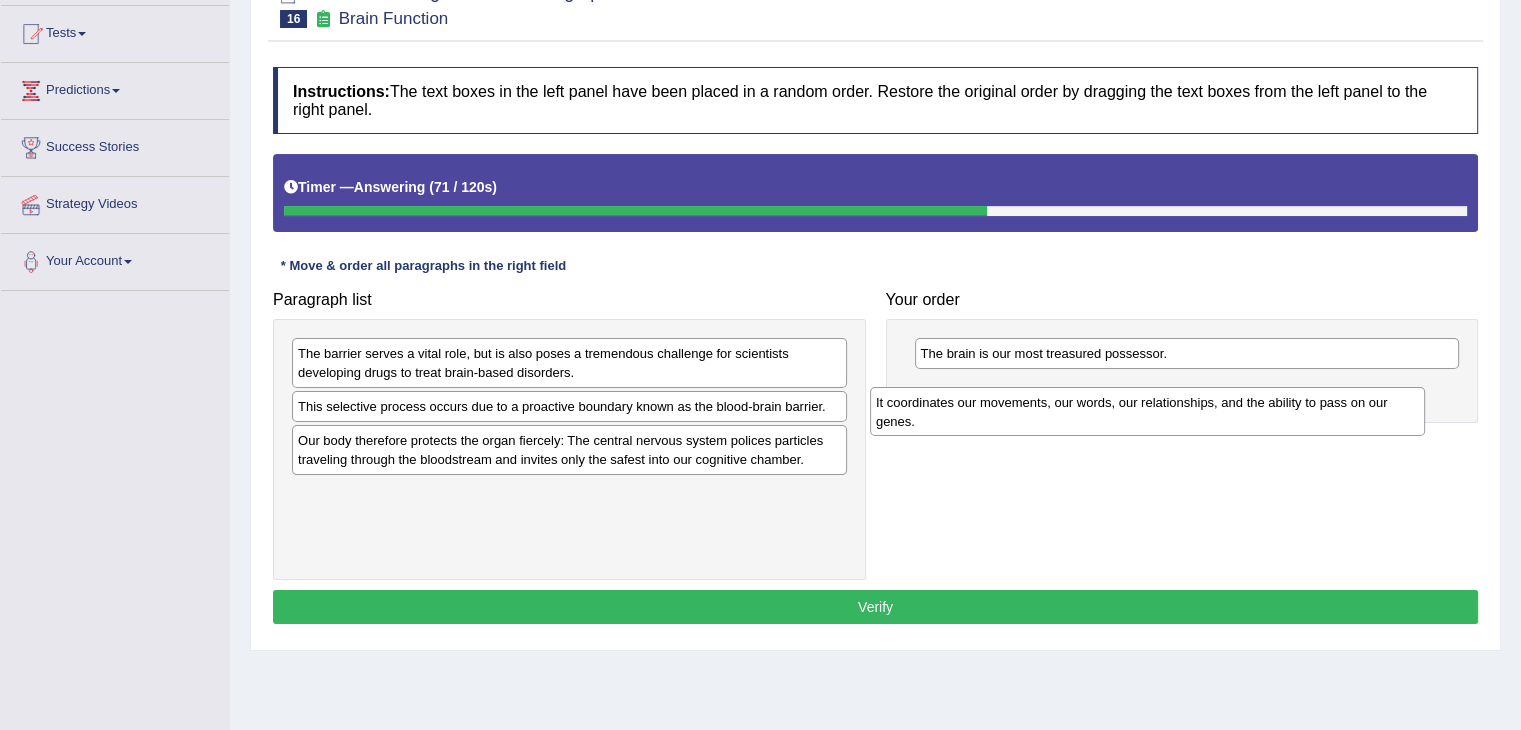 drag, startPoint x: 695, startPoint y: 357, endPoint x: 1276, endPoint y: 406, distance: 583.0626 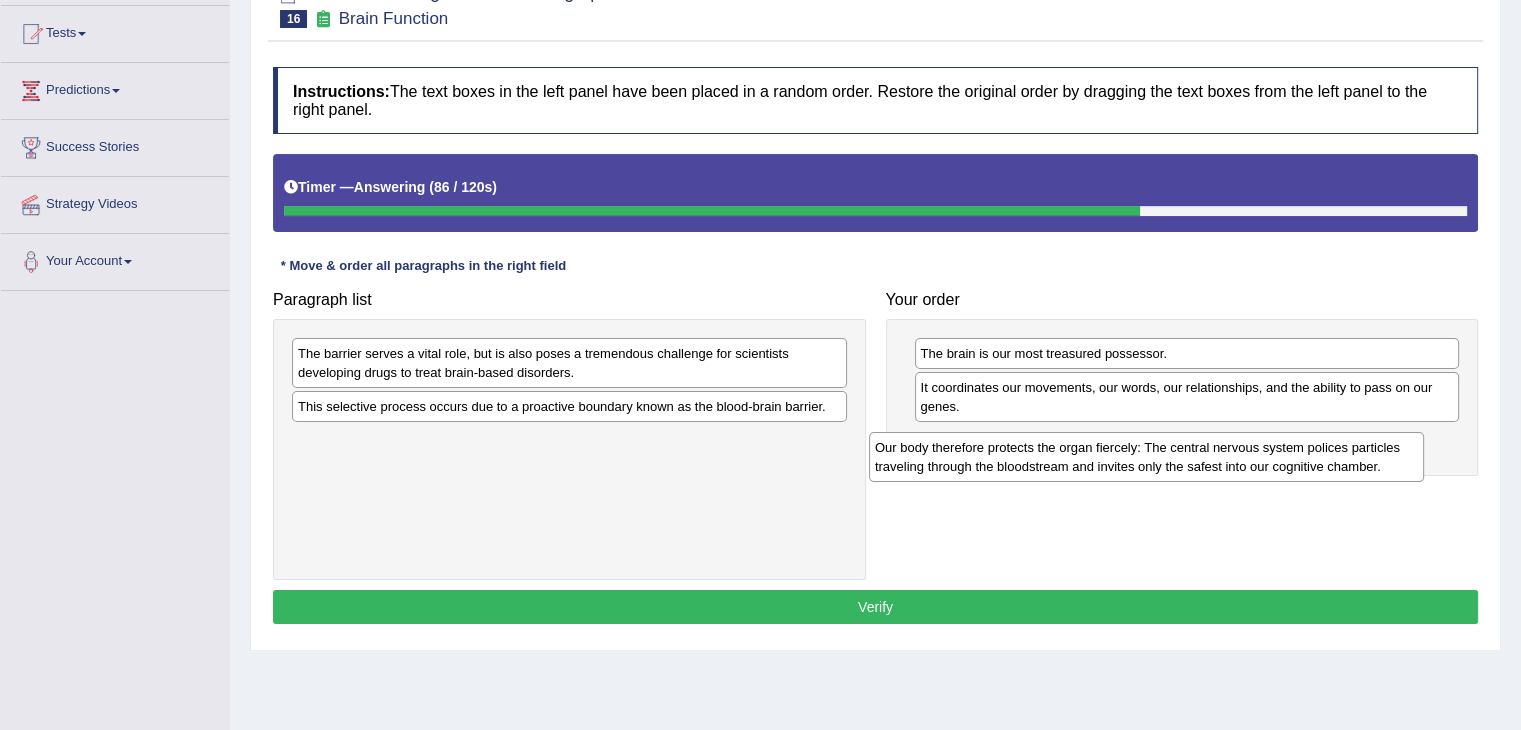 drag, startPoint x: 470, startPoint y: 451, endPoint x: 1047, endPoint y: 459, distance: 577.0555 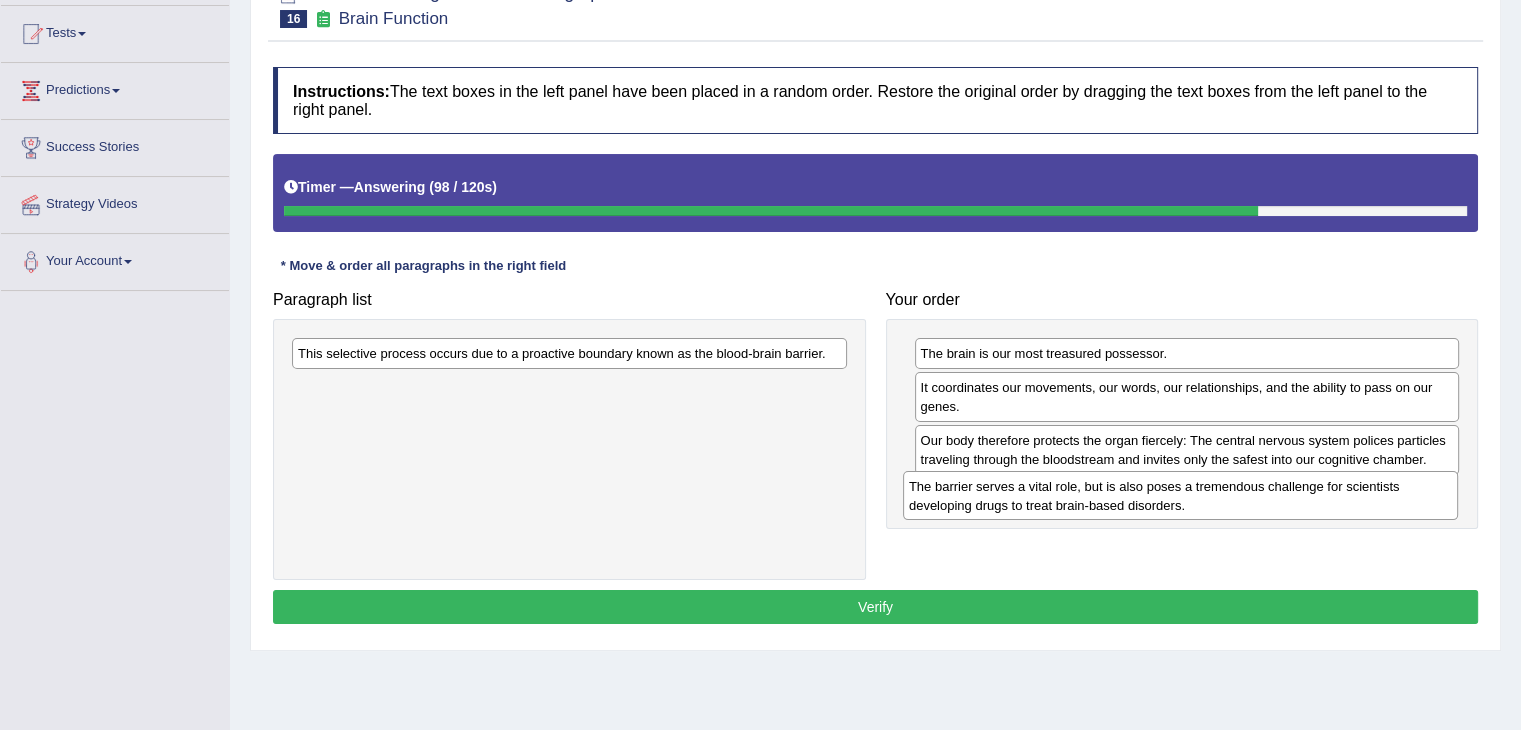 drag, startPoint x: 522, startPoint y: 369, endPoint x: 1133, endPoint y: 502, distance: 625.3079 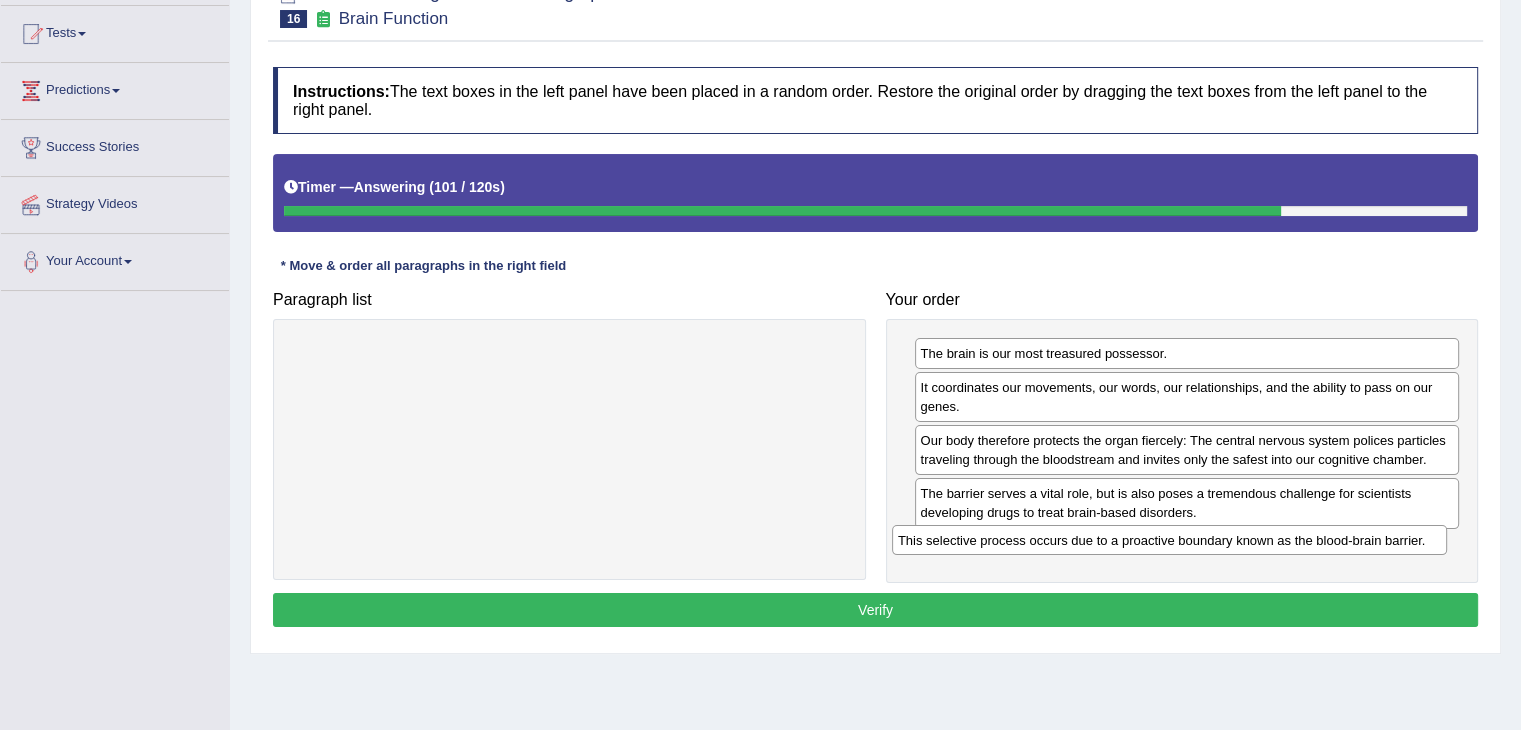 drag, startPoint x: 659, startPoint y: 350, endPoint x: 1261, endPoint y: 537, distance: 630.3753 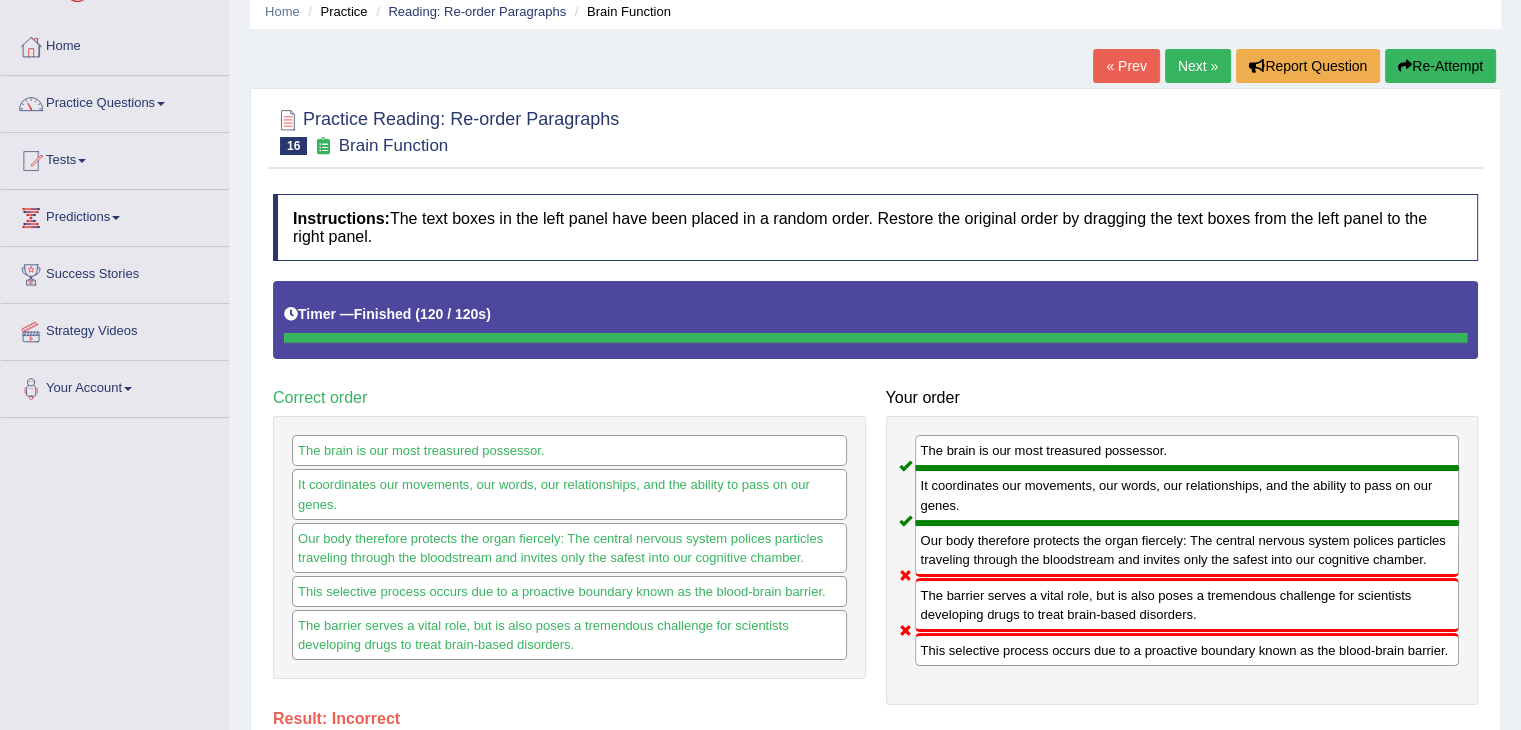 scroll, scrollTop: 0, scrollLeft: 0, axis: both 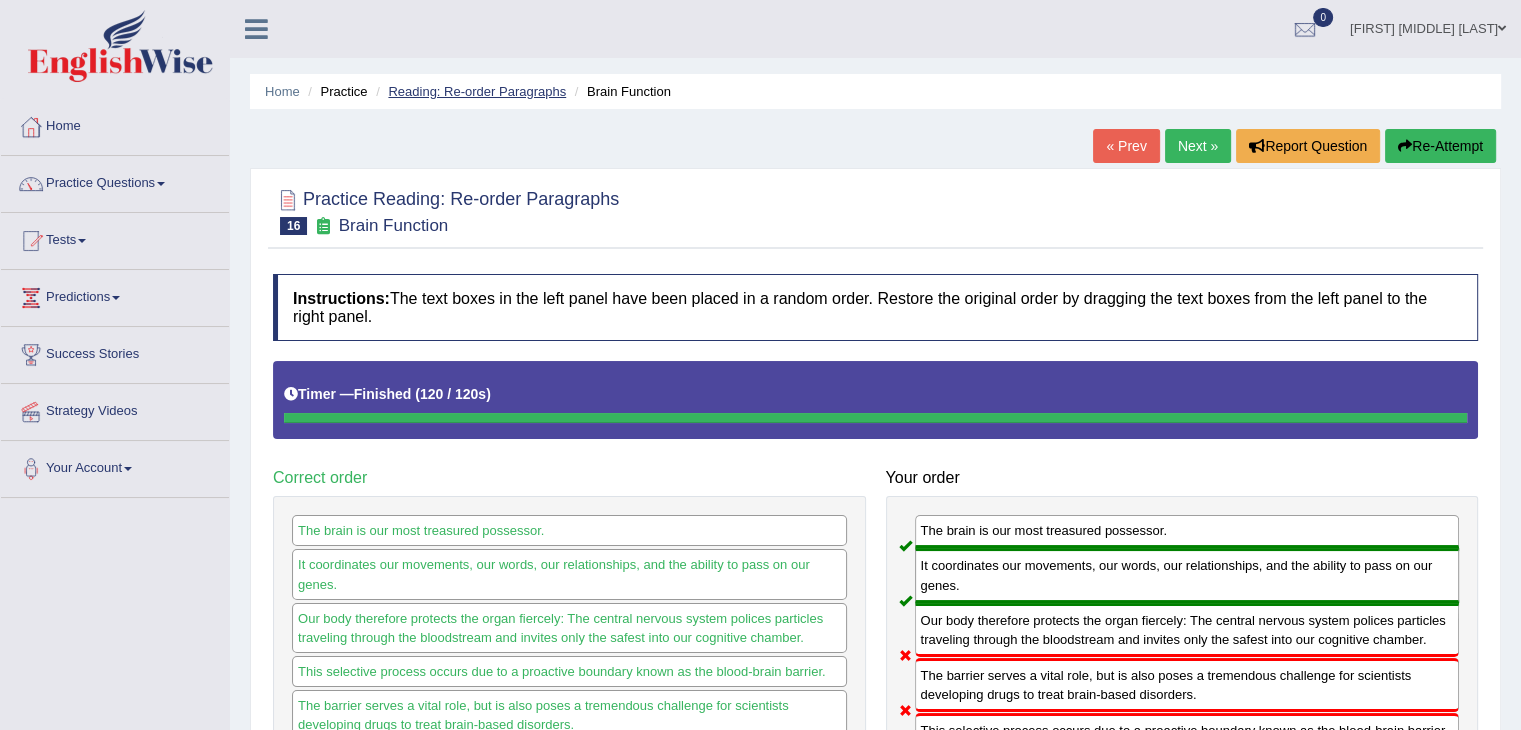 click on "Reading: Re-order Paragraphs" at bounding box center (477, 91) 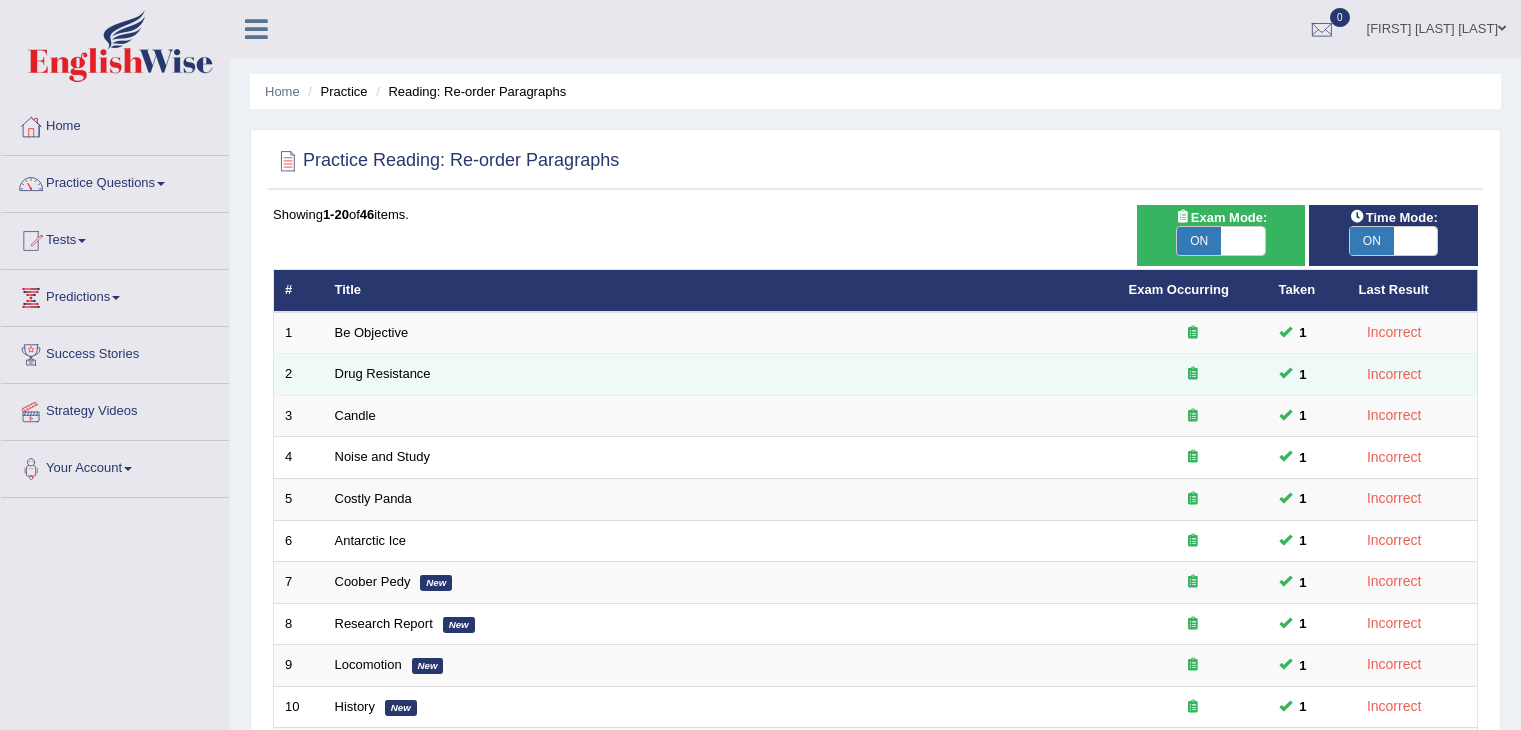 scroll, scrollTop: 0, scrollLeft: 0, axis: both 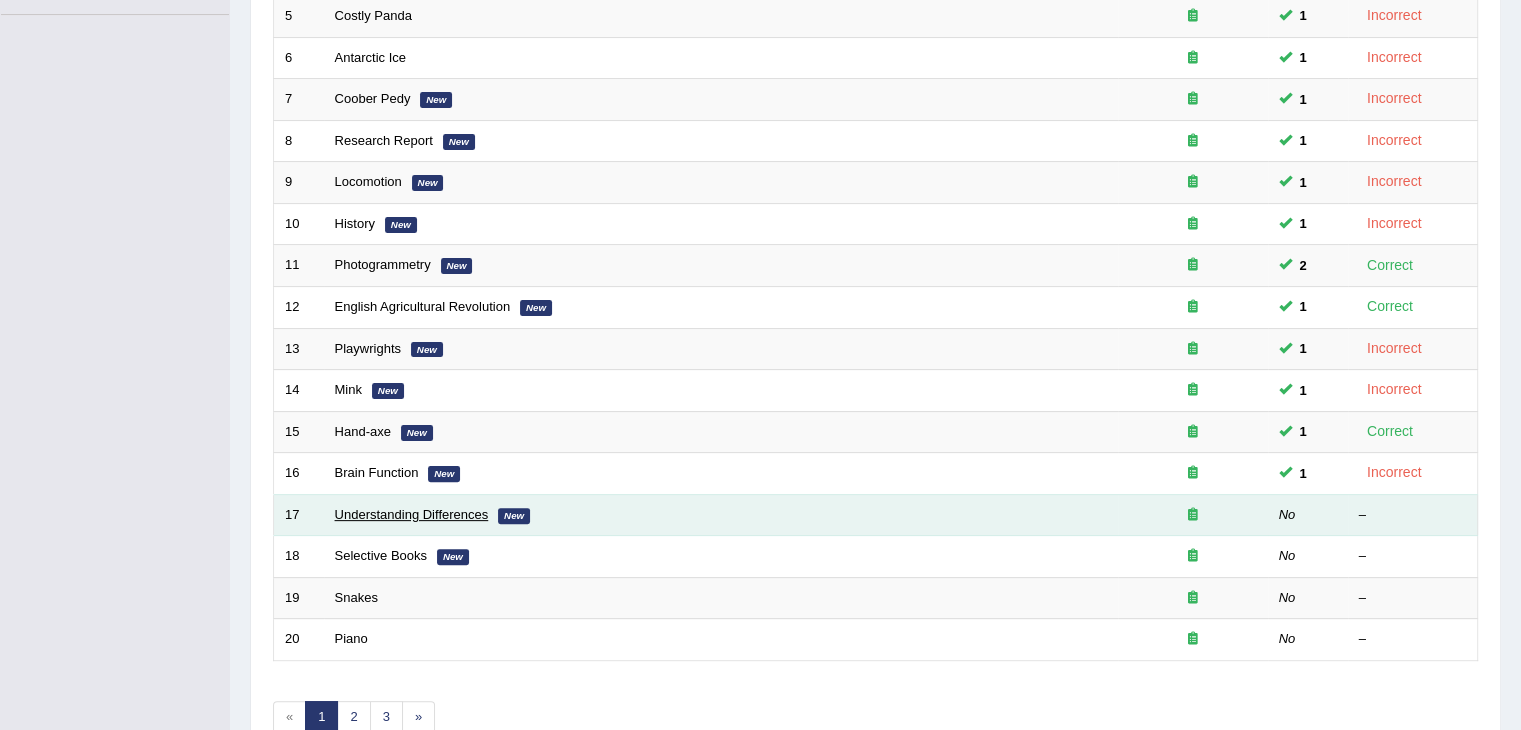 click on "Understanding Differences" at bounding box center [412, 514] 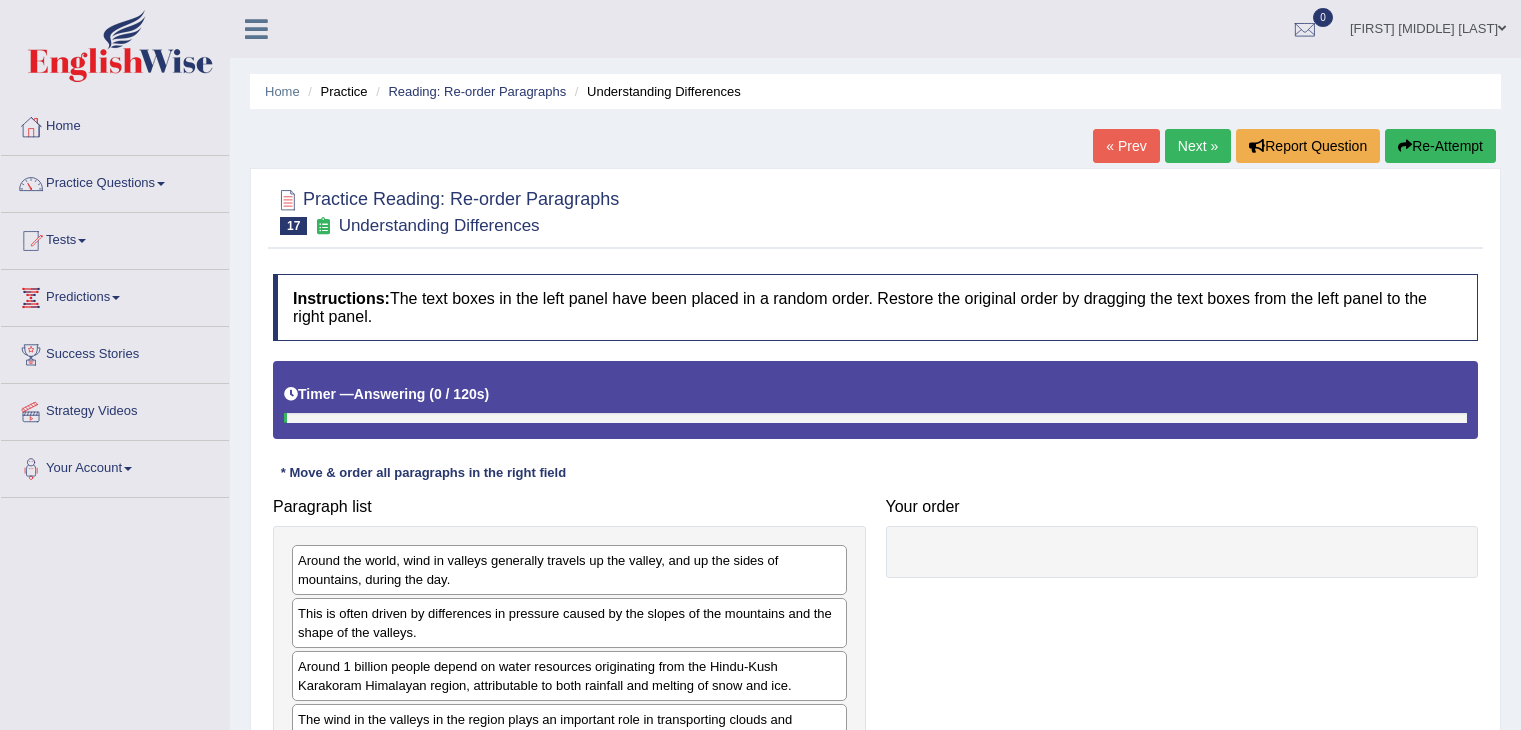 scroll, scrollTop: 0, scrollLeft: 0, axis: both 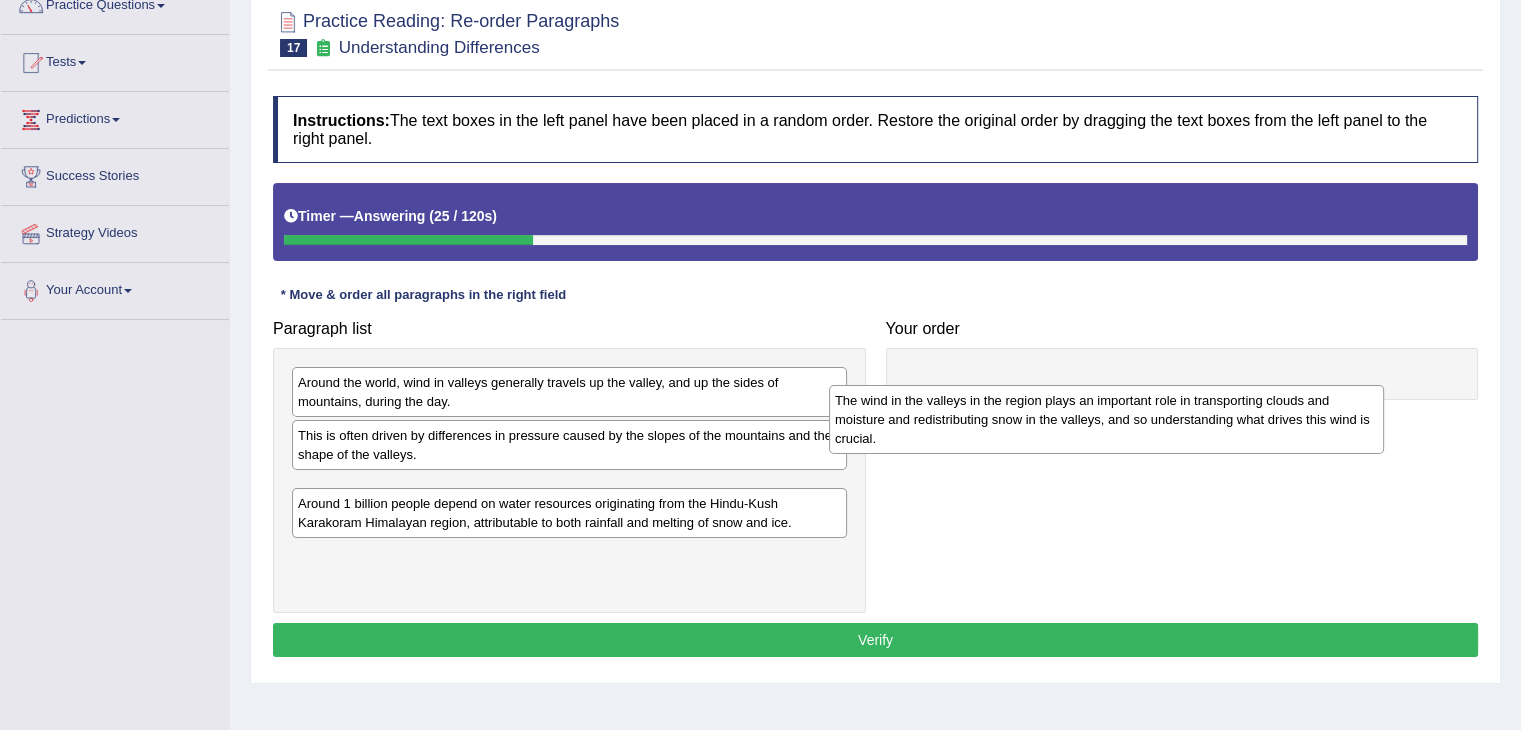 drag, startPoint x: 523, startPoint y: 555, endPoint x: 1061, endPoint y: 414, distance: 556.1699 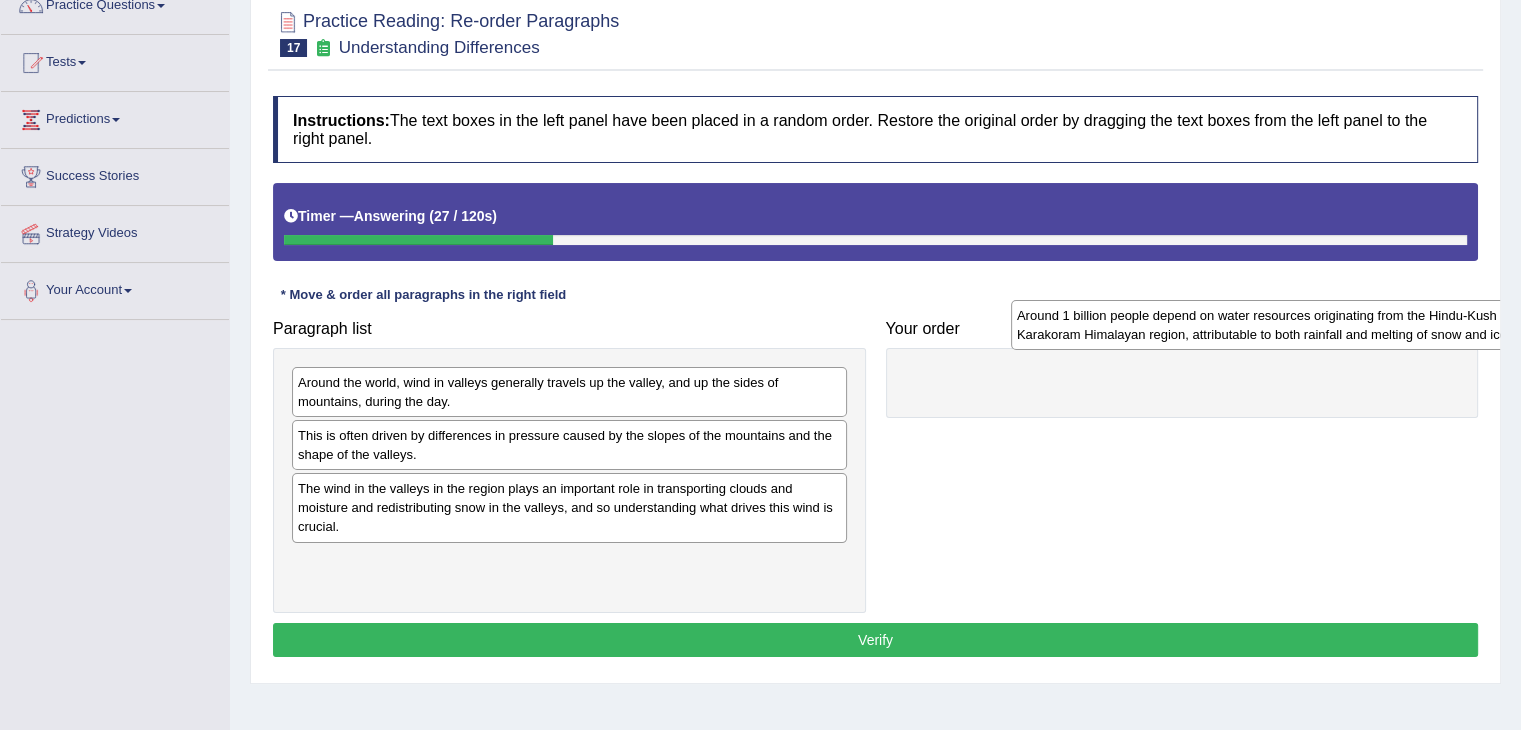 drag, startPoint x: 456, startPoint y: 568, endPoint x: 1068, endPoint y: 373, distance: 642.31537 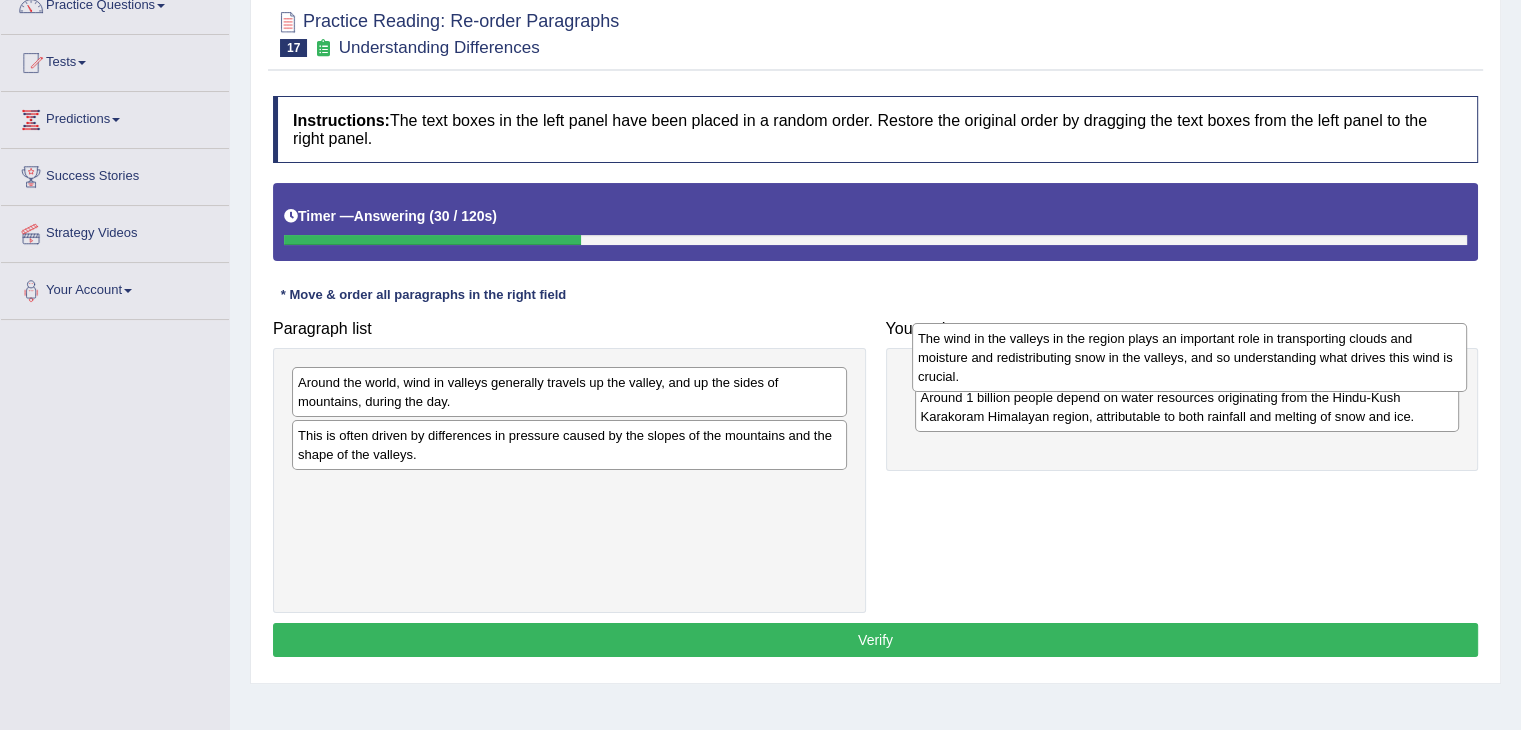 drag, startPoint x: 686, startPoint y: 500, endPoint x: 1306, endPoint y: 352, distance: 637.4198 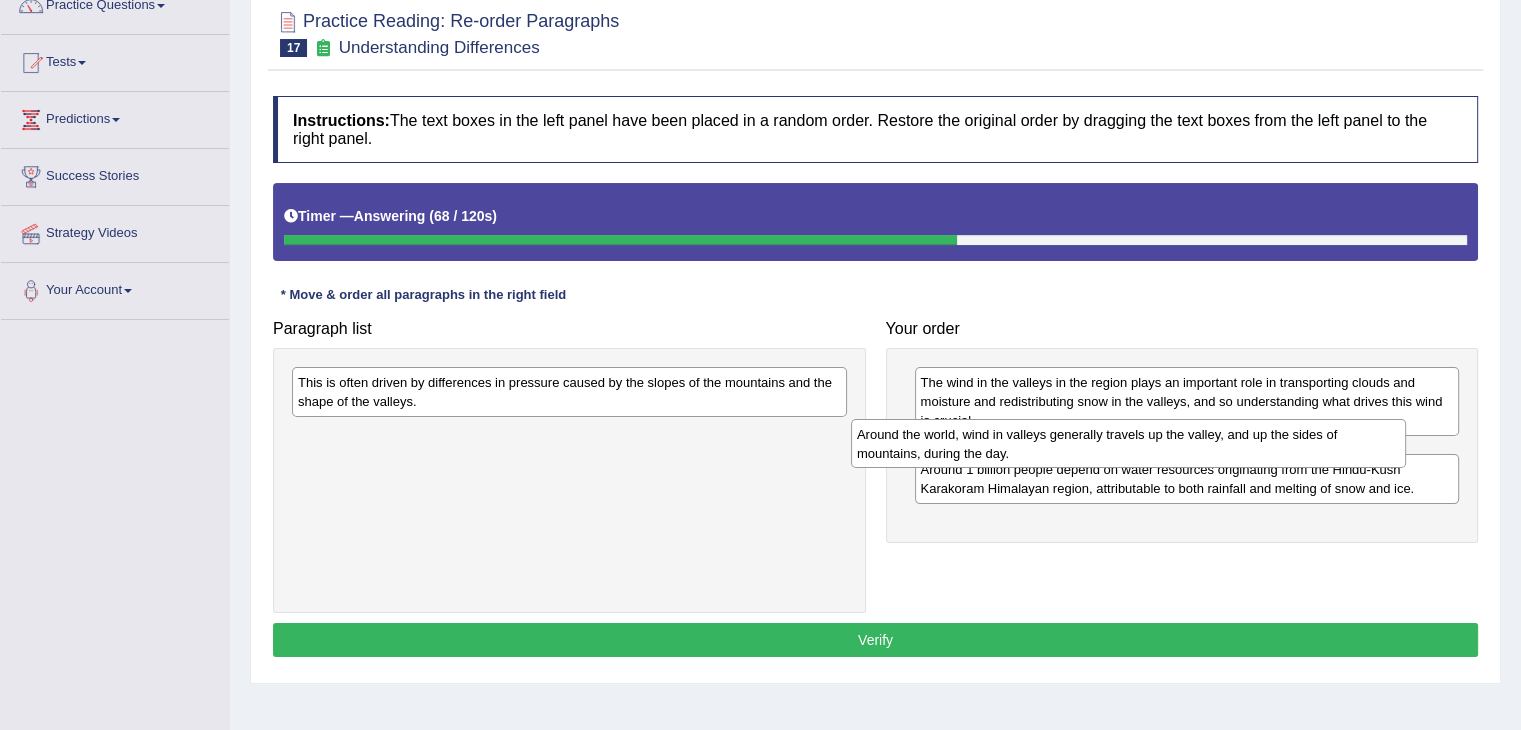 drag, startPoint x: 545, startPoint y: 393, endPoint x: 1140, endPoint y: 441, distance: 596.933 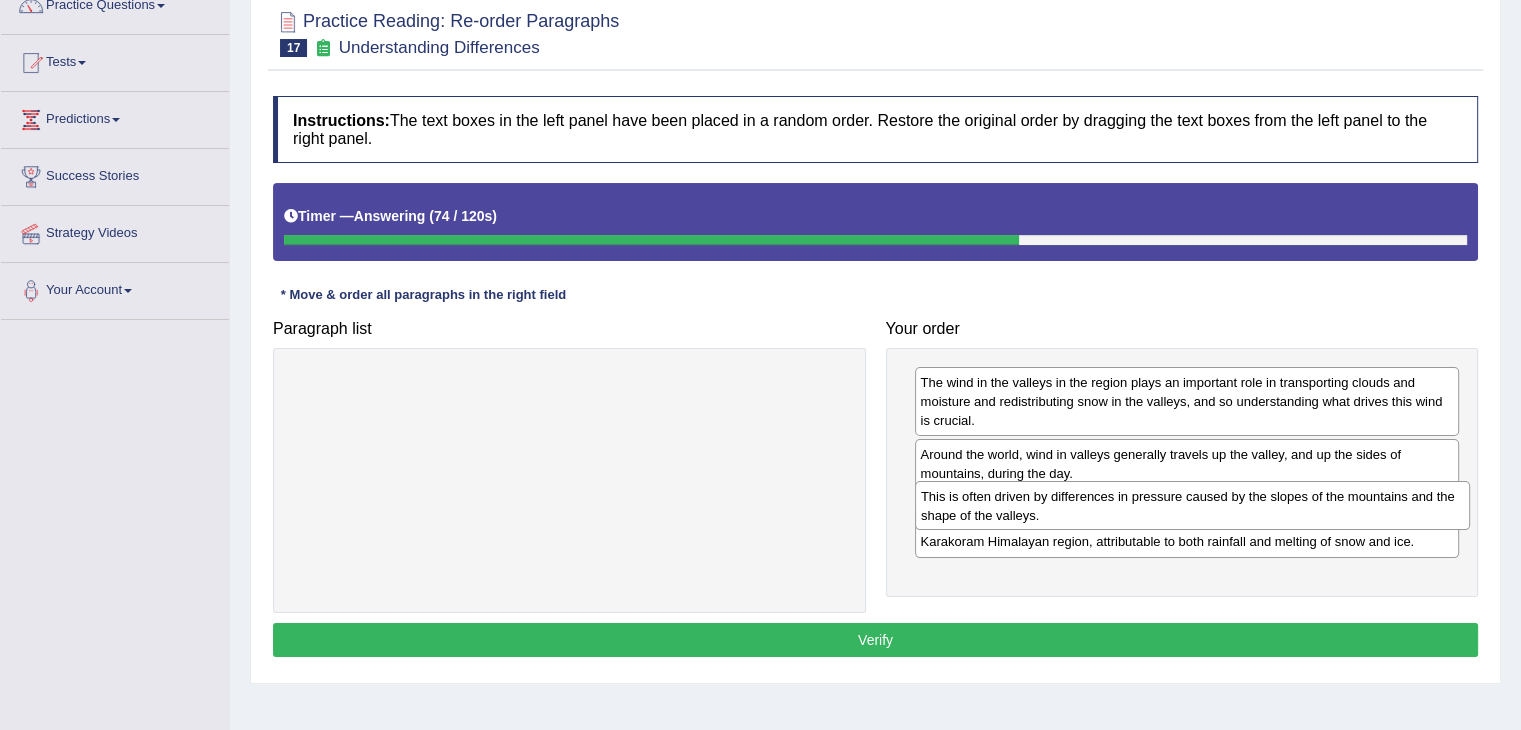 drag, startPoint x: 405, startPoint y: 395, endPoint x: 1028, endPoint y: 507, distance: 632.98737 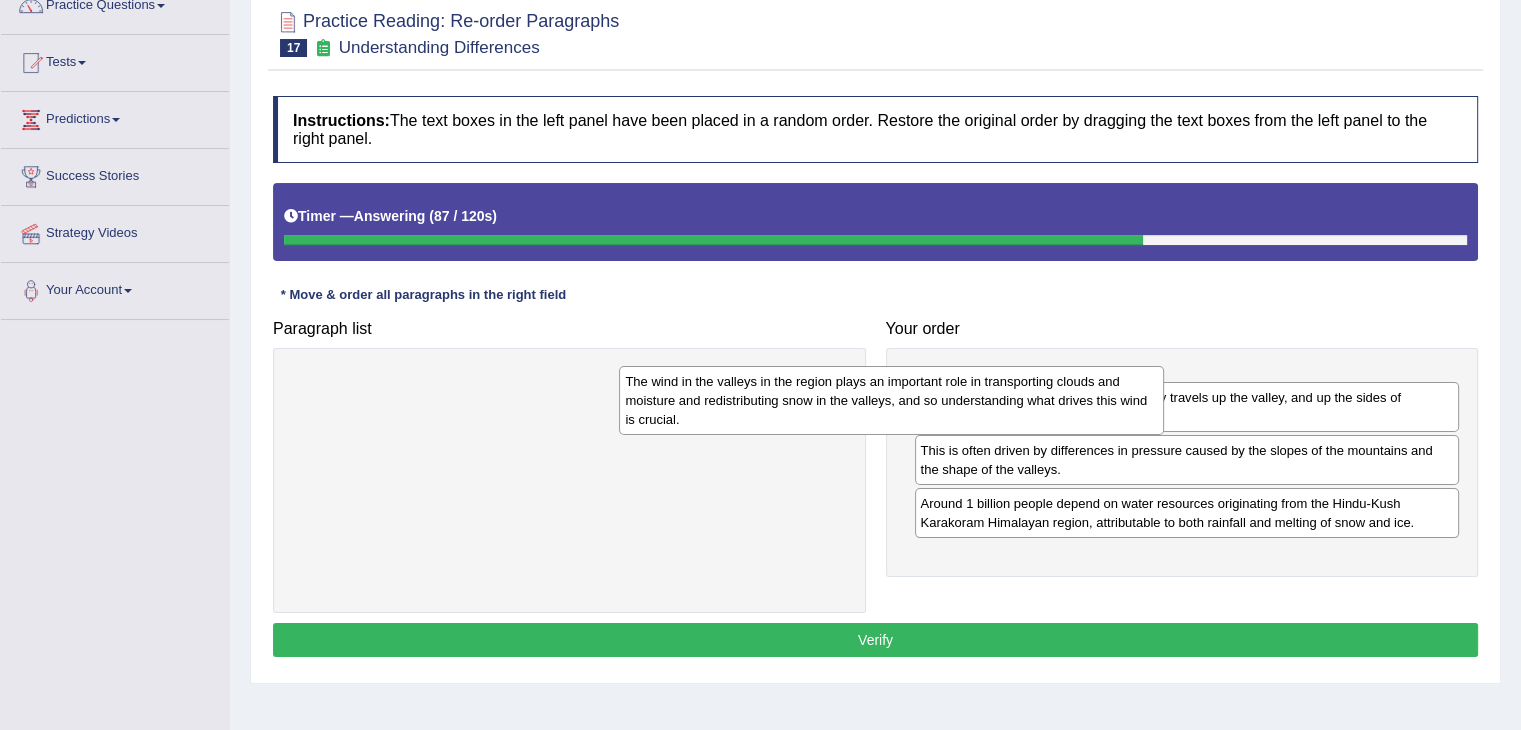 drag, startPoint x: 1000, startPoint y: 395, endPoint x: 705, endPoint y: 393, distance: 295.00677 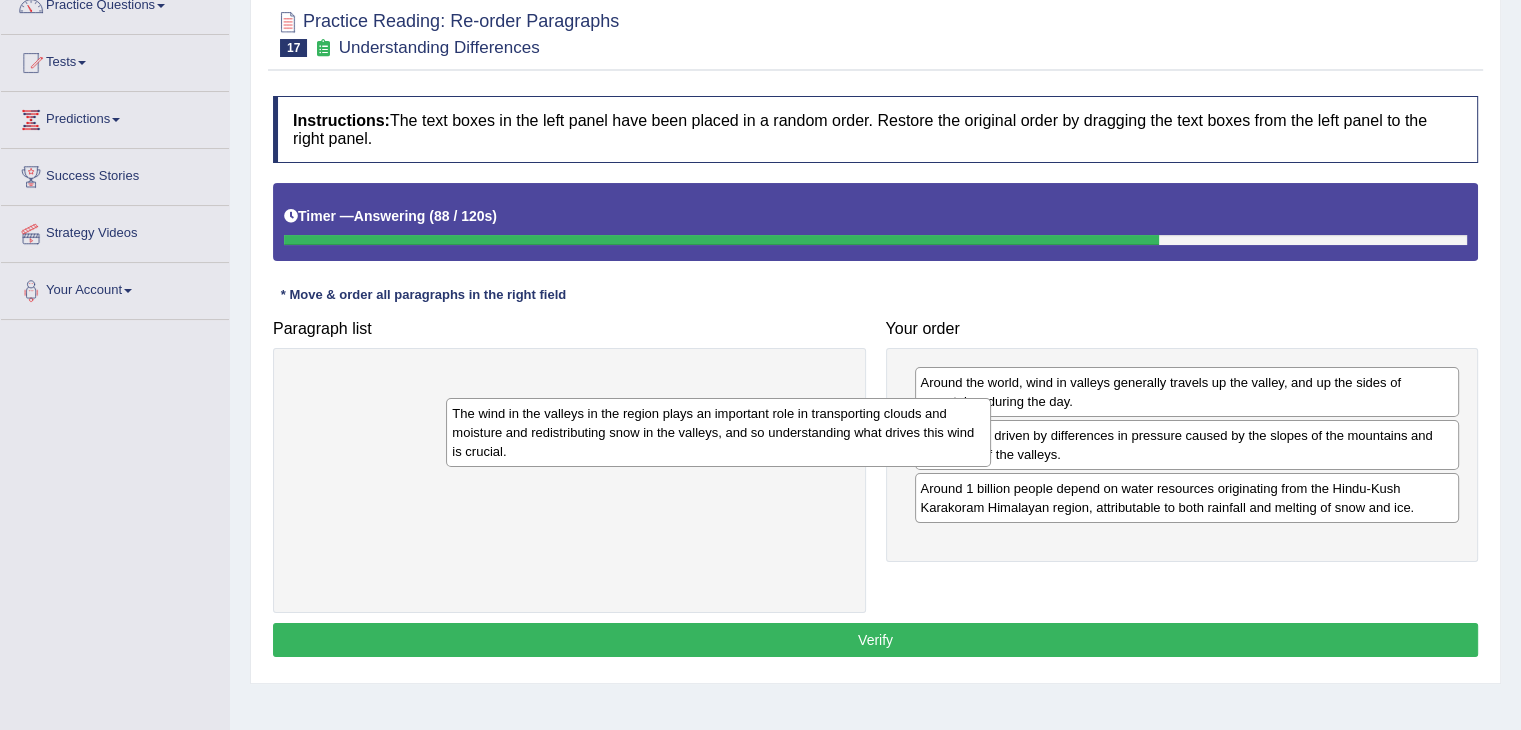 drag, startPoint x: 1020, startPoint y: 382, endPoint x: 524, endPoint y: 411, distance: 496.84705 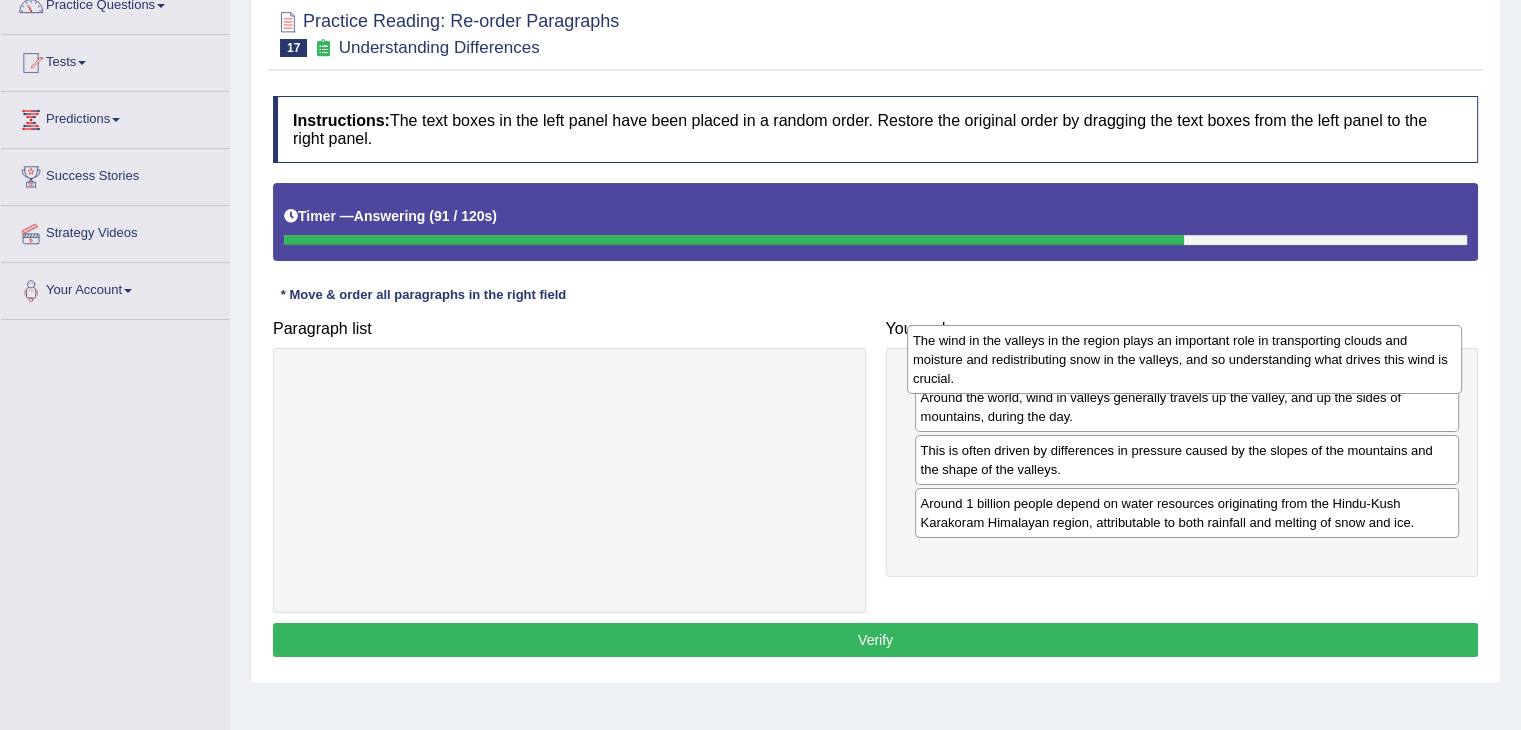 drag, startPoint x: 418, startPoint y: 402, endPoint x: 1033, endPoint y: 361, distance: 616.3652 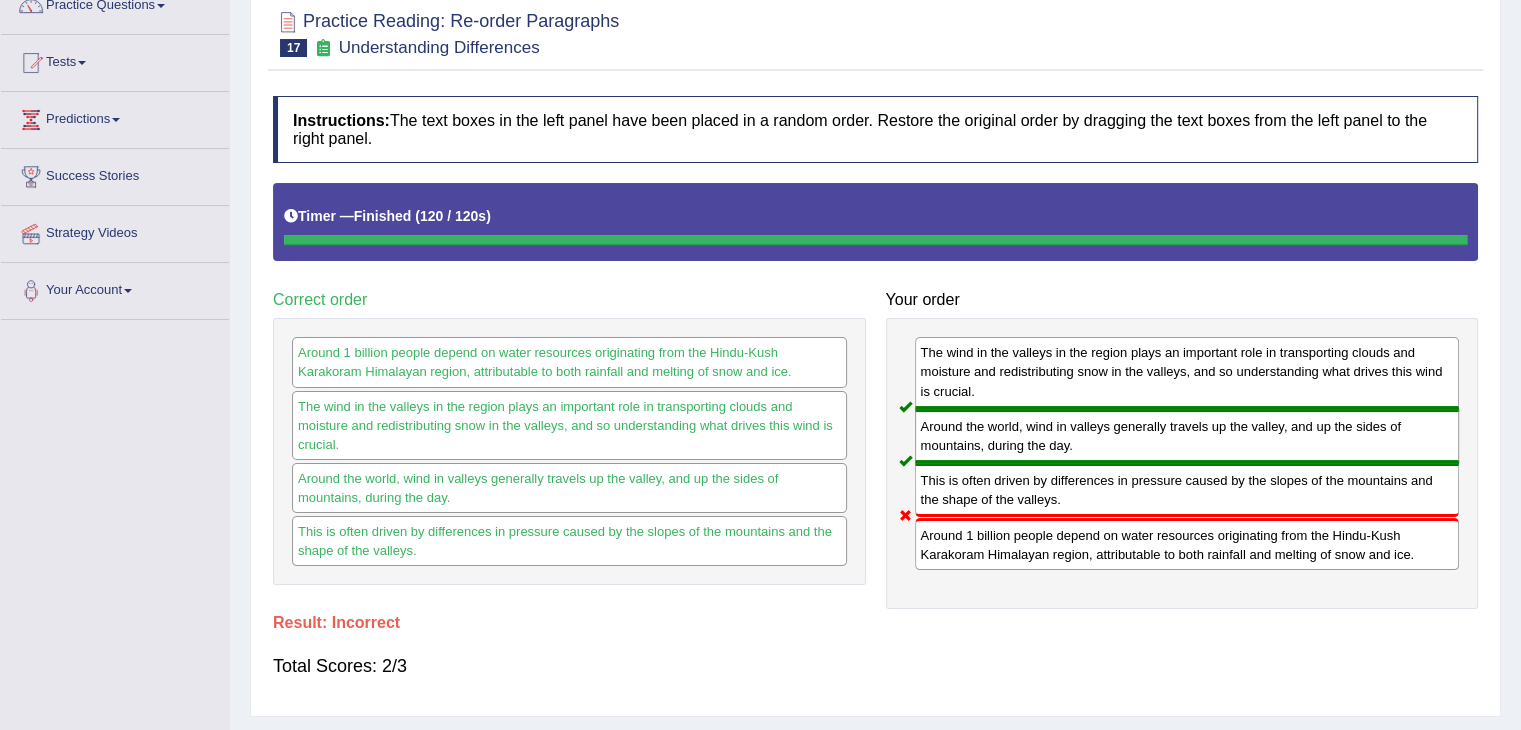drag, startPoint x: 941, startPoint y: 545, endPoint x: 952, endPoint y: 500, distance: 46.32494 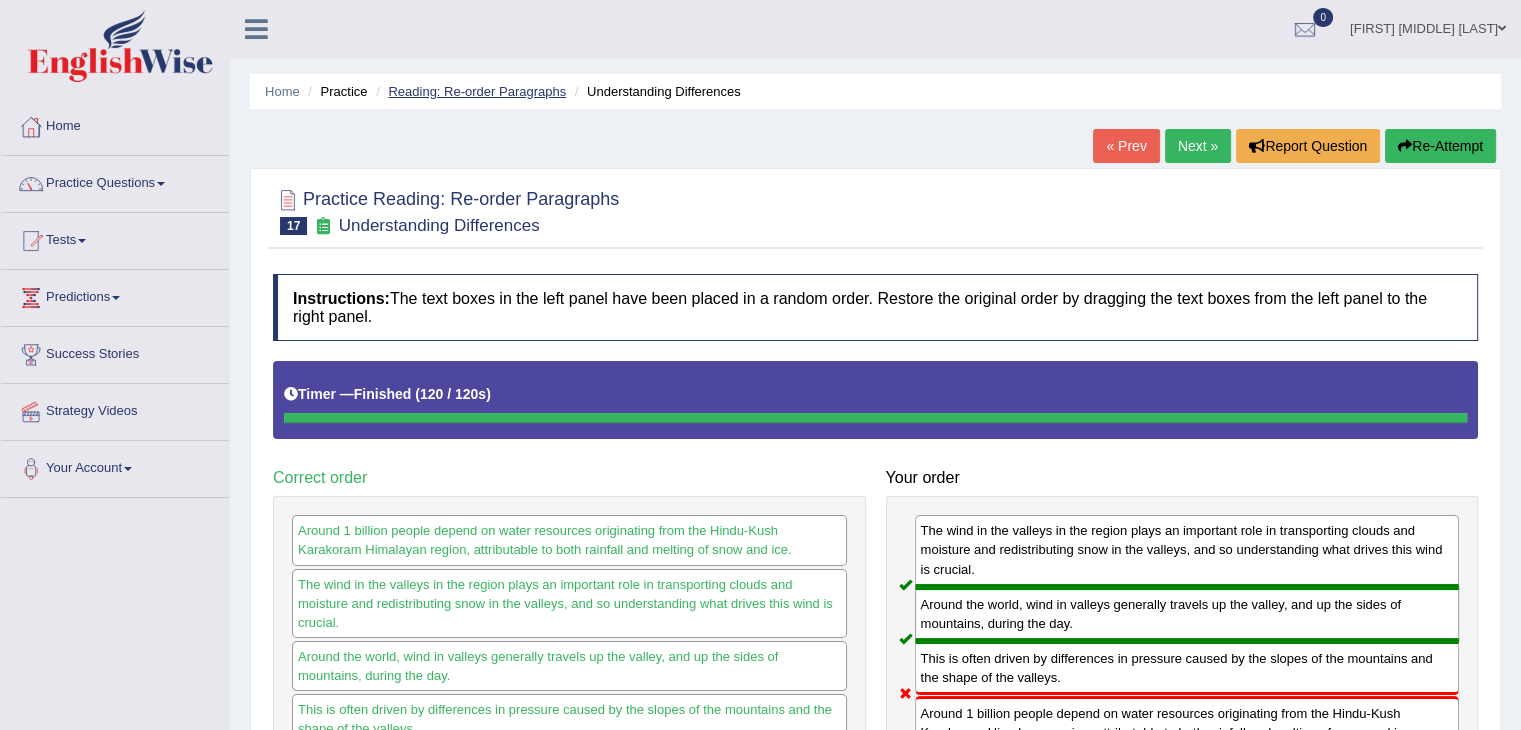 click on "Reading: Re-order Paragraphs" at bounding box center [477, 91] 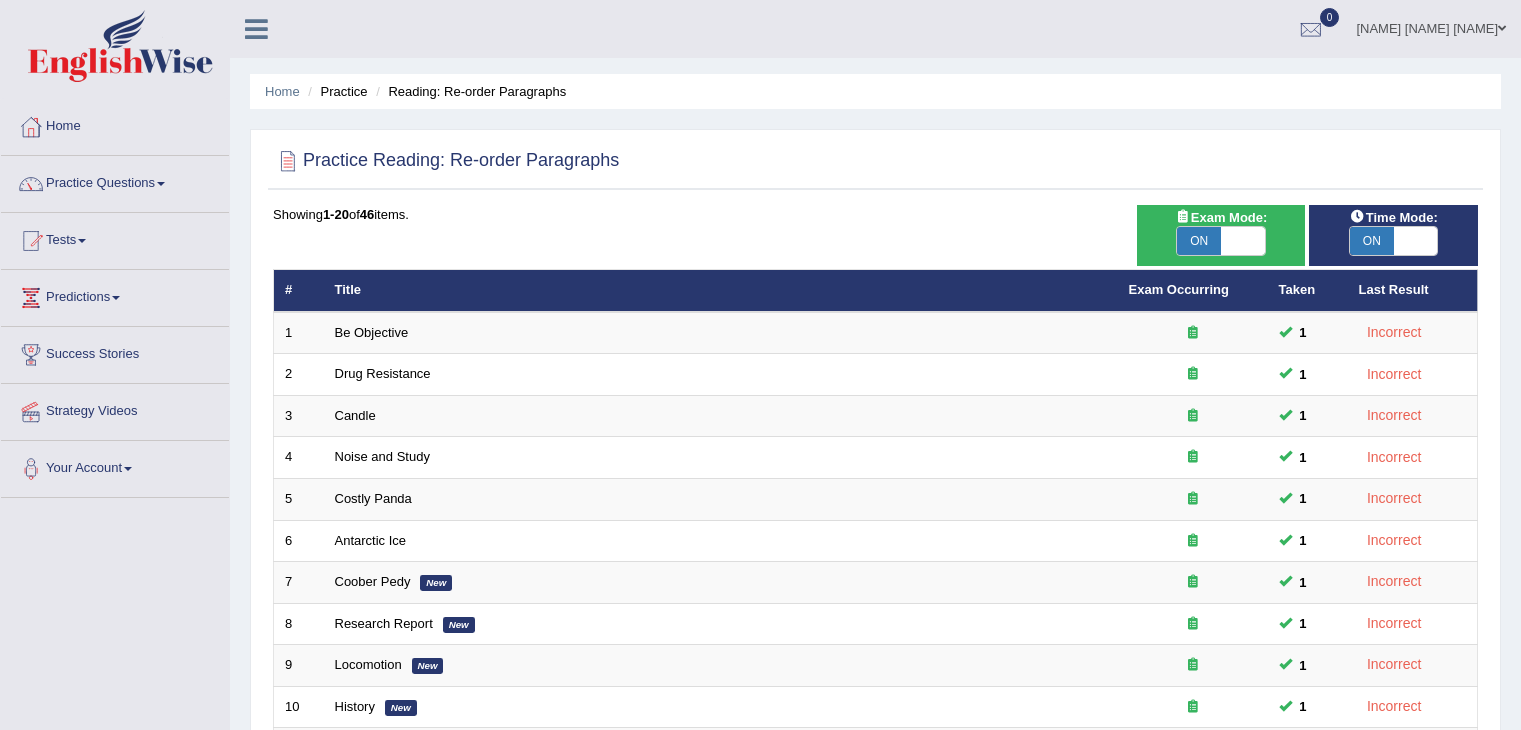 scroll, scrollTop: 588, scrollLeft: 0, axis: vertical 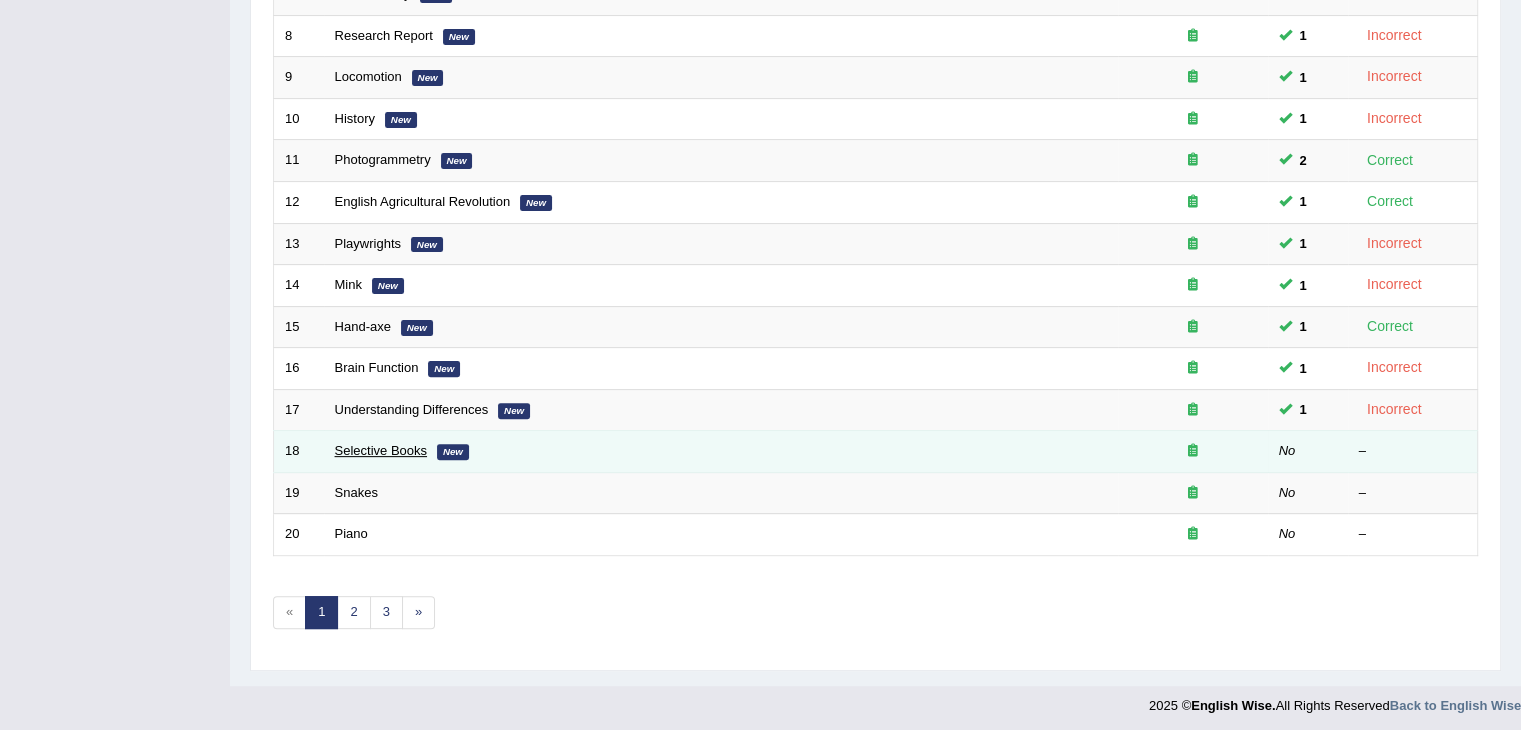 click on "Selective Books" at bounding box center (381, 450) 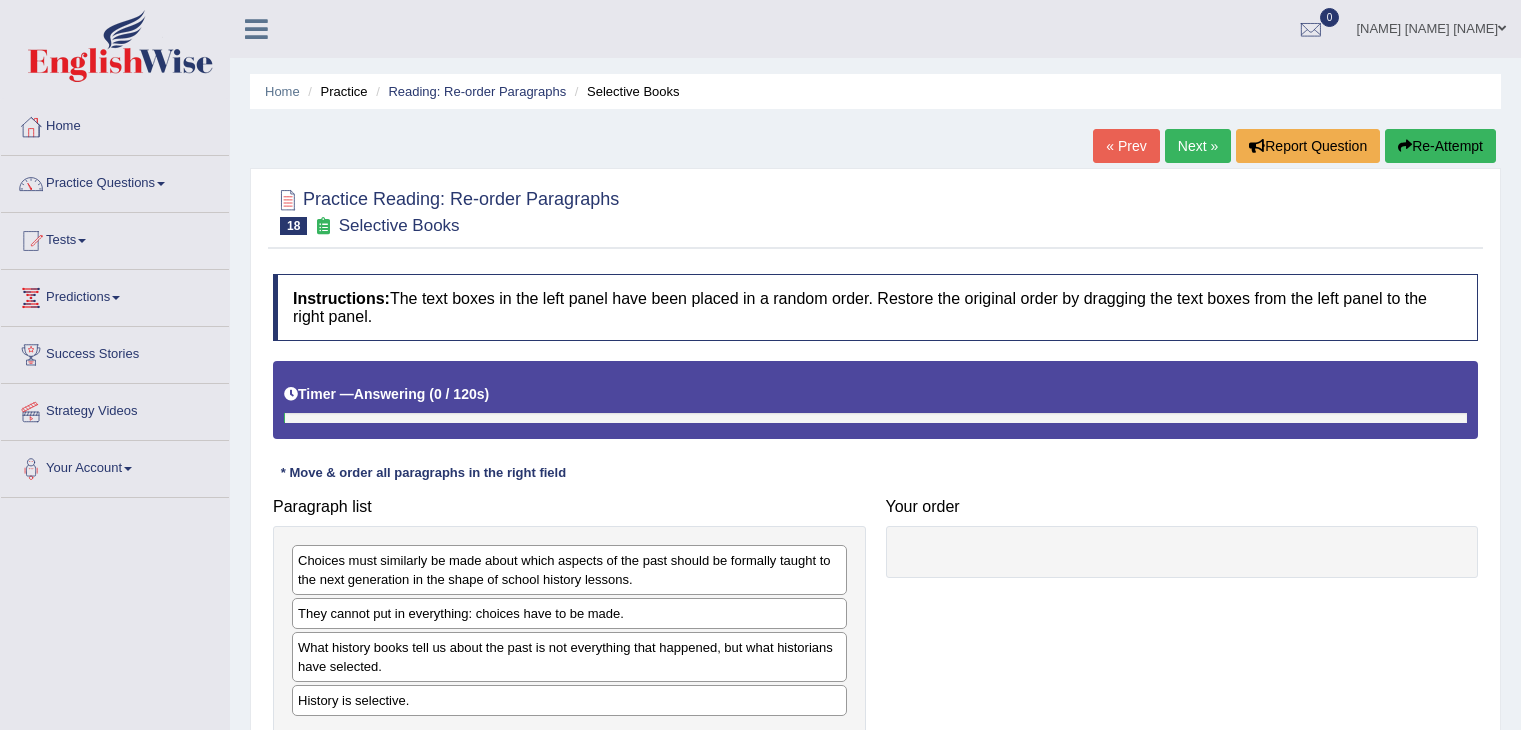 scroll, scrollTop: 0, scrollLeft: 0, axis: both 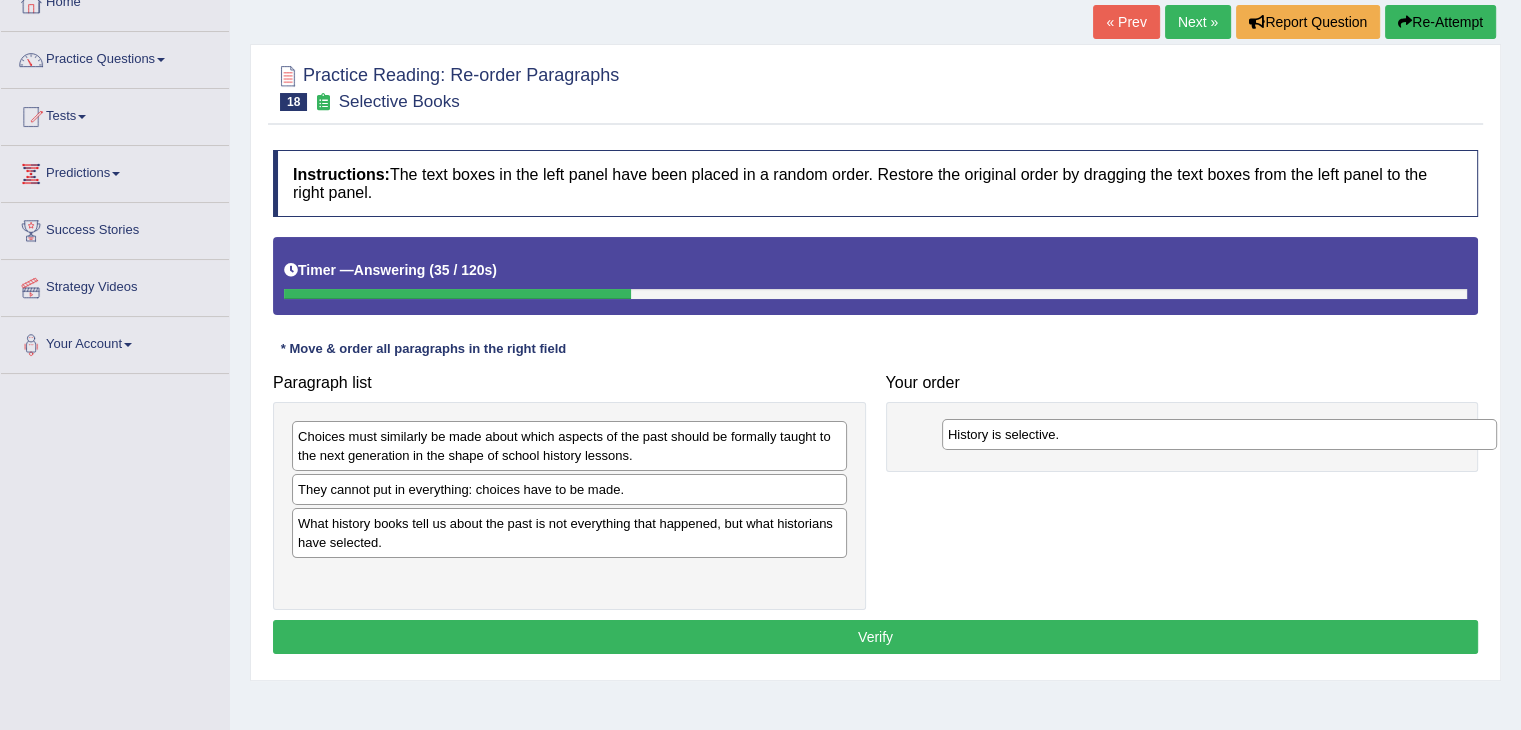 drag, startPoint x: 363, startPoint y: 577, endPoint x: 1013, endPoint y: 436, distance: 665.1173 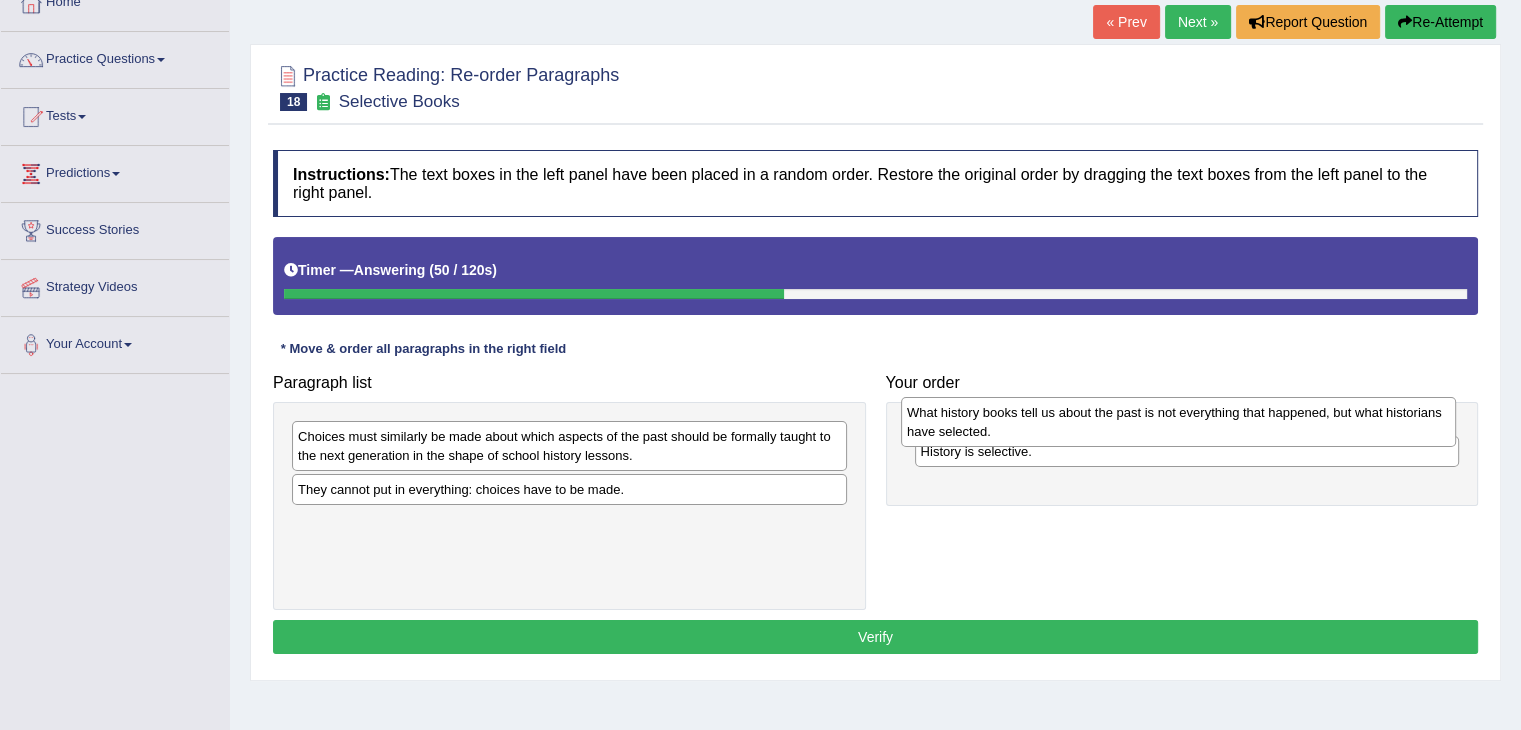 drag, startPoint x: 424, startPoint y: 534, endPoint x: 1032, endPoint y: 424, distance: 617.87054 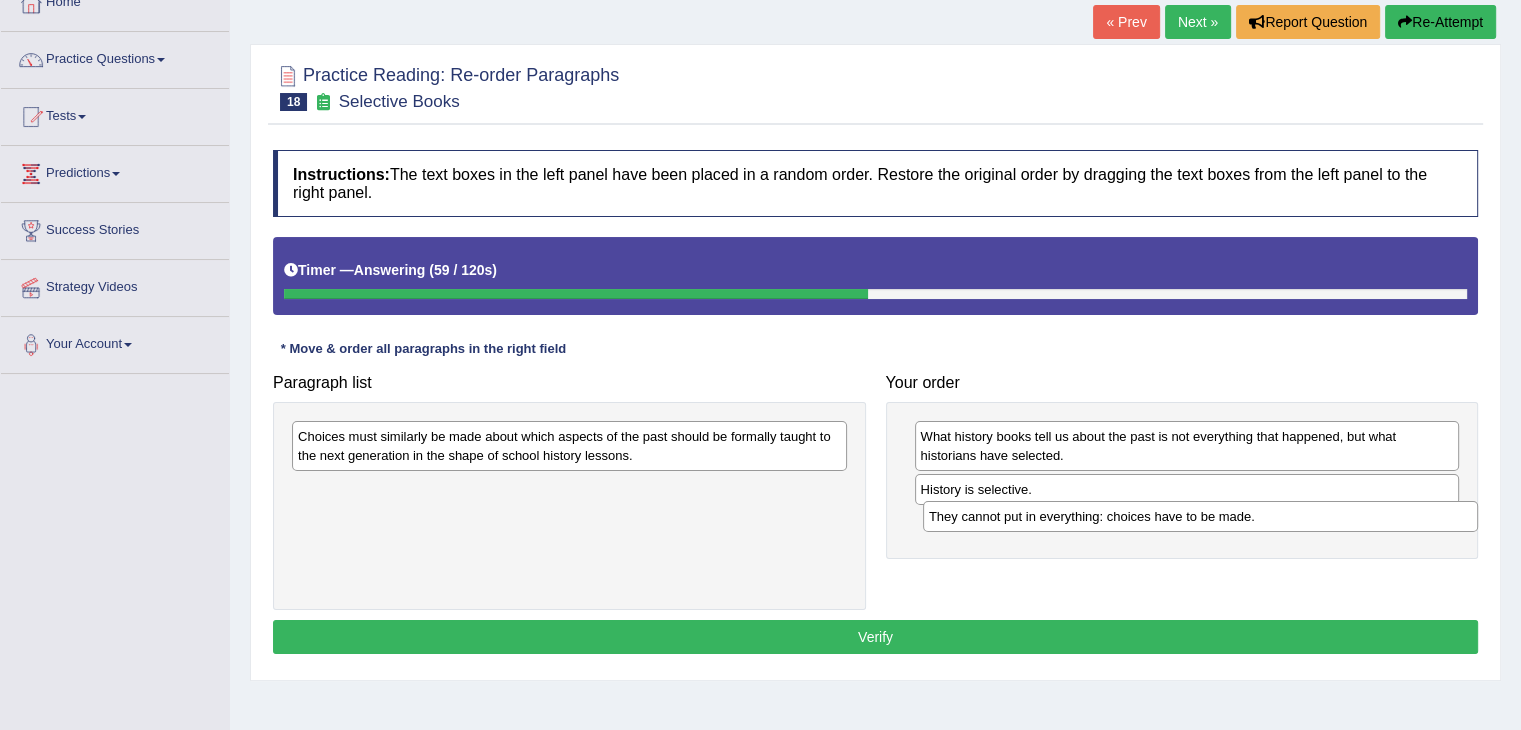 drag, startPoint x: 345, startPoint y: 489, endPoint x: 975, endPoint y: 517, distance: 630.6219 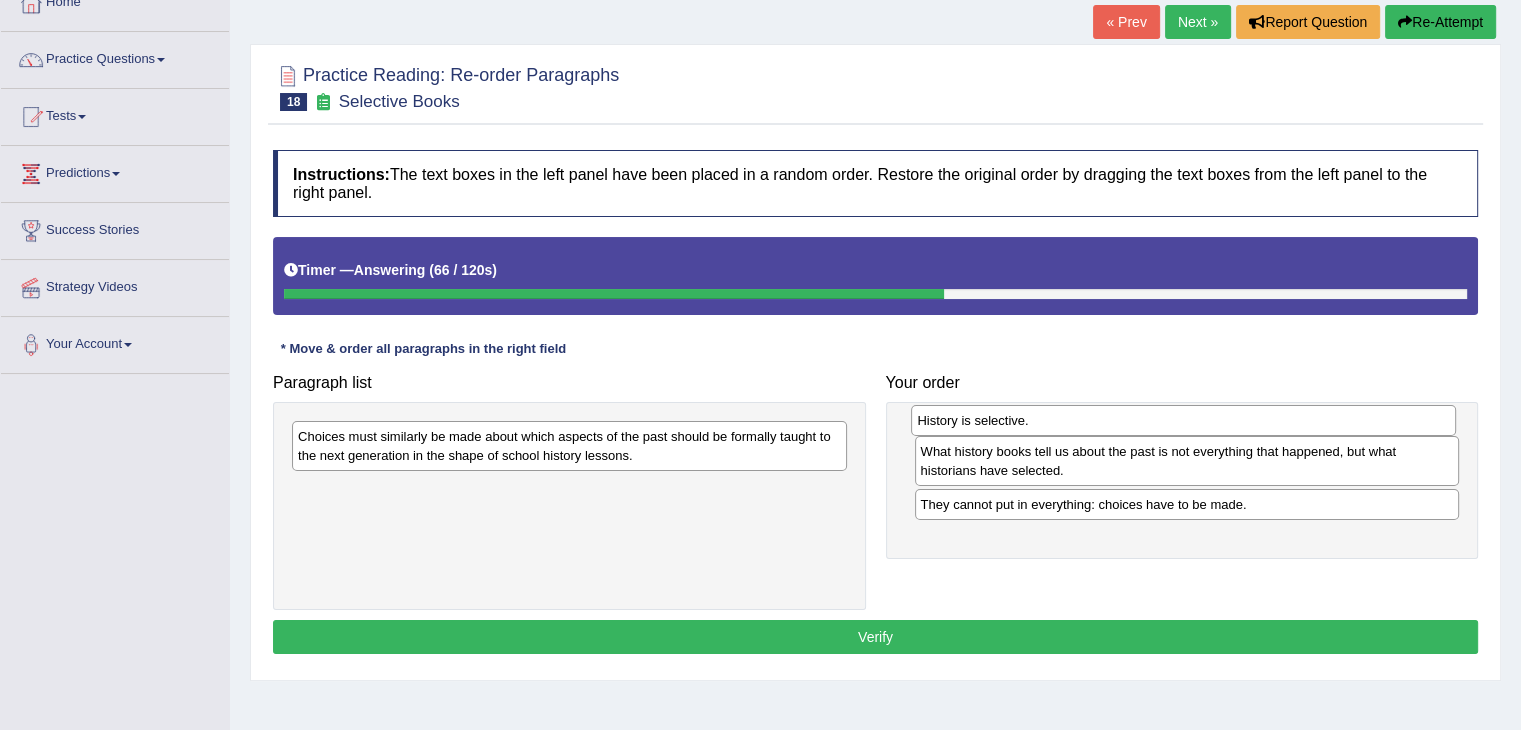 drag, startPoint x: 952, startPoint y: 493, endPoint x: 949, endPoint y: 425, distance: 68.06615 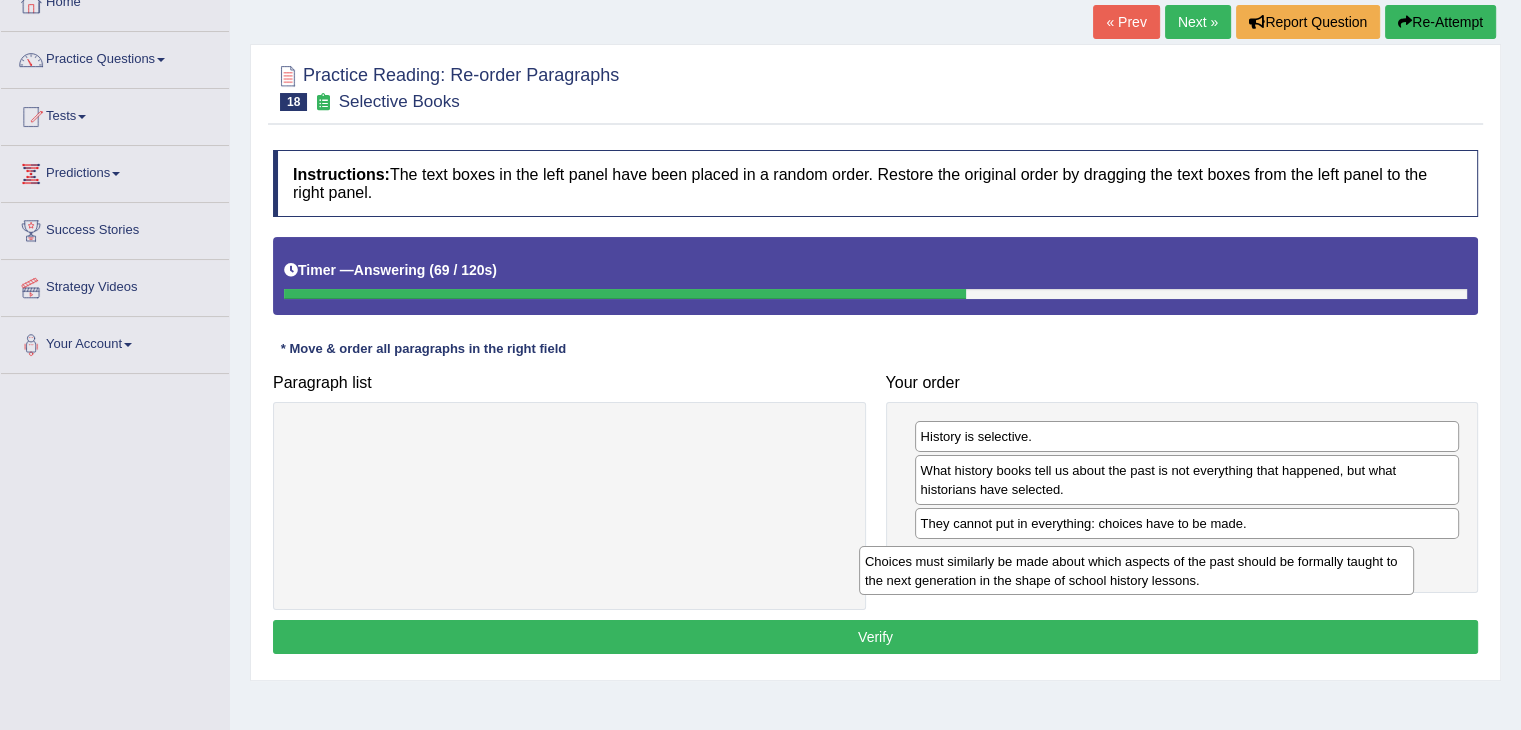 drag, startPoint x: 728, startPoint y: 443, endPoint x: 1301, endPoint y: 568, distance: 586.4759 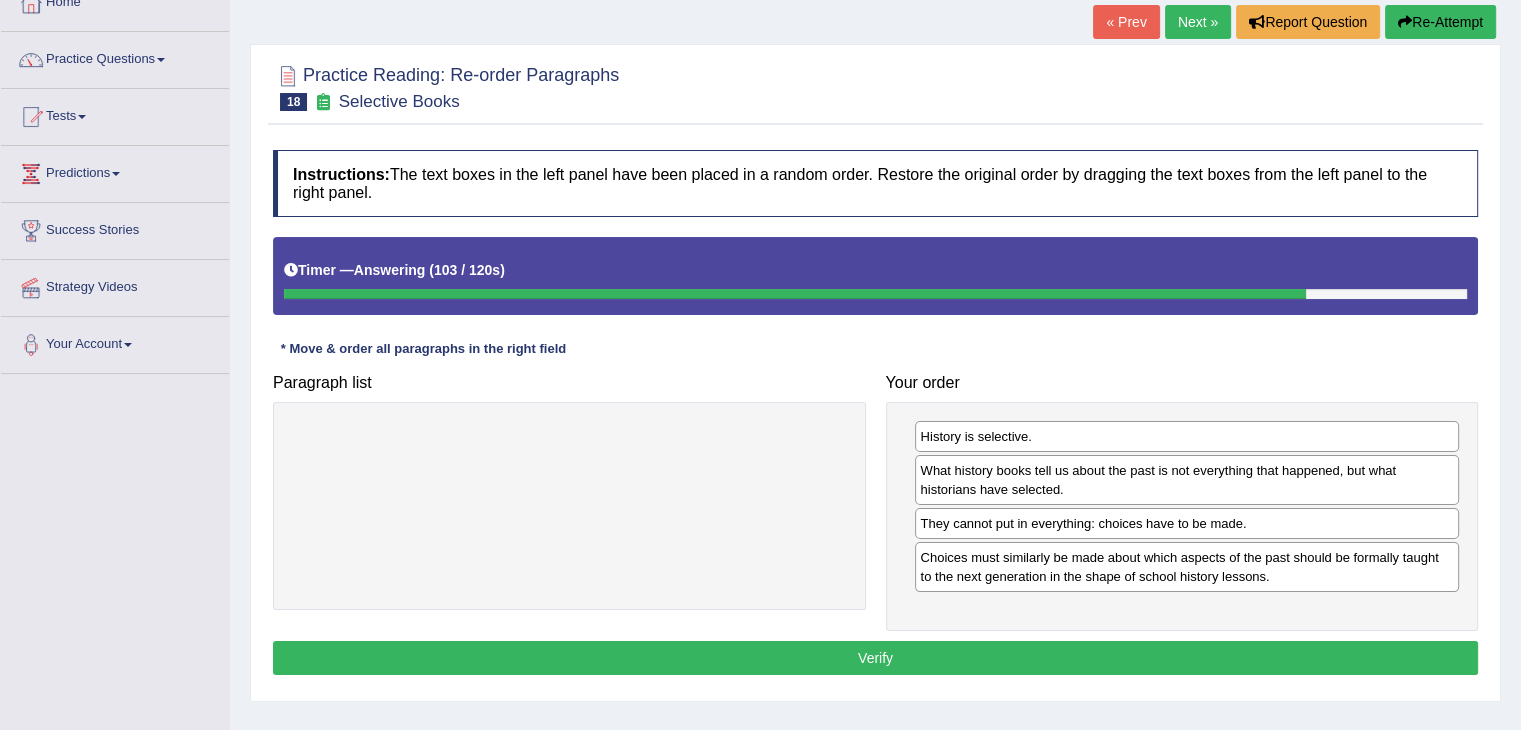 click on "Verify" at bounding box center [875, 658] 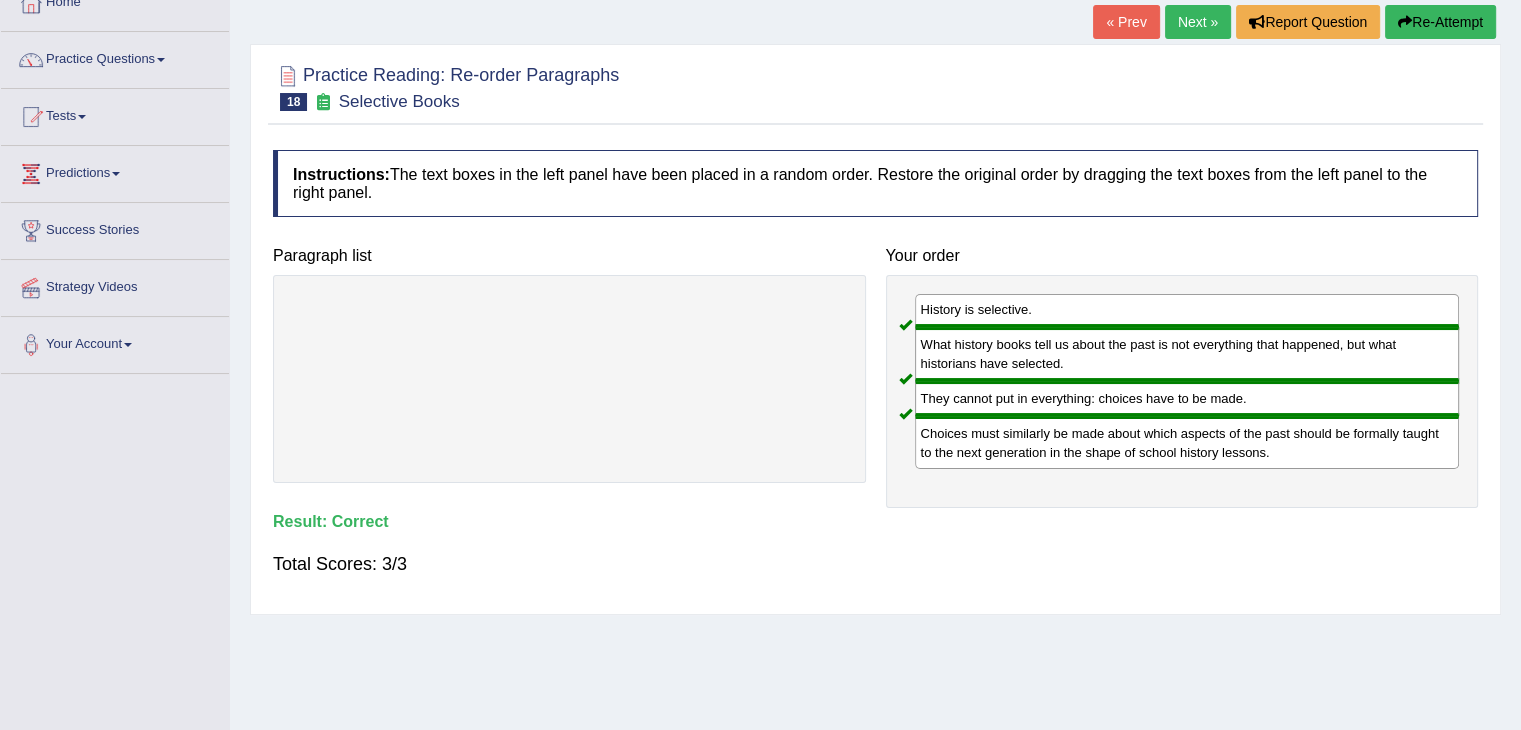 click on "Practice Reading: Re-order Paragraphs
18
Selective Books
Instructions:  The text boxes in the left panel have been placed in a random order. Restore the original order by dragging the text boxes from the left panel to the right panel.
Timer —  Answering   ( 103 / 120s ) Skip * Move & order all paragraphs in the right field
Paragraph list
Correct order
History is selective. What history books tell us about the past is not everything that happened, but what historians have selected. They cannot put in everything: choices have to be made. Choices must similarly be made about which aspects of the past should be formally taught to the next generation in the shape of school
history lessons.
Your order
History is selective. What history books tell us about the past is not everything that happened, but what historians have selected.
Result:  Total Scores: 3/3 Verify" at bounding box center (875, 329) 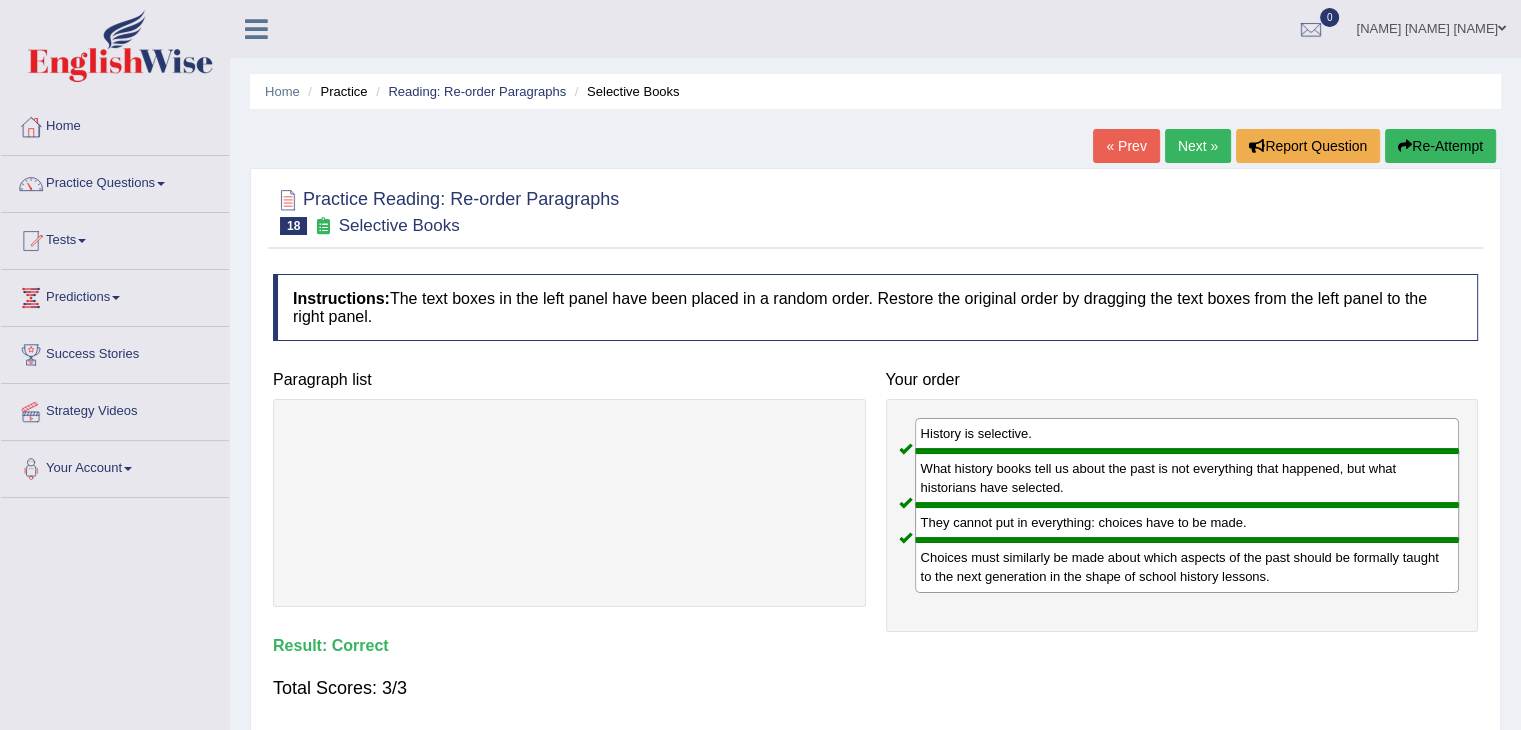 scroll, scrollTop: 0, scrollLeft: 0, axis: both 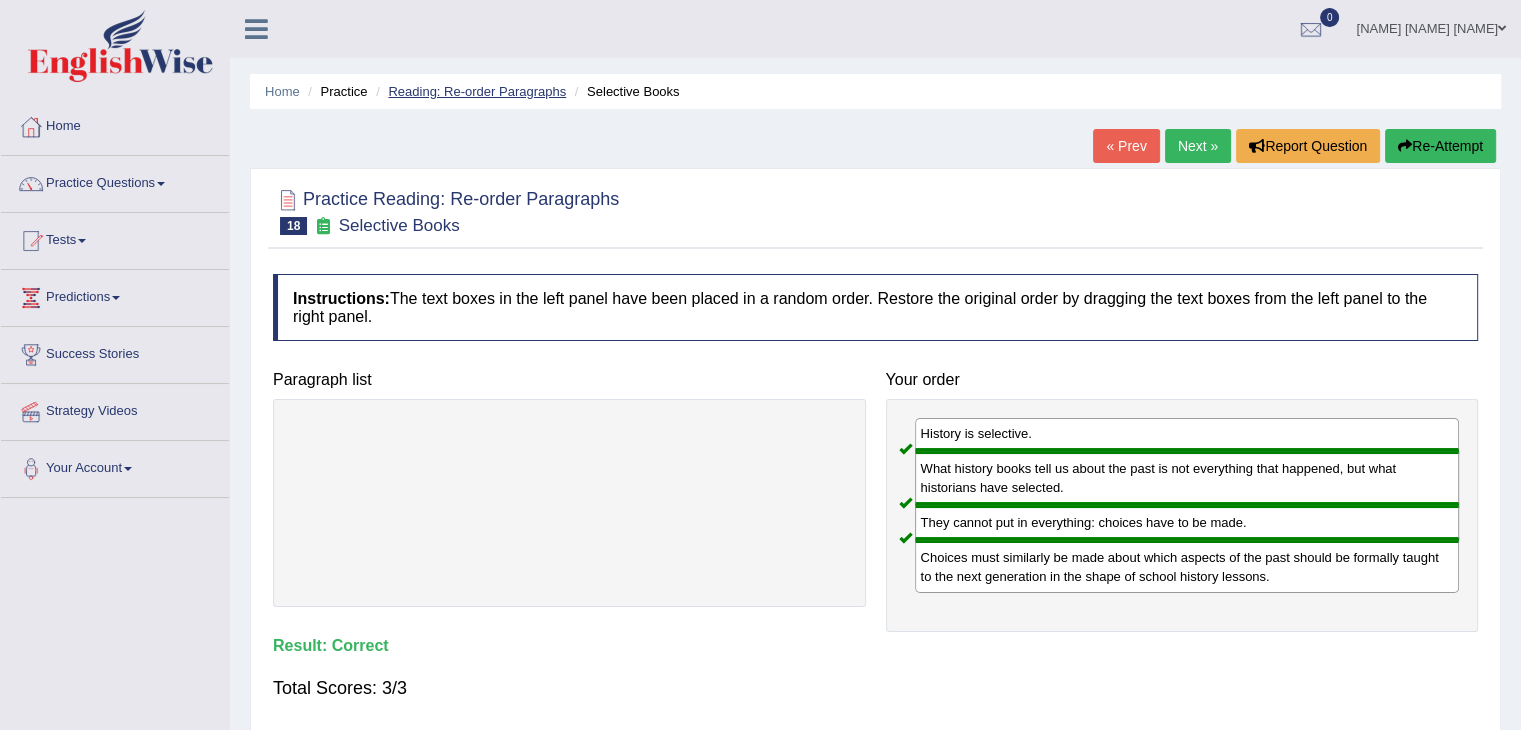 click on "Reading: Re-order Paragraphs" at bounding box center (477, 91) 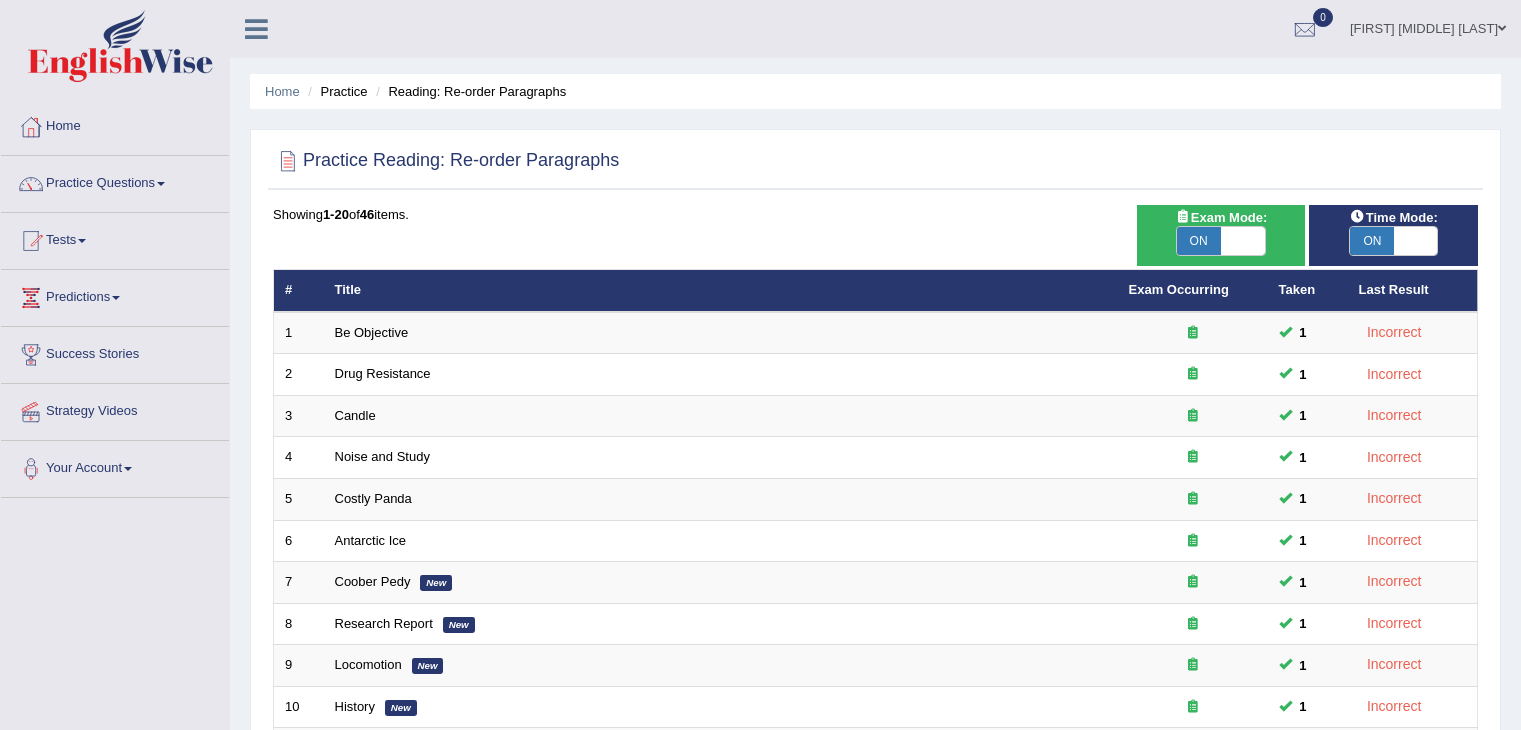 scroll, scrollTop: 519, scrollLeft: 0, axis: vertical 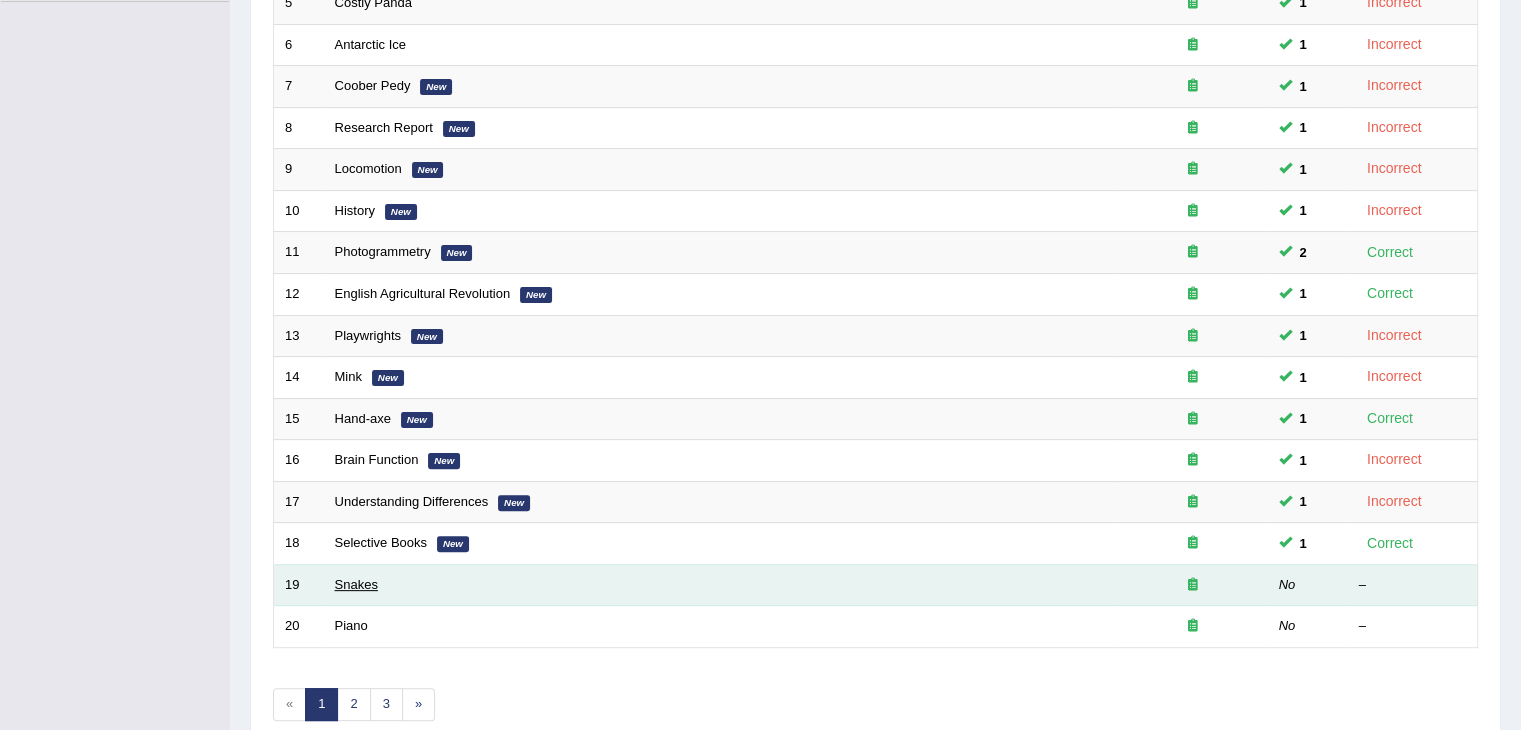 click on "Snakes" at bounding box center (356, 584) 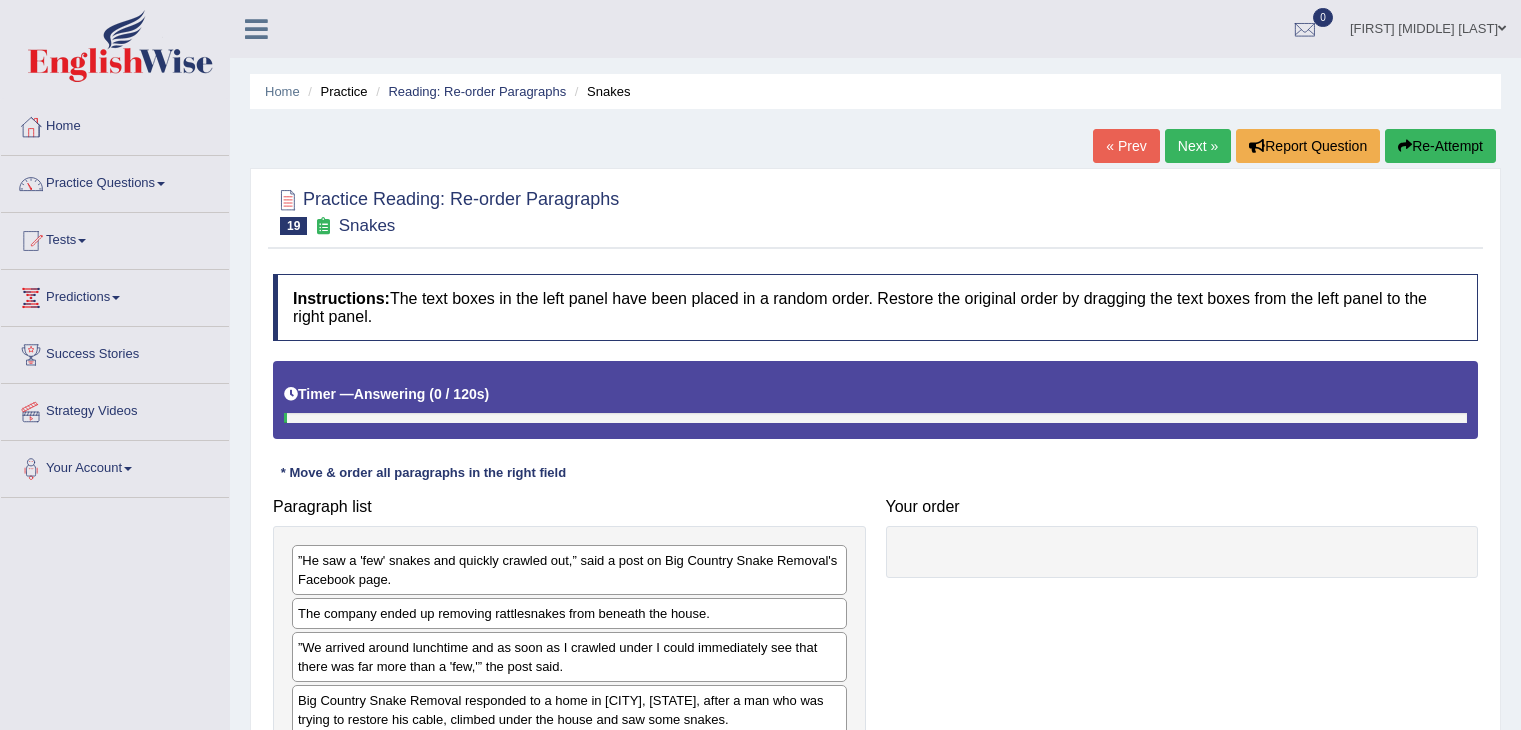 scroll, scrollTop: 0, scrollLeft: 0, axis: both 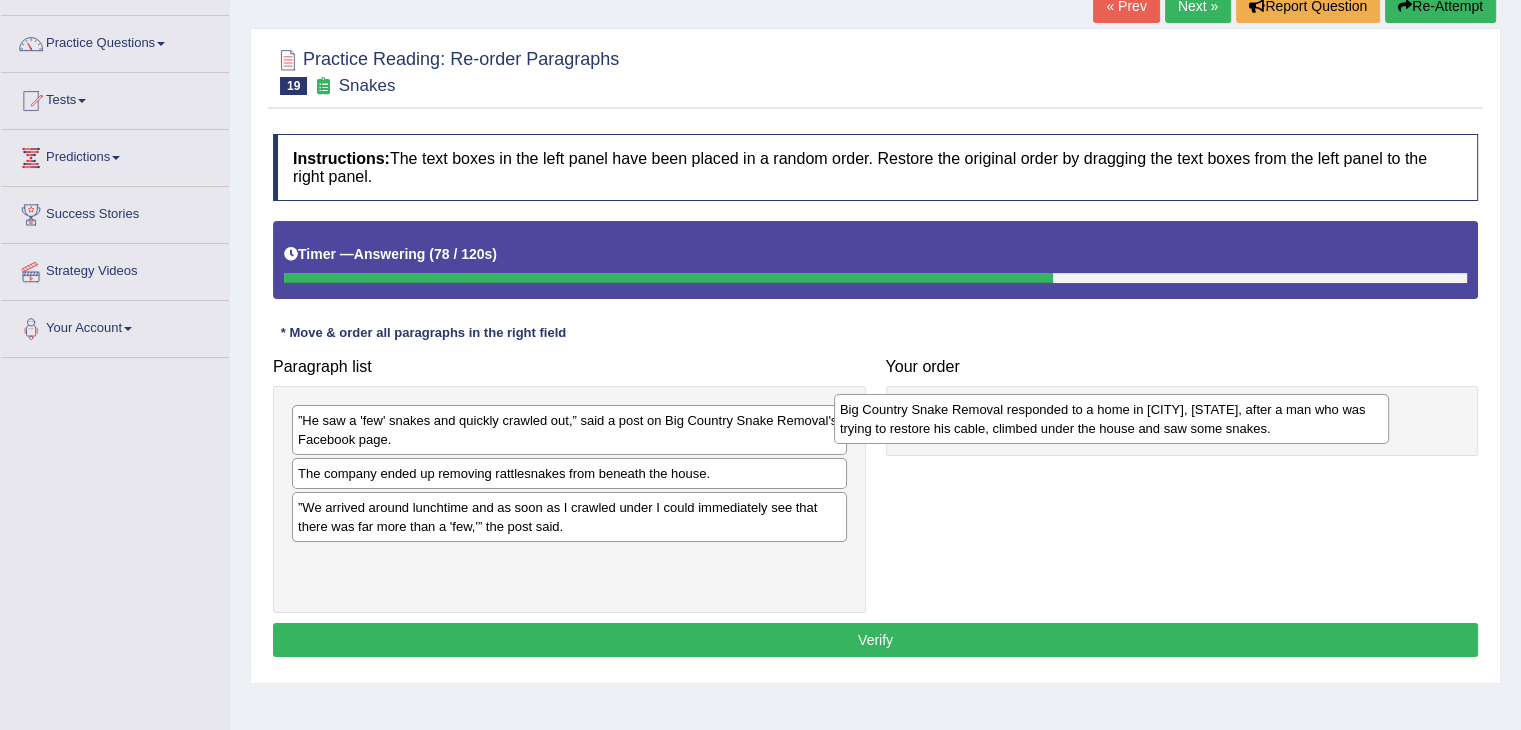 drag, startPoint x: 456, startPoint y: 574, endPoint x: 1002, endPoint y: 421, distance: 567.03174 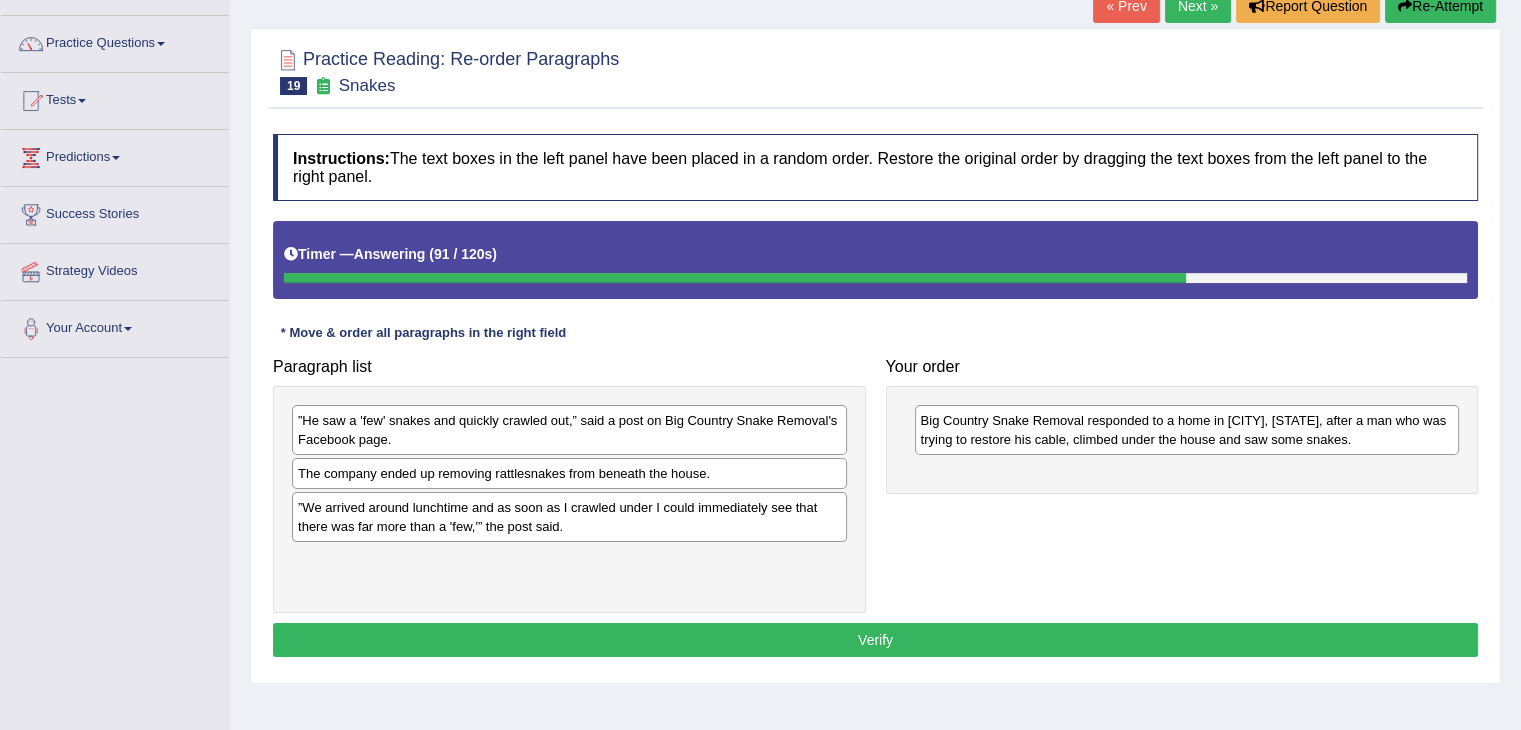 click on "”He saw a 'few' snakes and quickly crawled out,” said a post on Big Country Snake Removal's Facebook page." at bounding box center (569, 430) 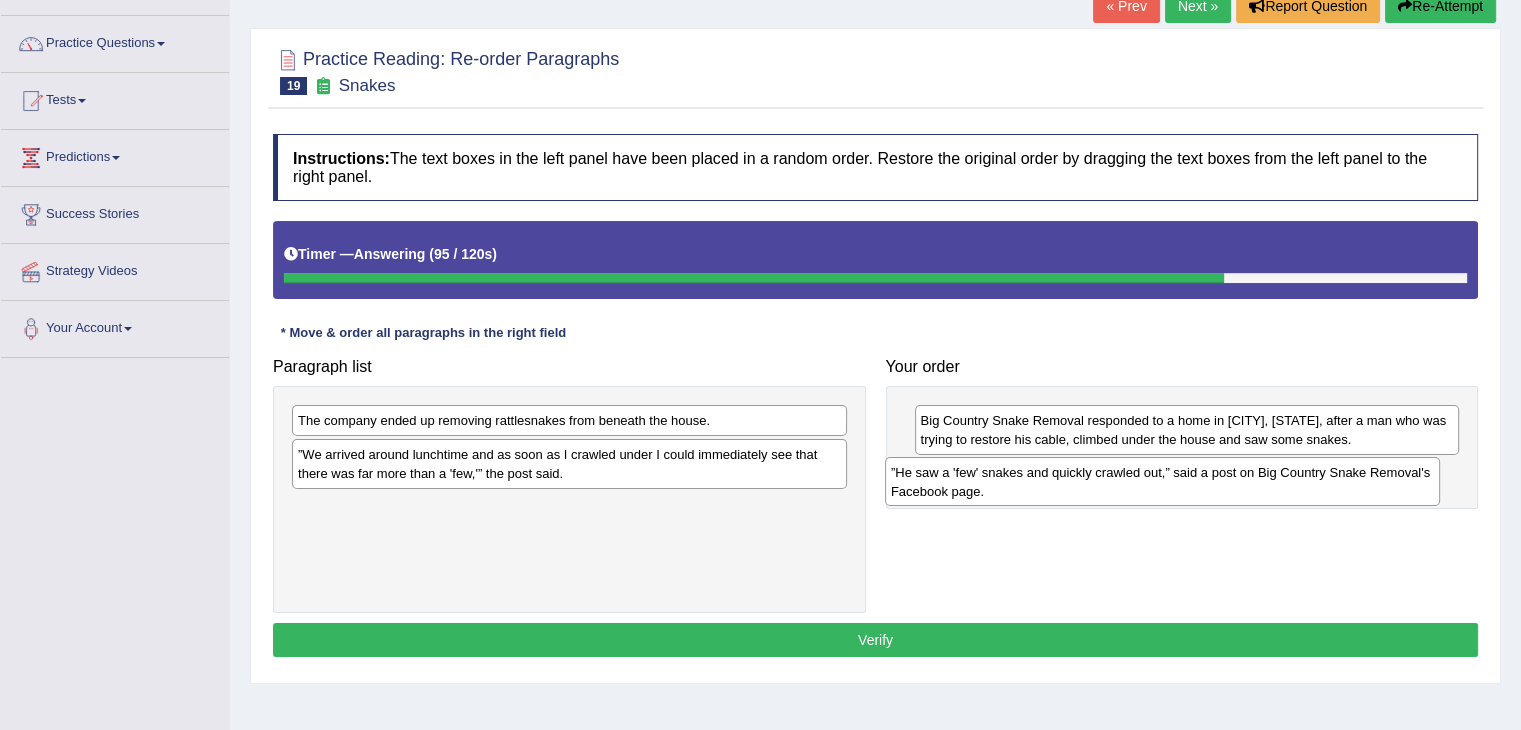 drag, startPoint x: 433, startPoint y: 431, endPoint x: 1040, endPoint y: 480, distance: 608.97455 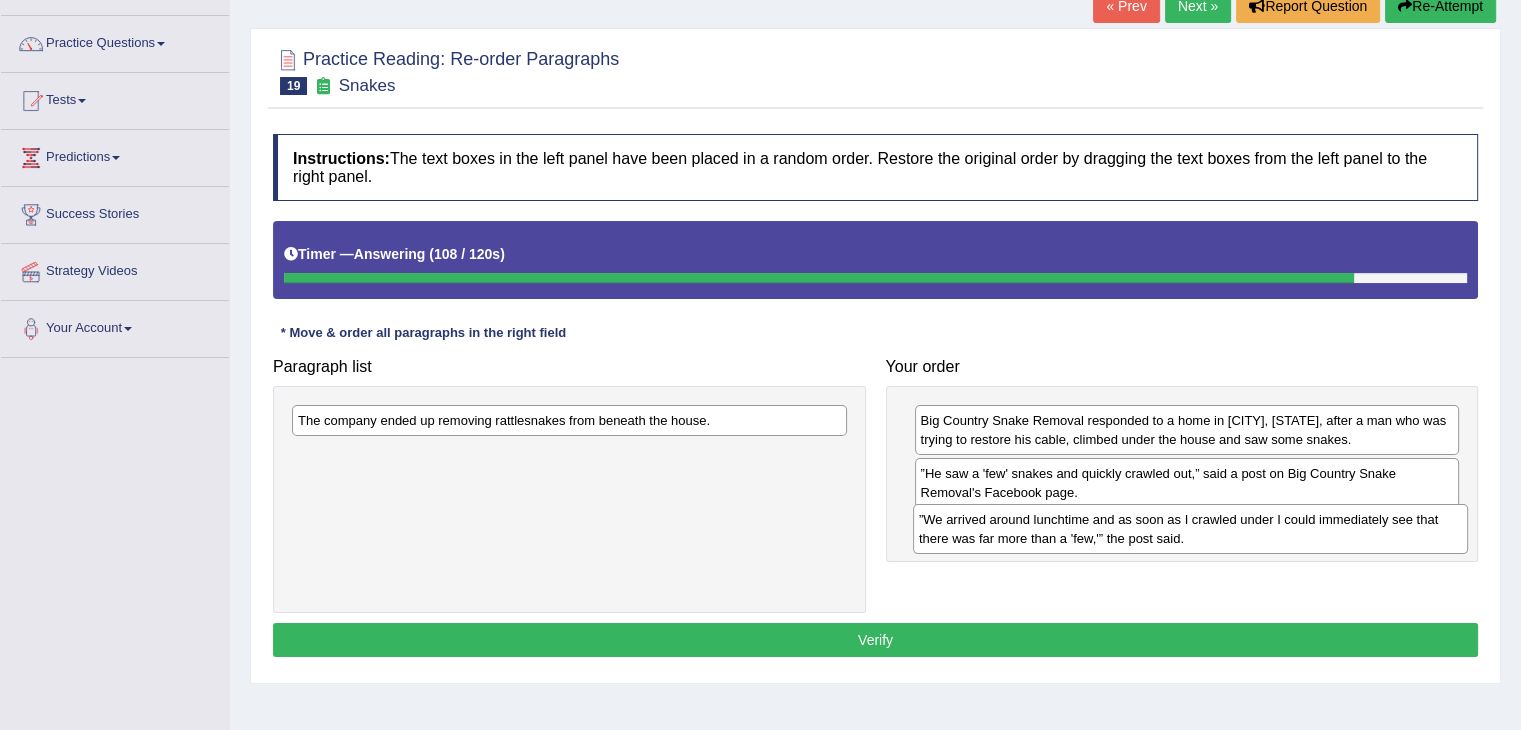 drag, startPoint x: 388, startPoint y: 460, endPoint x: 1009, endPoint y: 526, distance: 624.4974 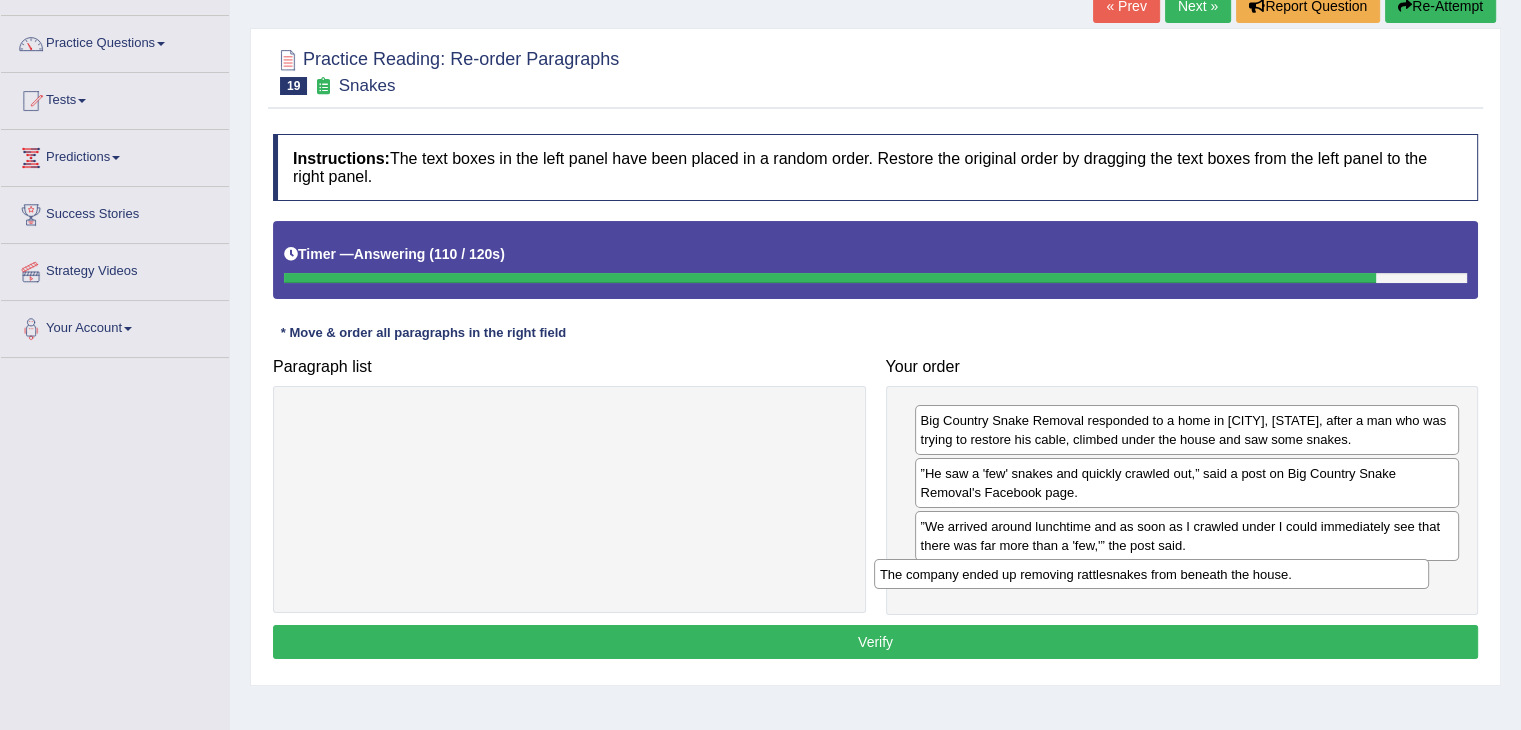 drag, startPoint x: 687, startPoint y: 415, endPoint x: 1269, endPoint y: 569, distance: 602.0299 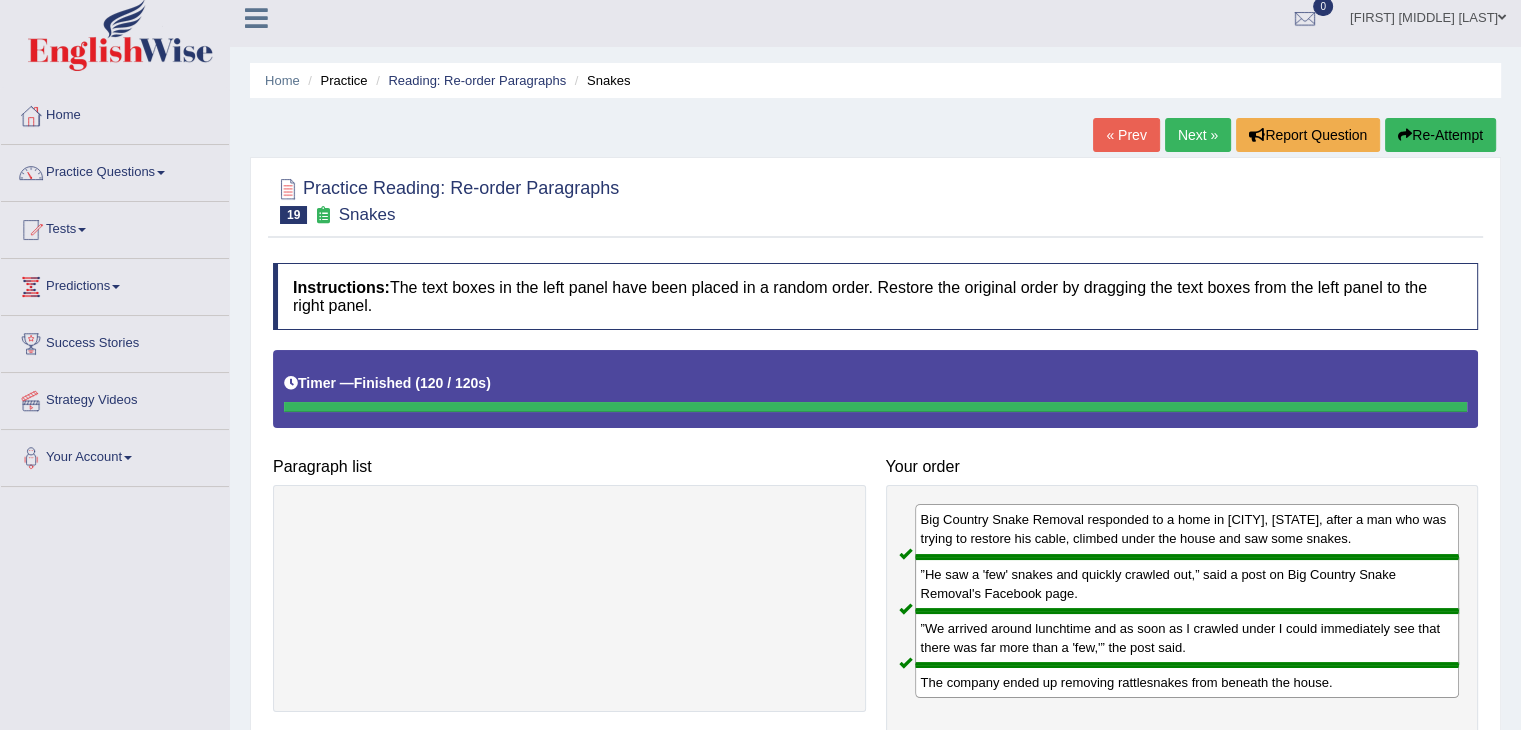 scroll, scrollTop: 10, scrollLeft: 0, axis: vertical 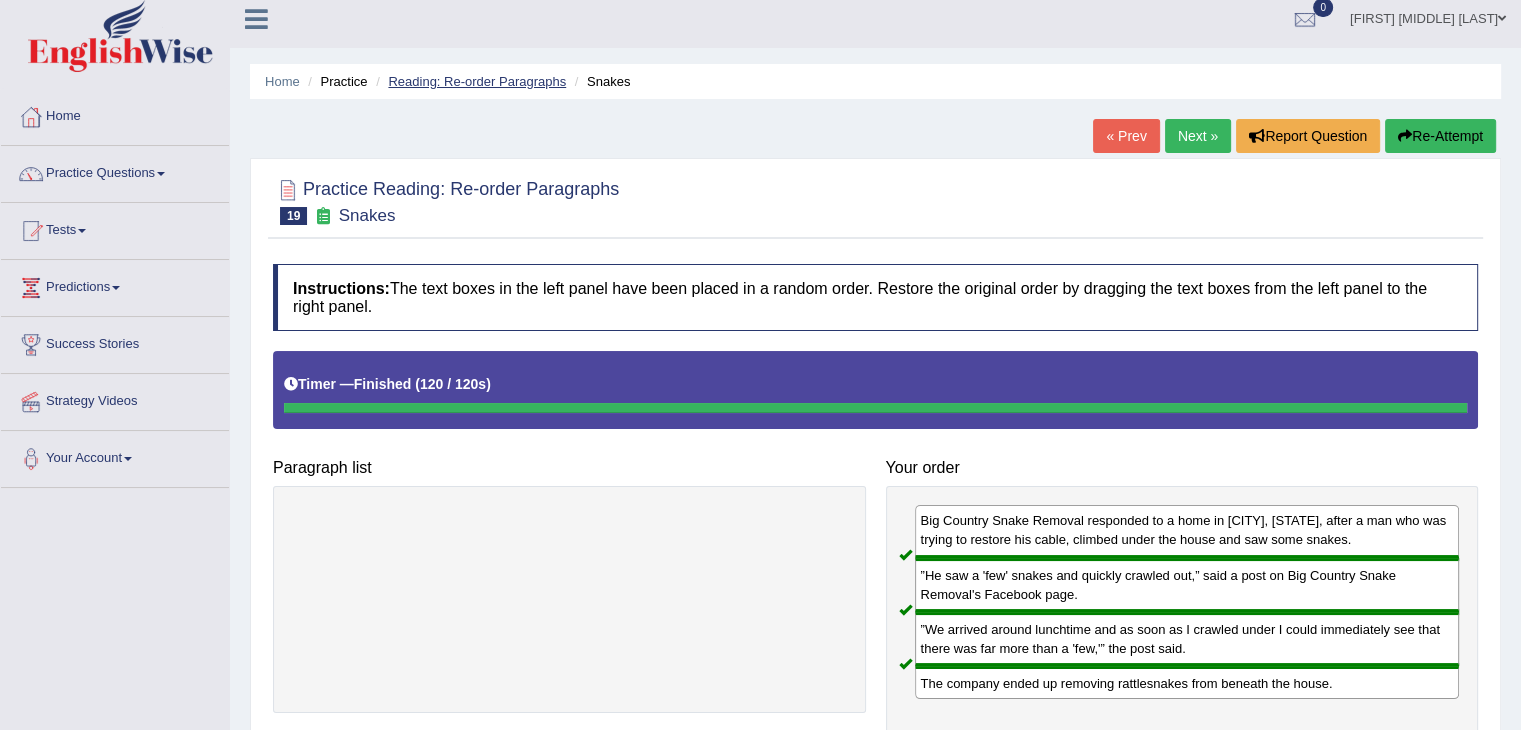 click on "Reading: Re-order Paragraphs" at bounding box center [477, 81] 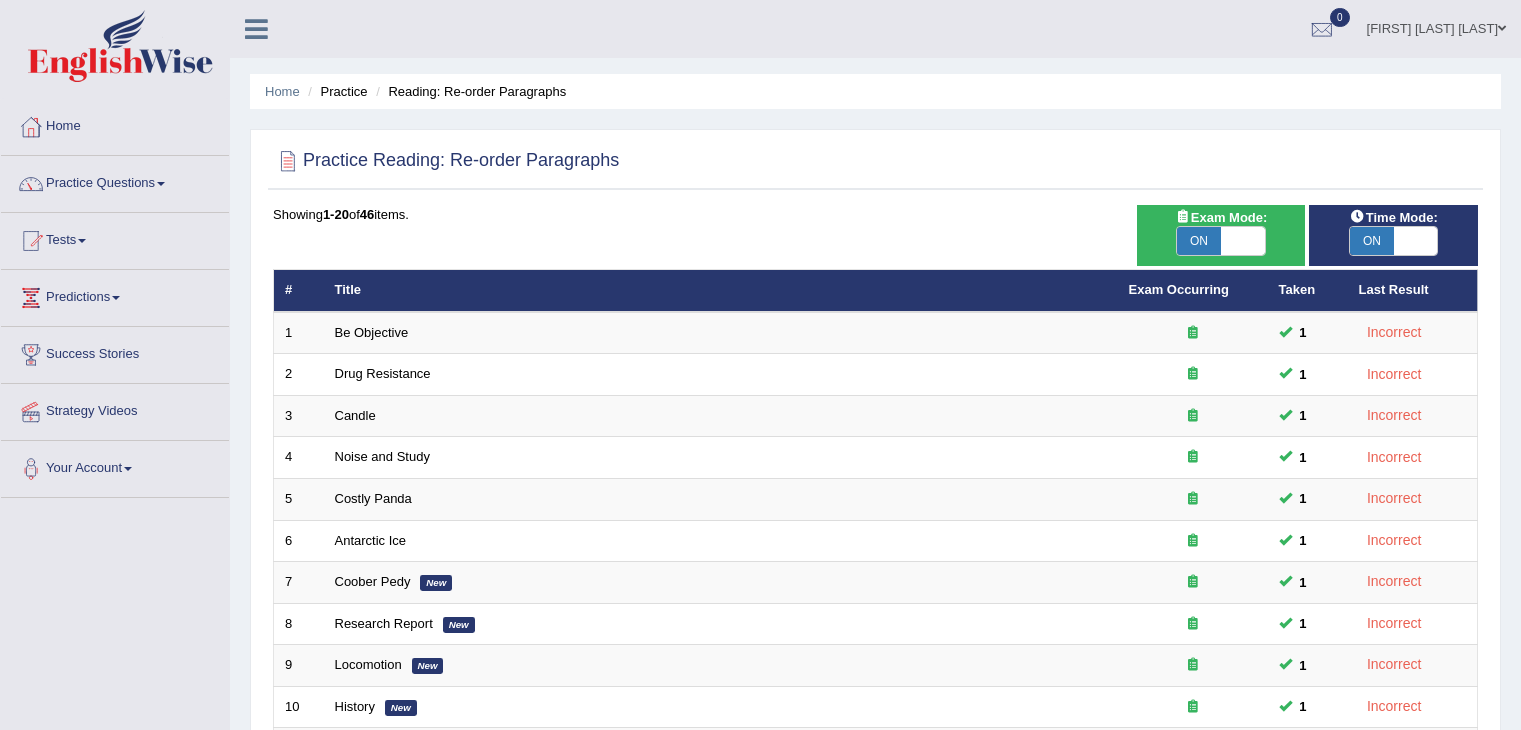 scroll, scrollTop: 311, scrollLeft: 0, axis: vertical 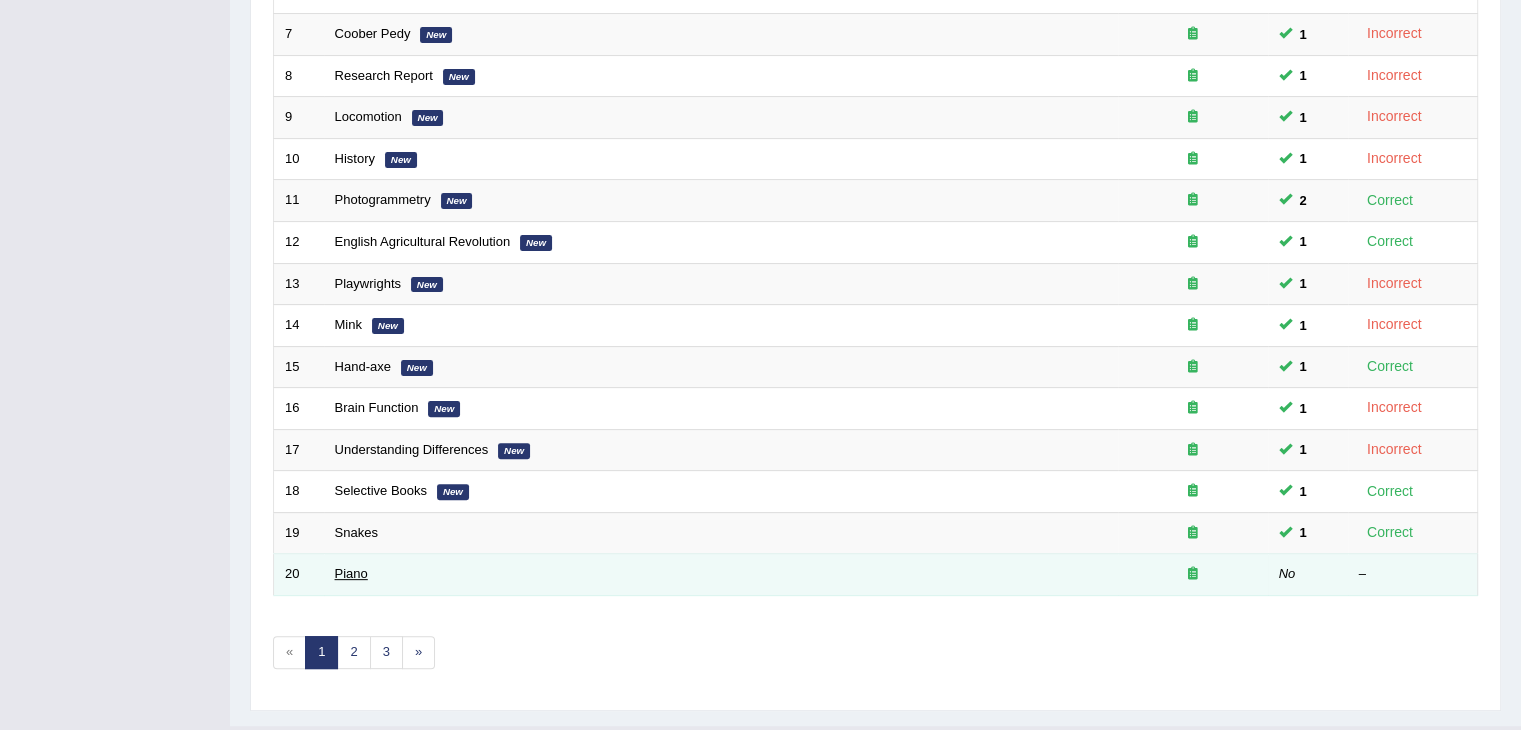 click on "Piano" at bounding box center (351, 573) 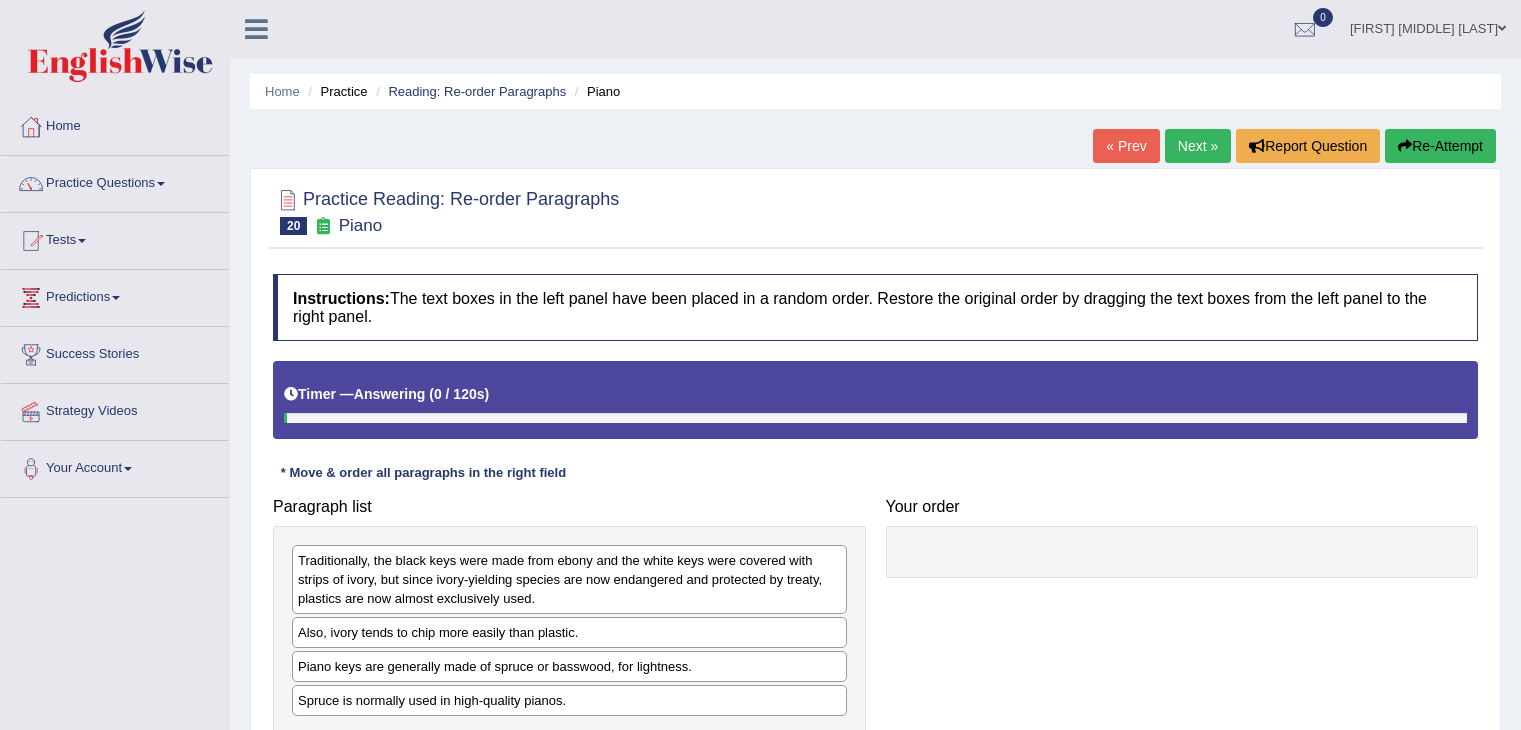 scroll, scrollTop: 0, scrollLeft: 0, axis: both 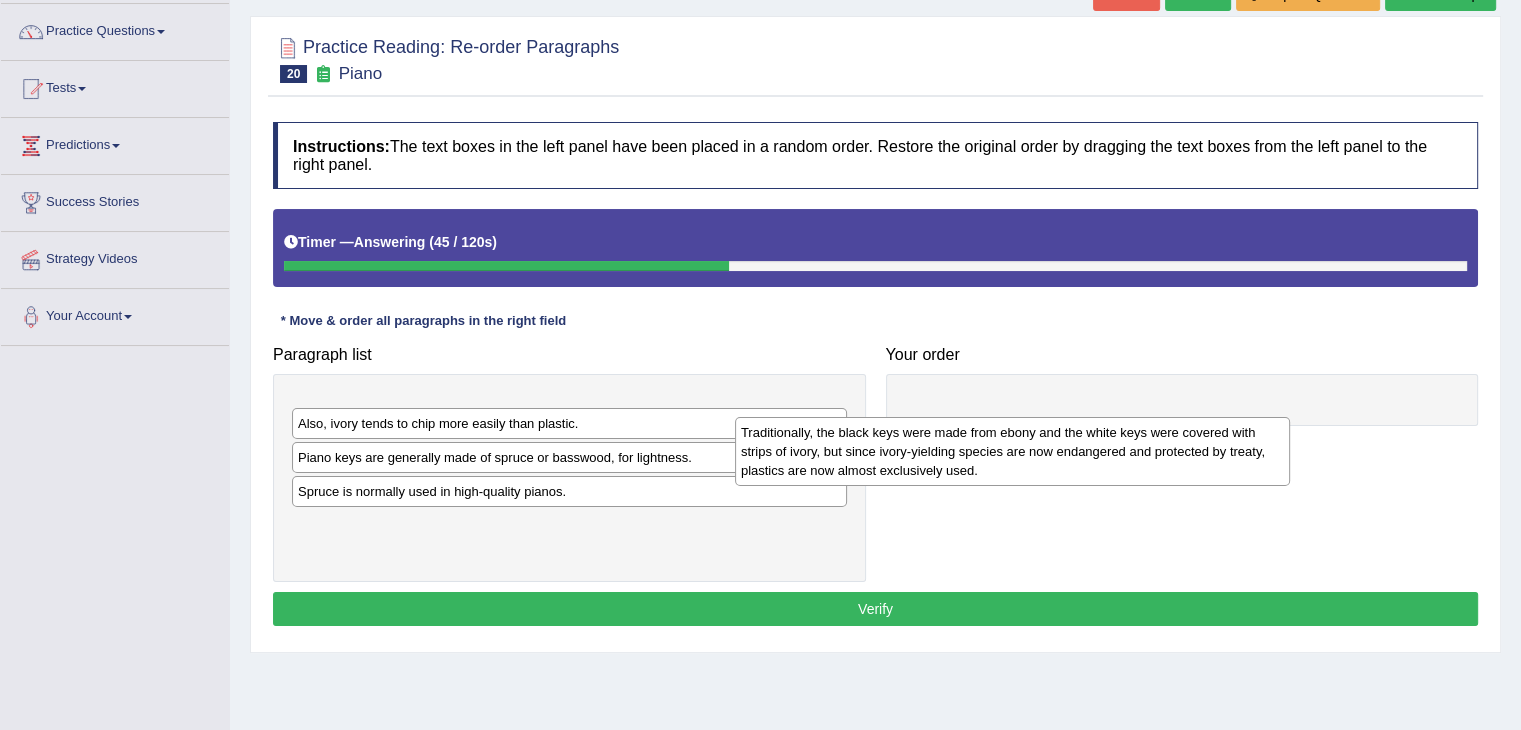 drag, startPoint x: 354, startPoint y: 420, endPoint x: 993, endPoint y: 461, distance: 640.31396 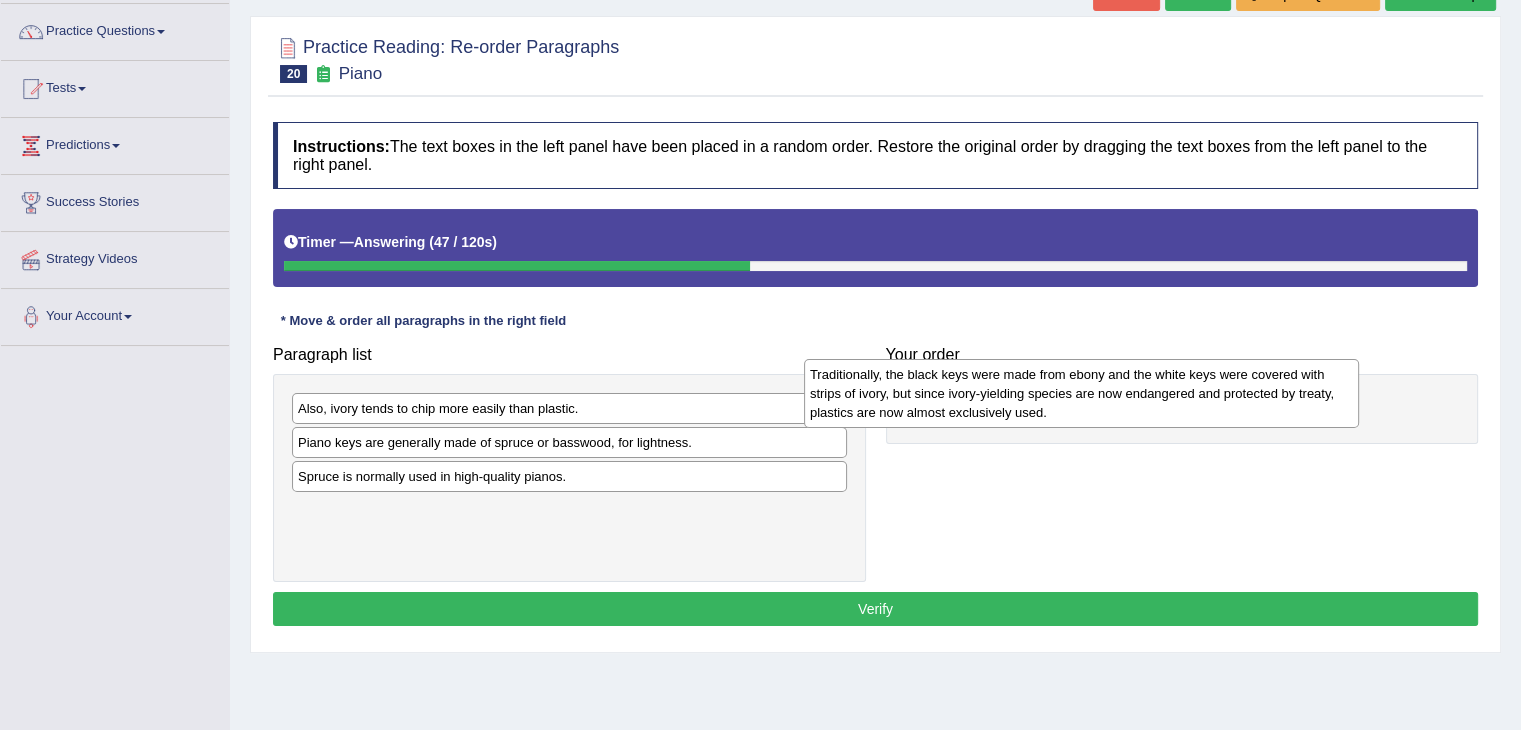 drag, startPoint x: 651, startPoint y: 425, endPoint x: 1216, endPoint y: 398, distance: 565.6448 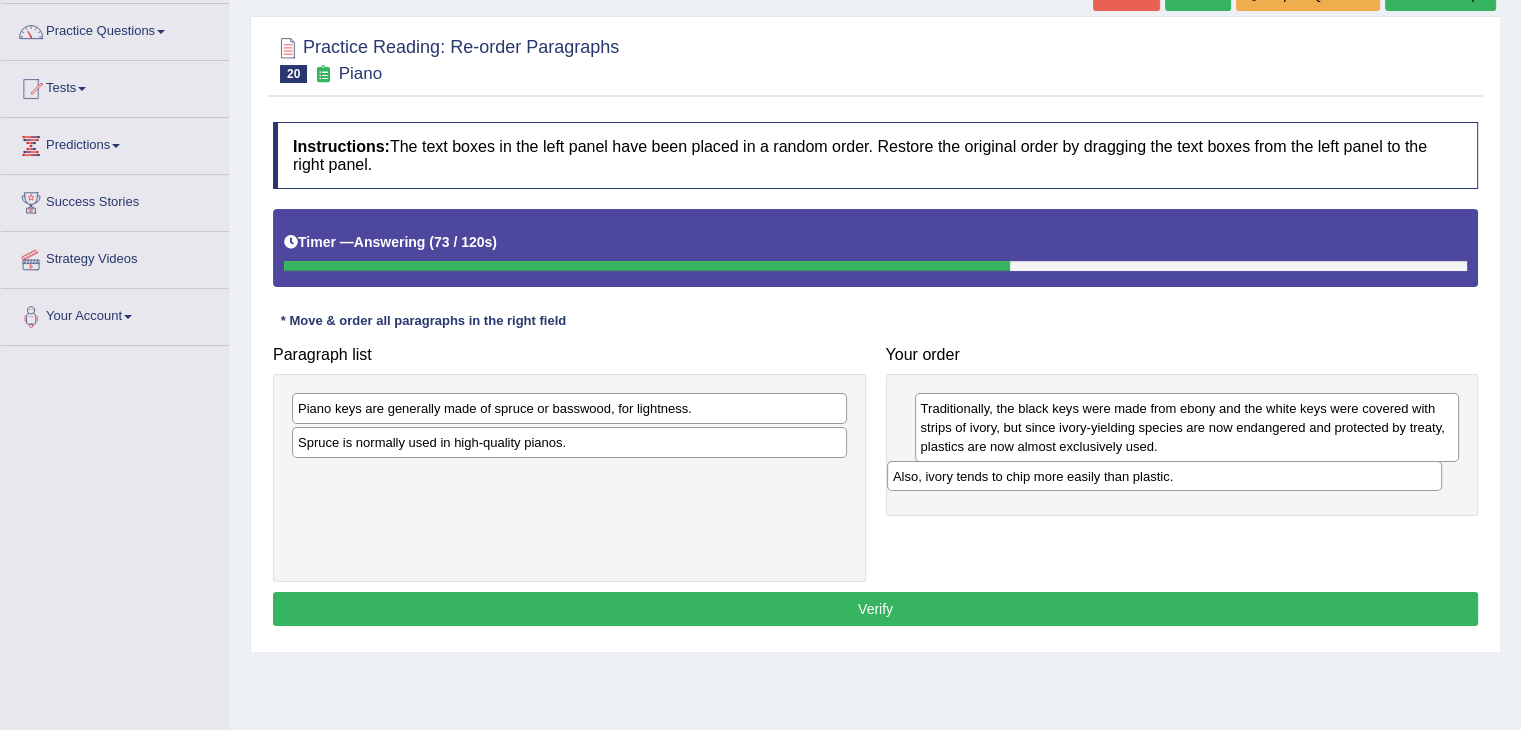 drag, startPoint x: 405, startPoint y: 407, endPoint x: 1064, endPoint y: 501, distance: 665.67035 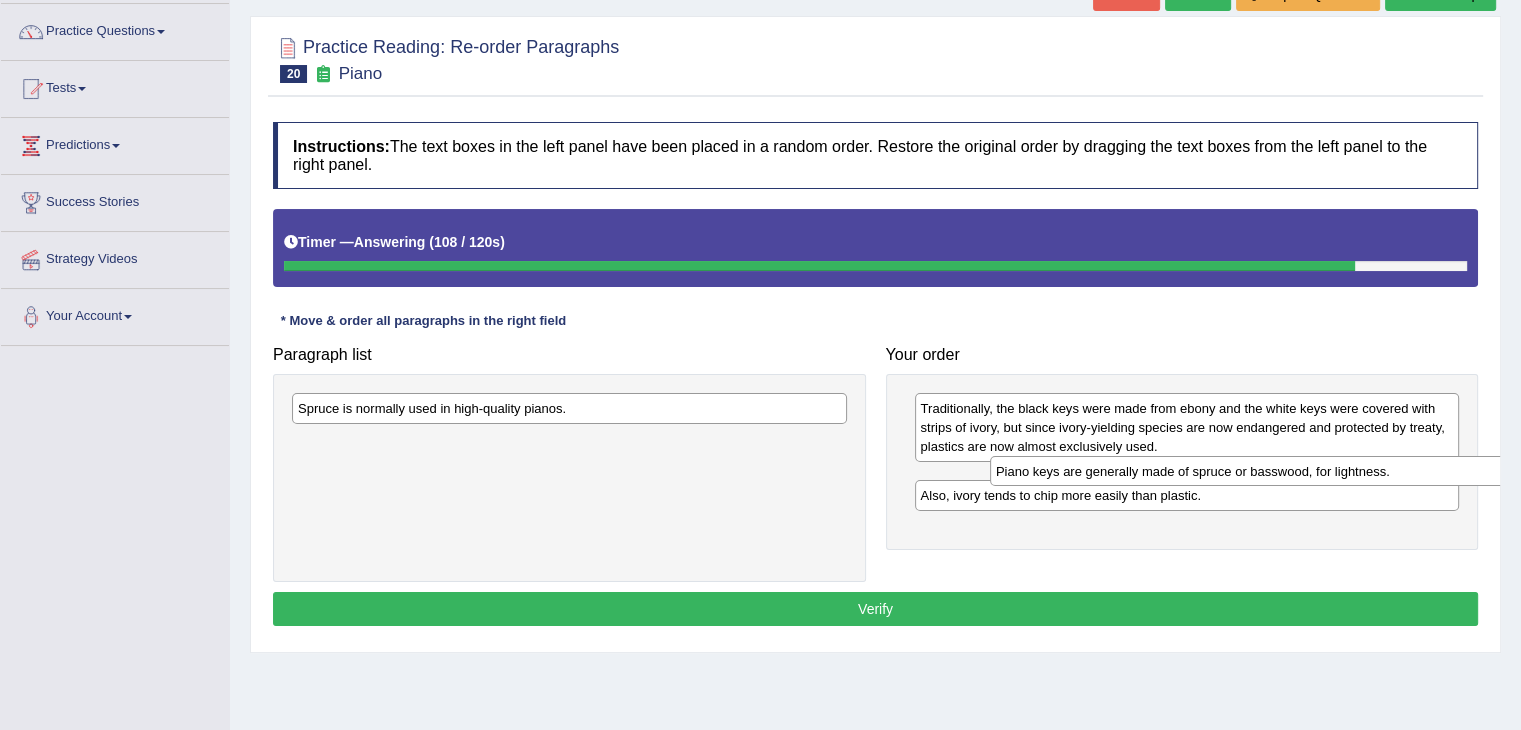 drag, startPoint x: 391, startPoint y: 408, endPoint x: 1119, endPoint y: 467, distance: 730.3869 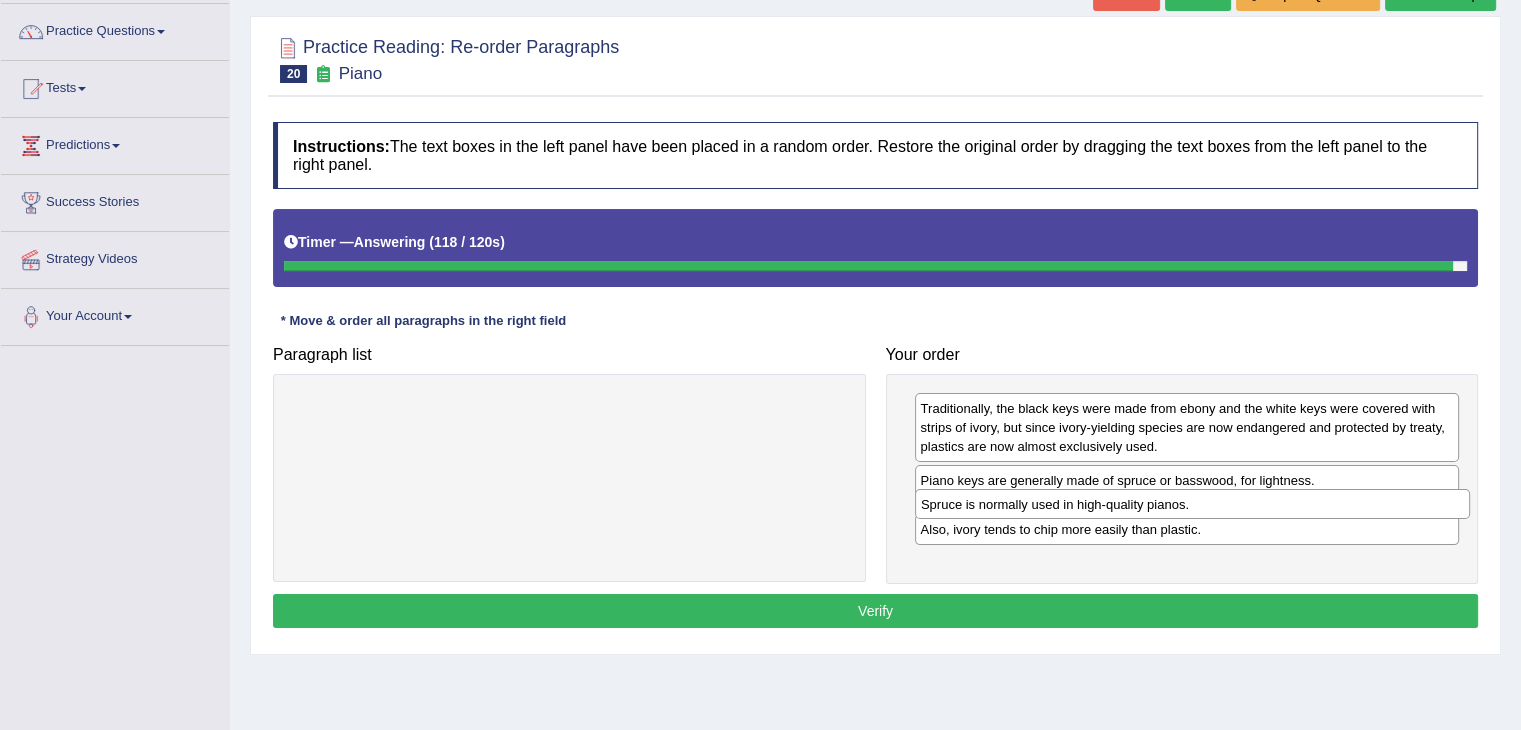 drag, startPoint x: 637, startPoint y: 405, endPoint x: 1260, endPoint y: 501, distance: 630.3531 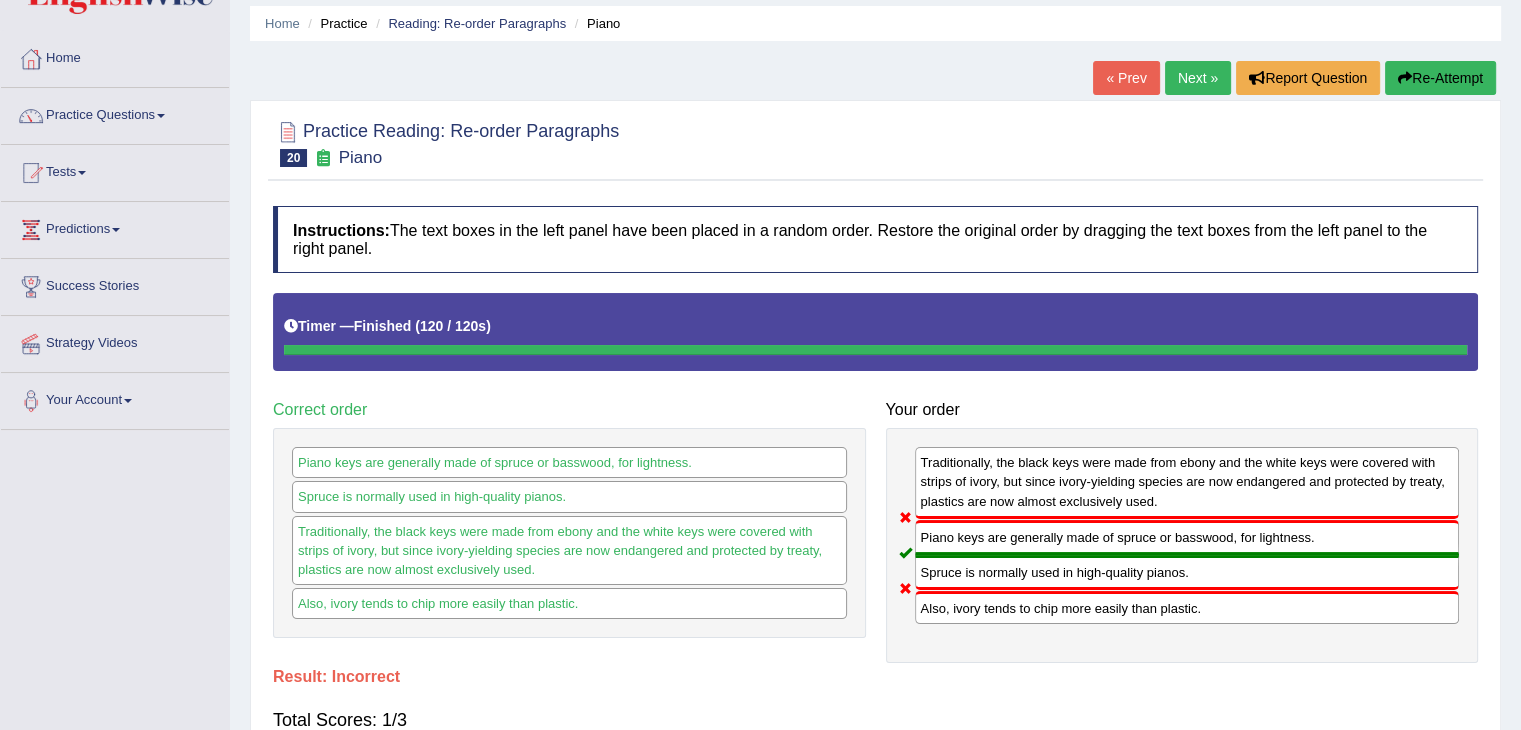 scroll, scrollTop: 0, scrollLeft: 0, axis: both 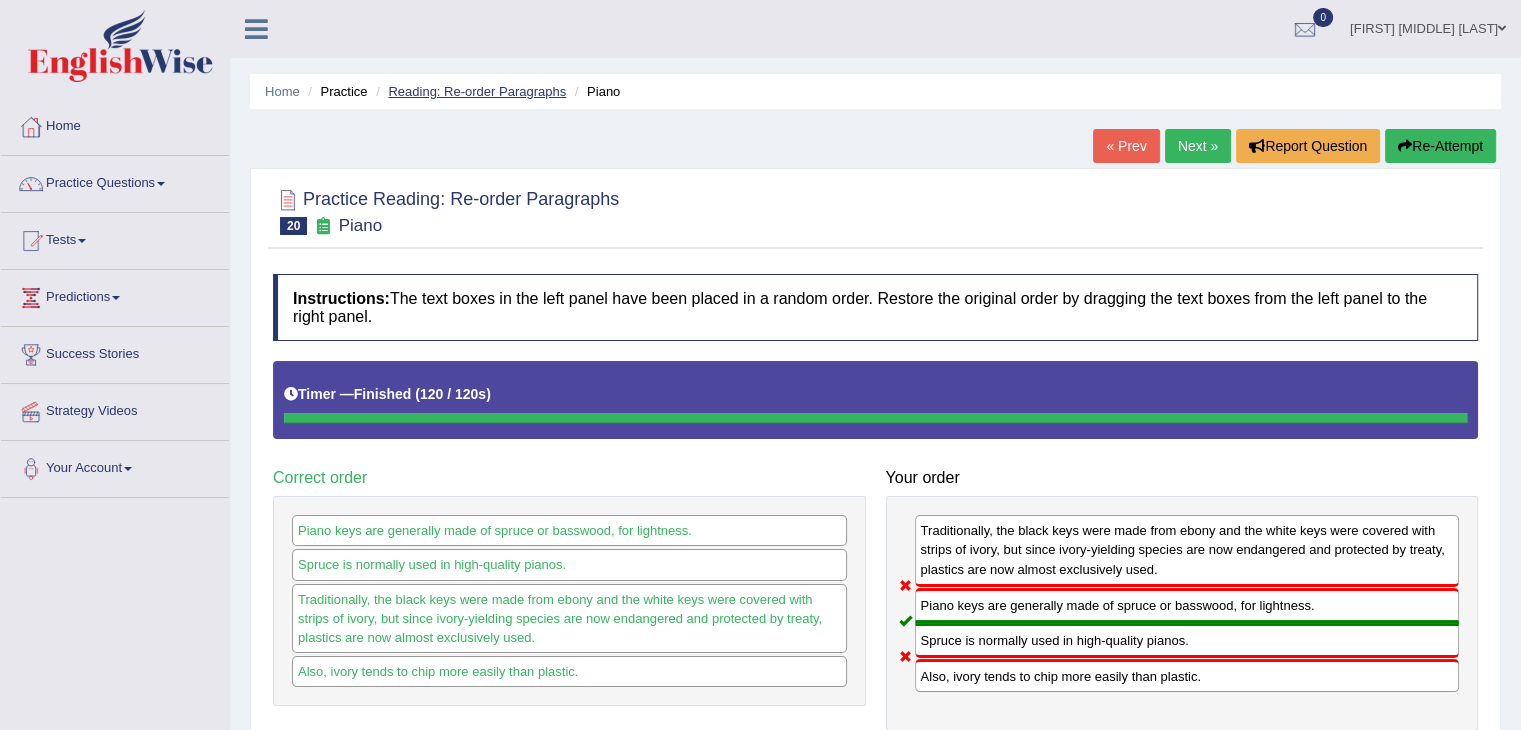 click on "Reading: Re-order Paragraphs" at bounding box center (477, 91) 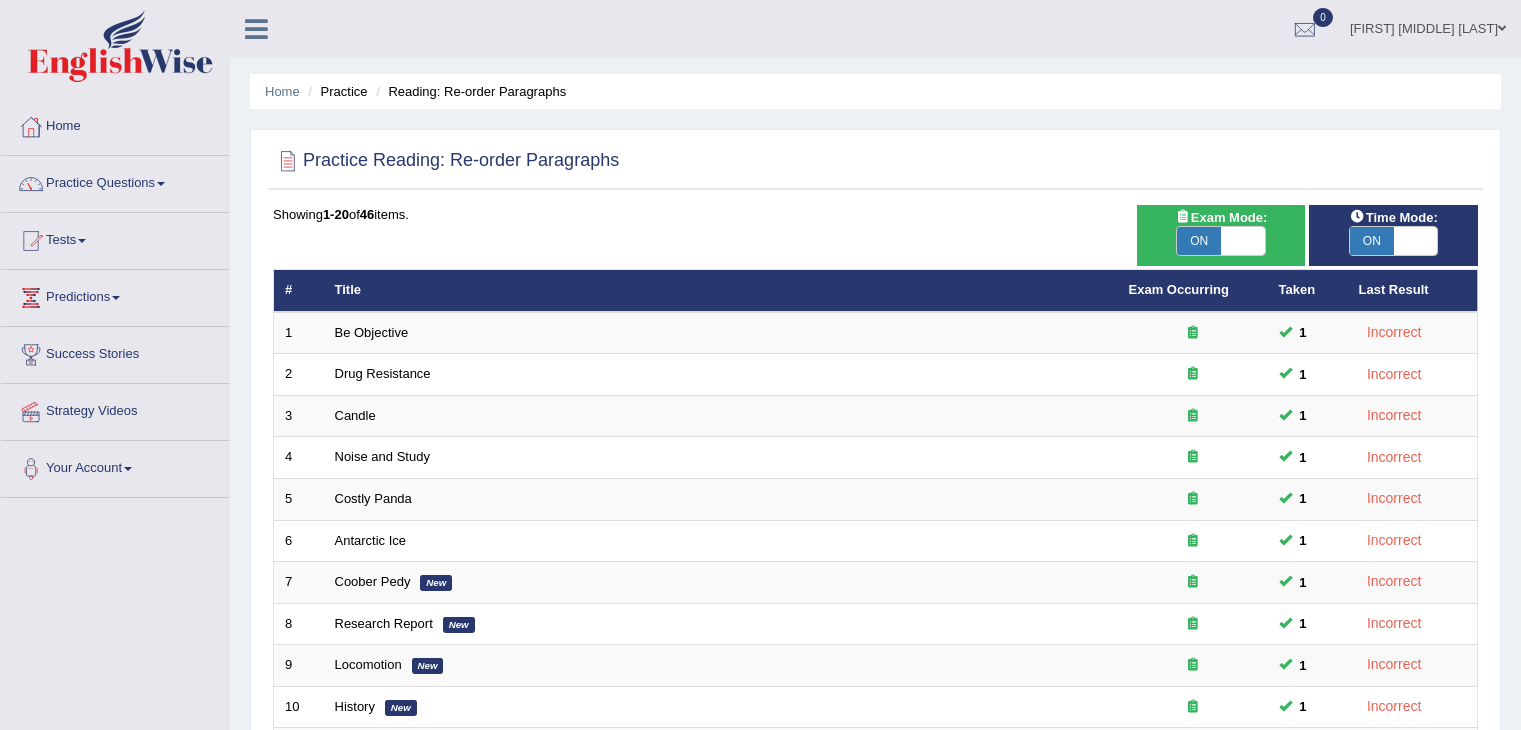 scroll, scrollTop: 0, scrollLeft: 0, axis: both 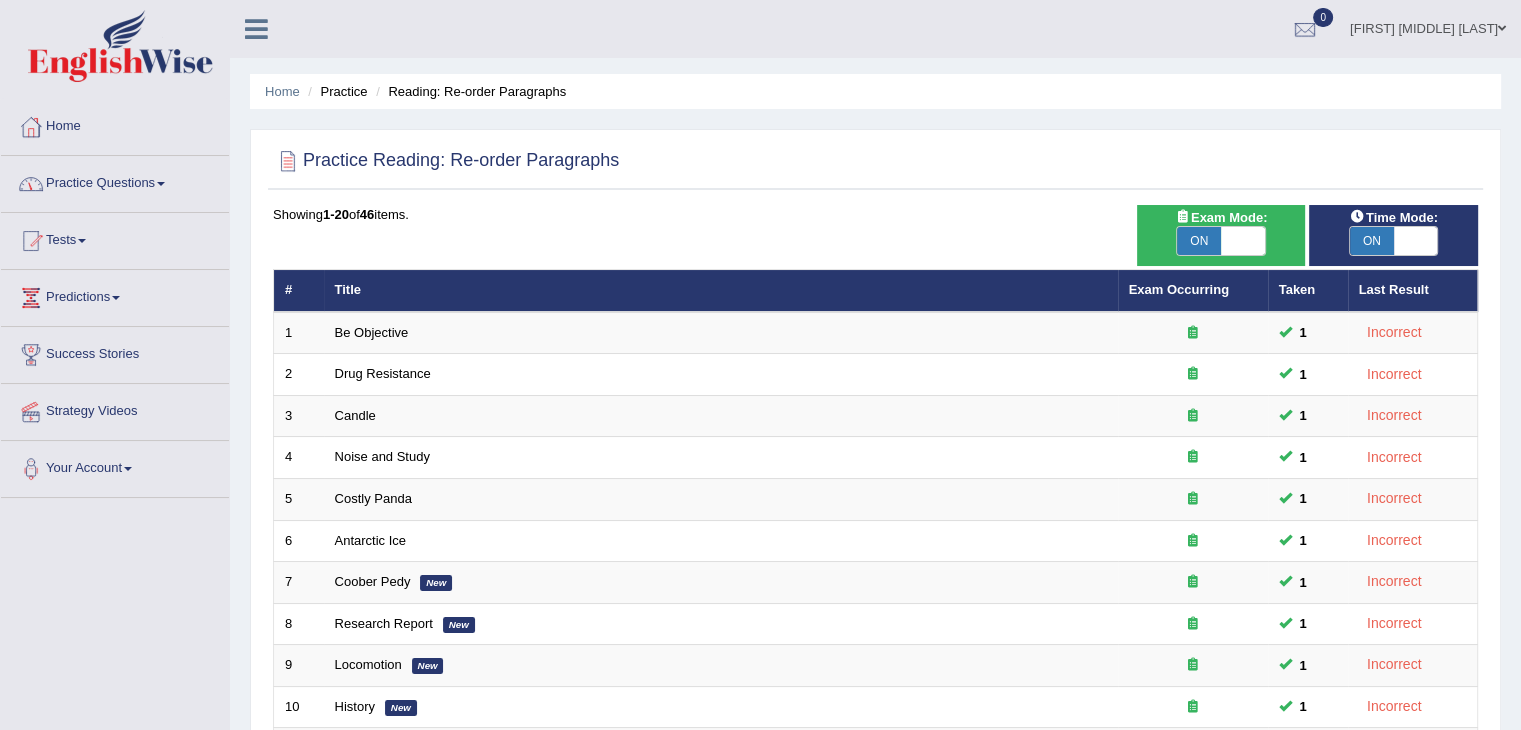 click on "Practice Questions" at bounding box center [115, 181] 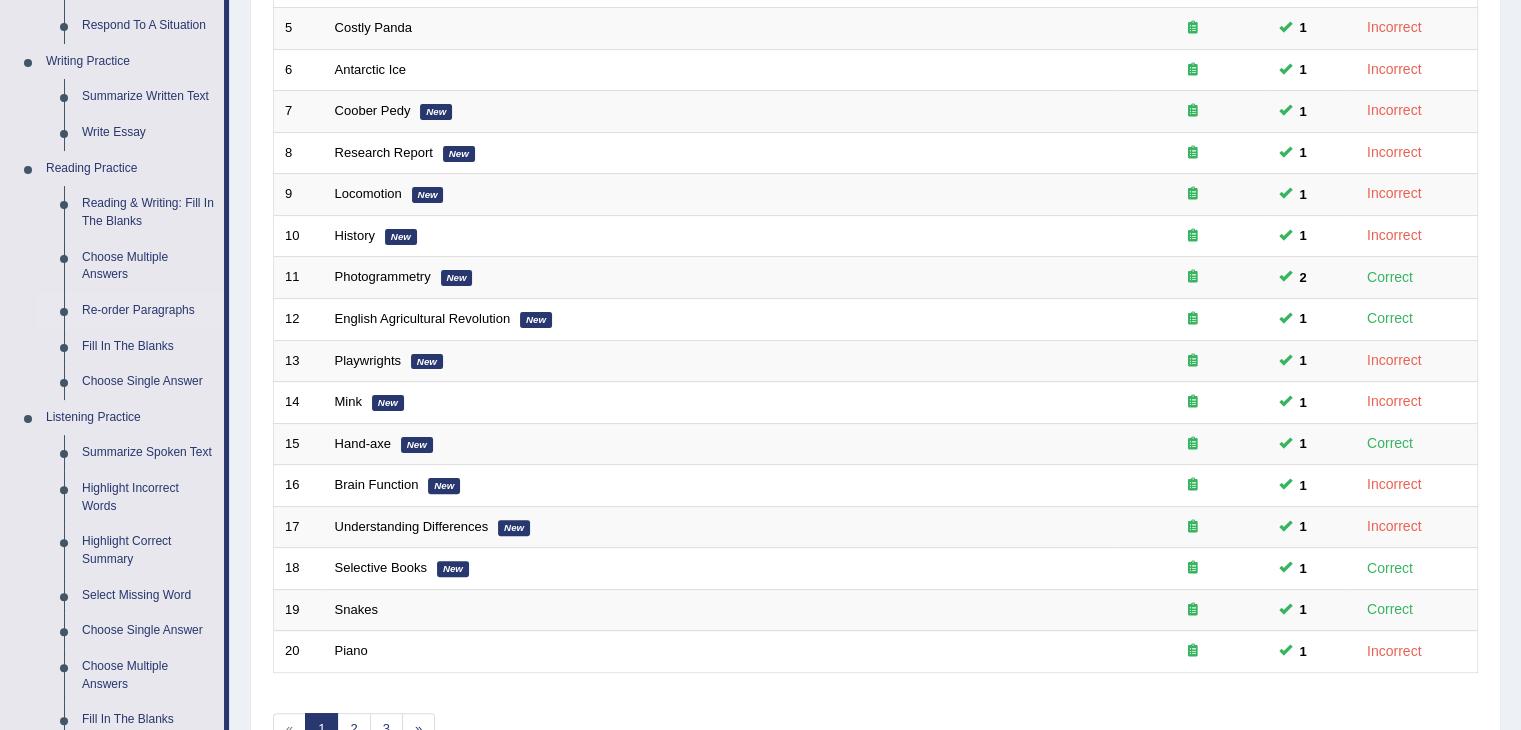 scroll, scrollTop: 466, scrollLeft: 0, axis: vertical 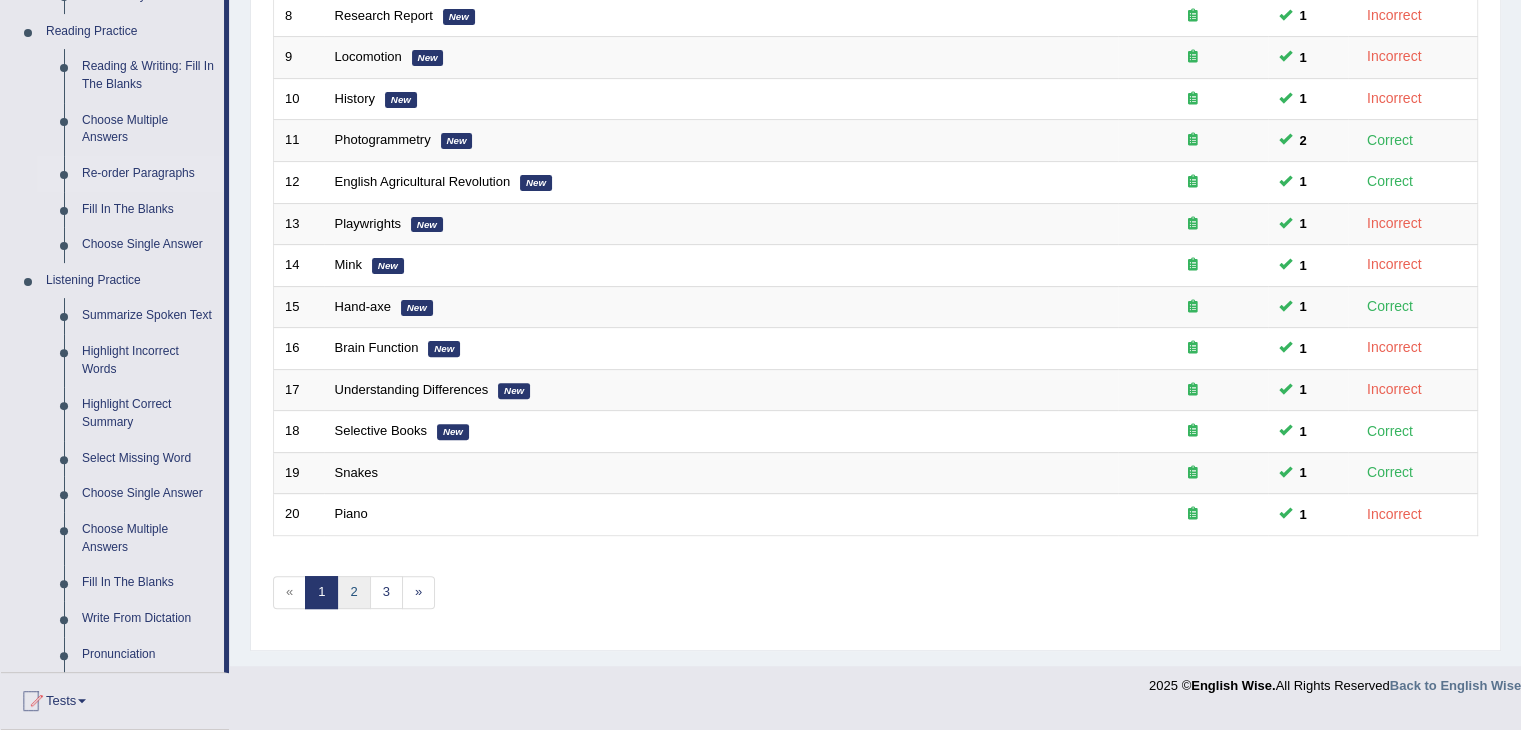 click on "2" at bounding box center (353, 592) 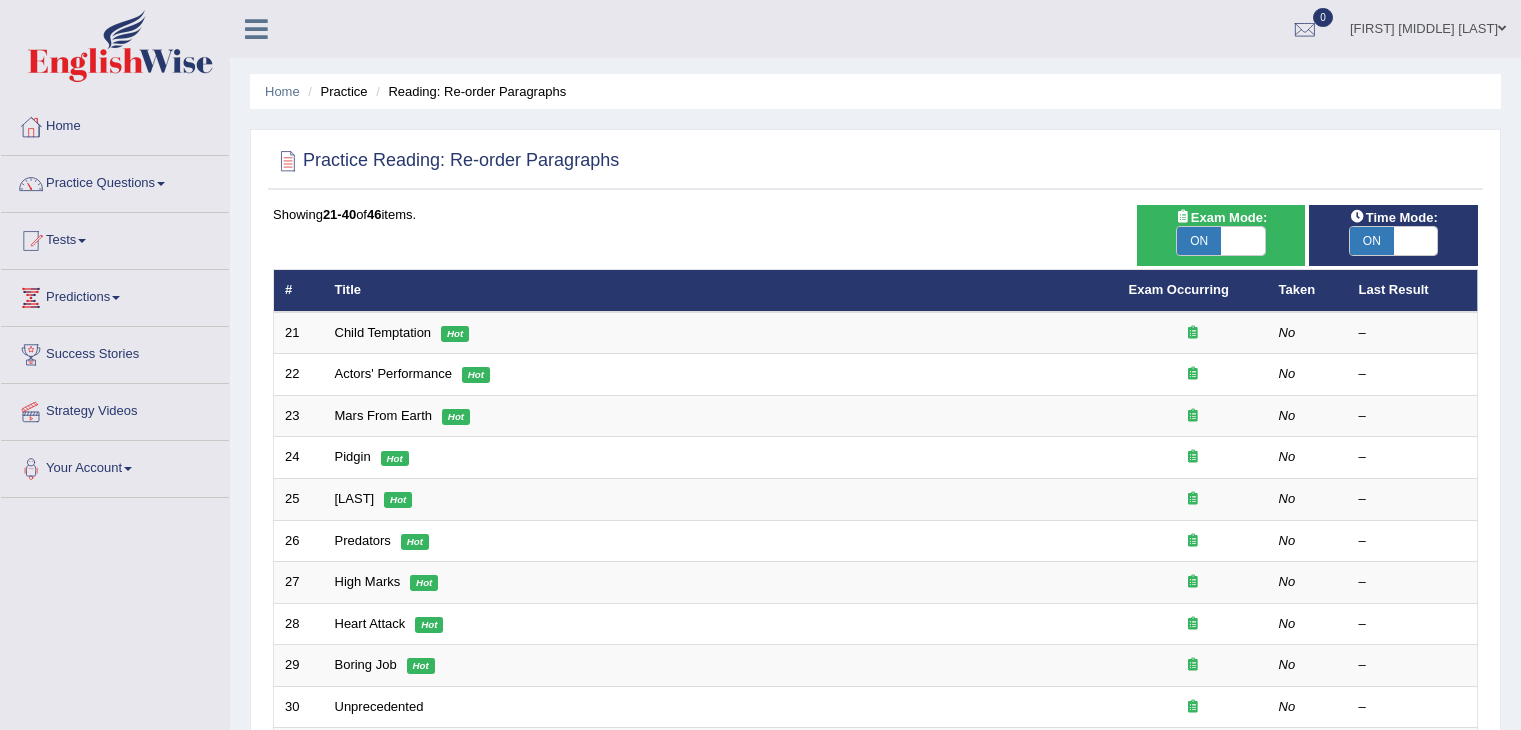 scroll, scrollTop: 0, scrollLeft: 0, axis: both 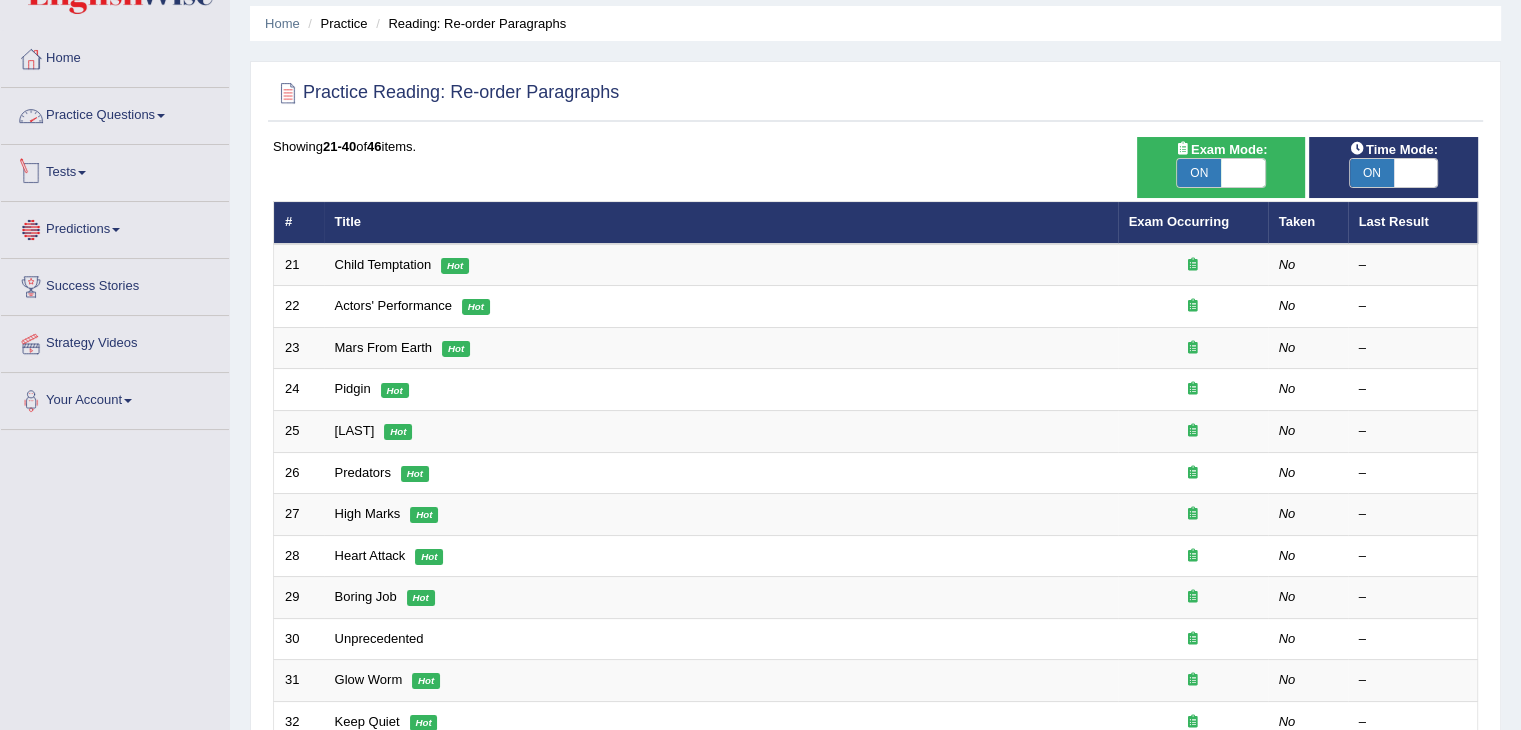 click on "Practice Questions" at bounding box center (115, 113) 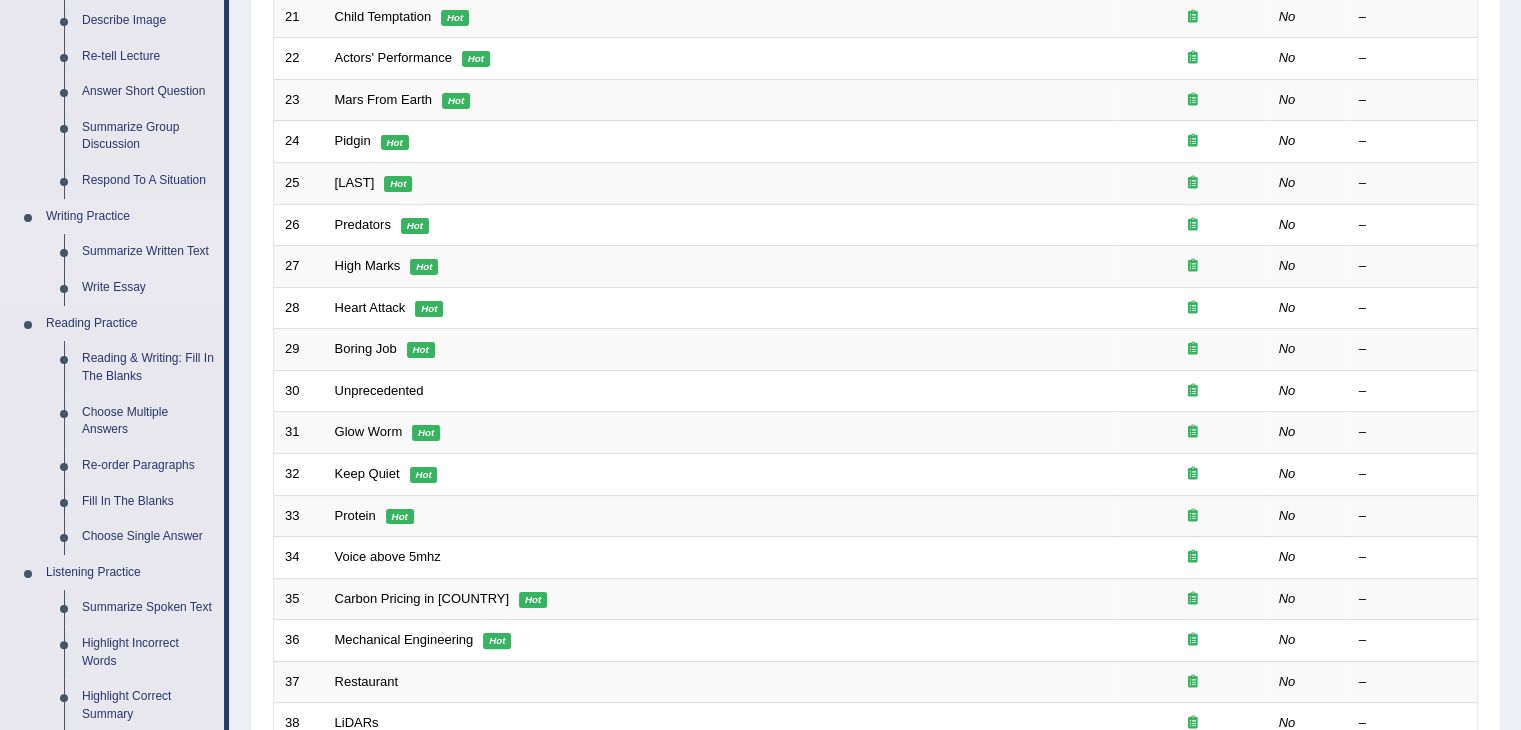 scroll, scrollTop: 318, scrollLeft: 0, axis: vertical 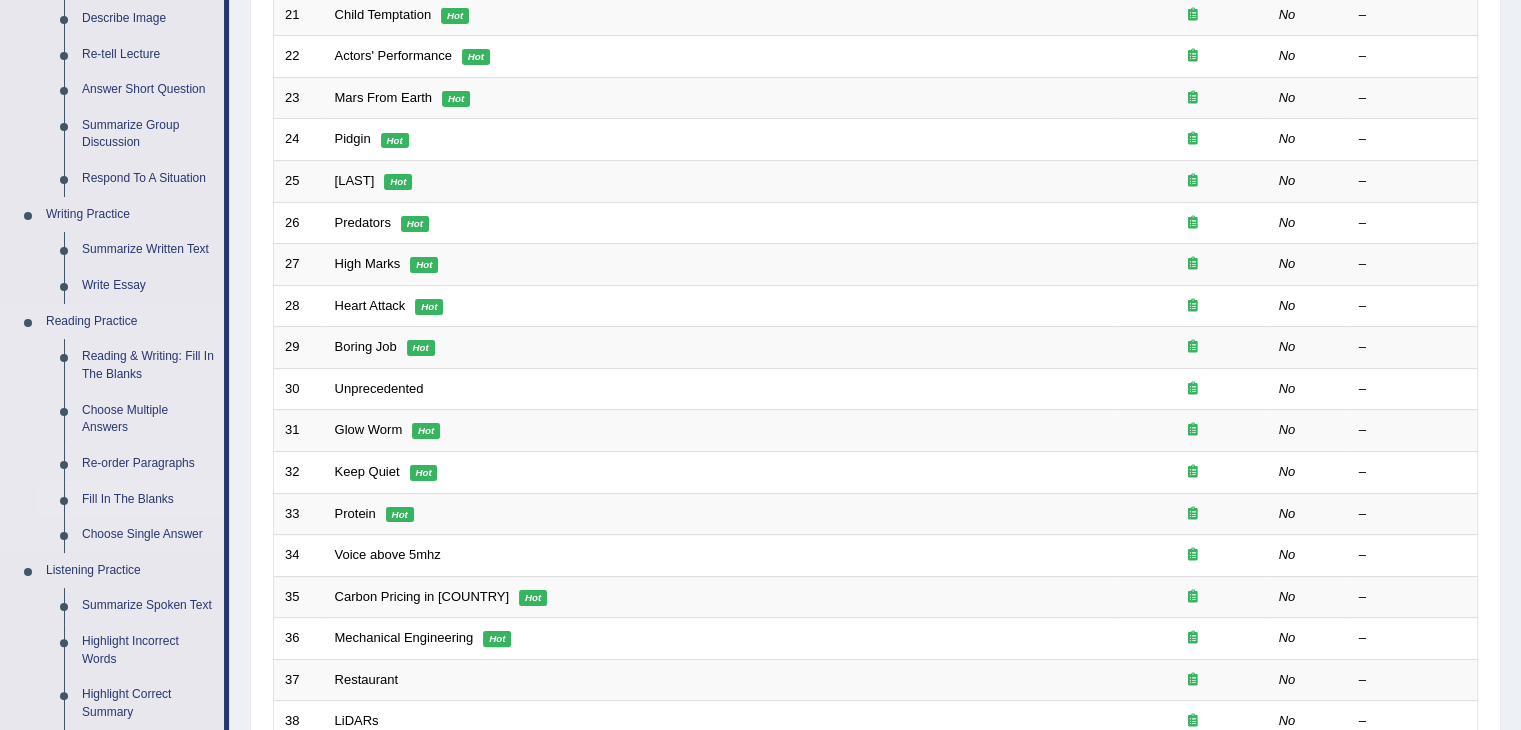 click on "Fill In The Blanks" at bounding box center [148, 500] 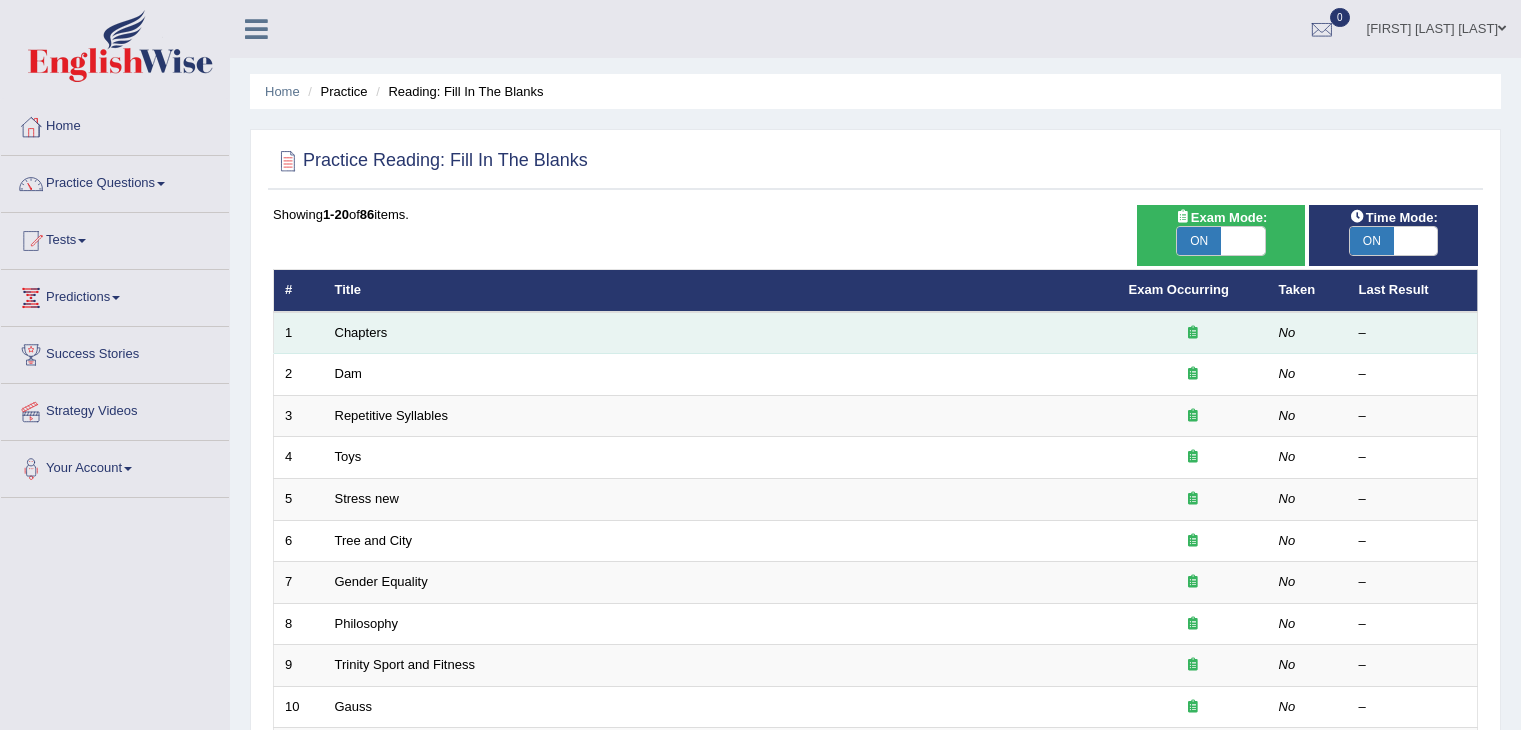 scroll, scrollTop: 0, scrollLeft: 0, axis: both 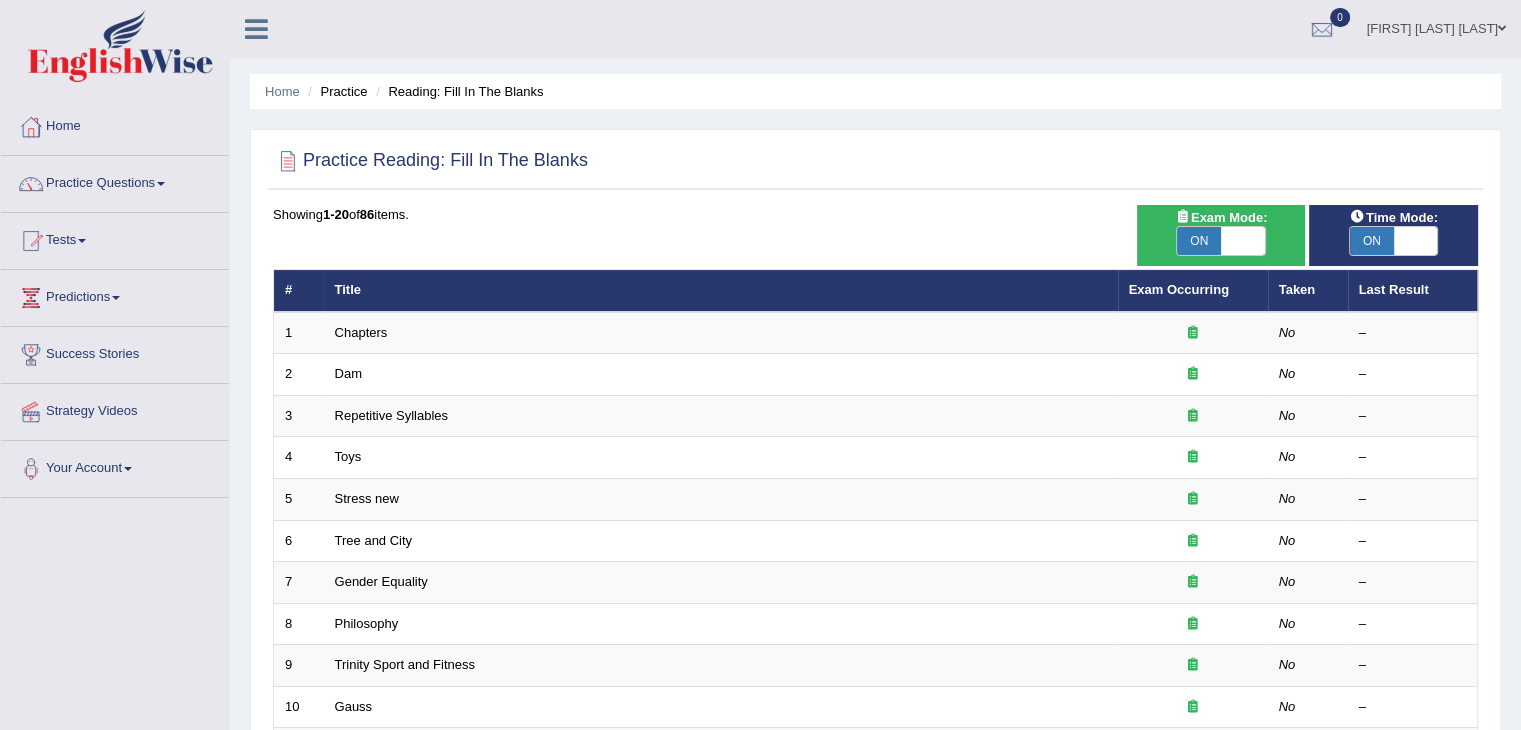 click on "ON" at bounding box center [1372, 241] 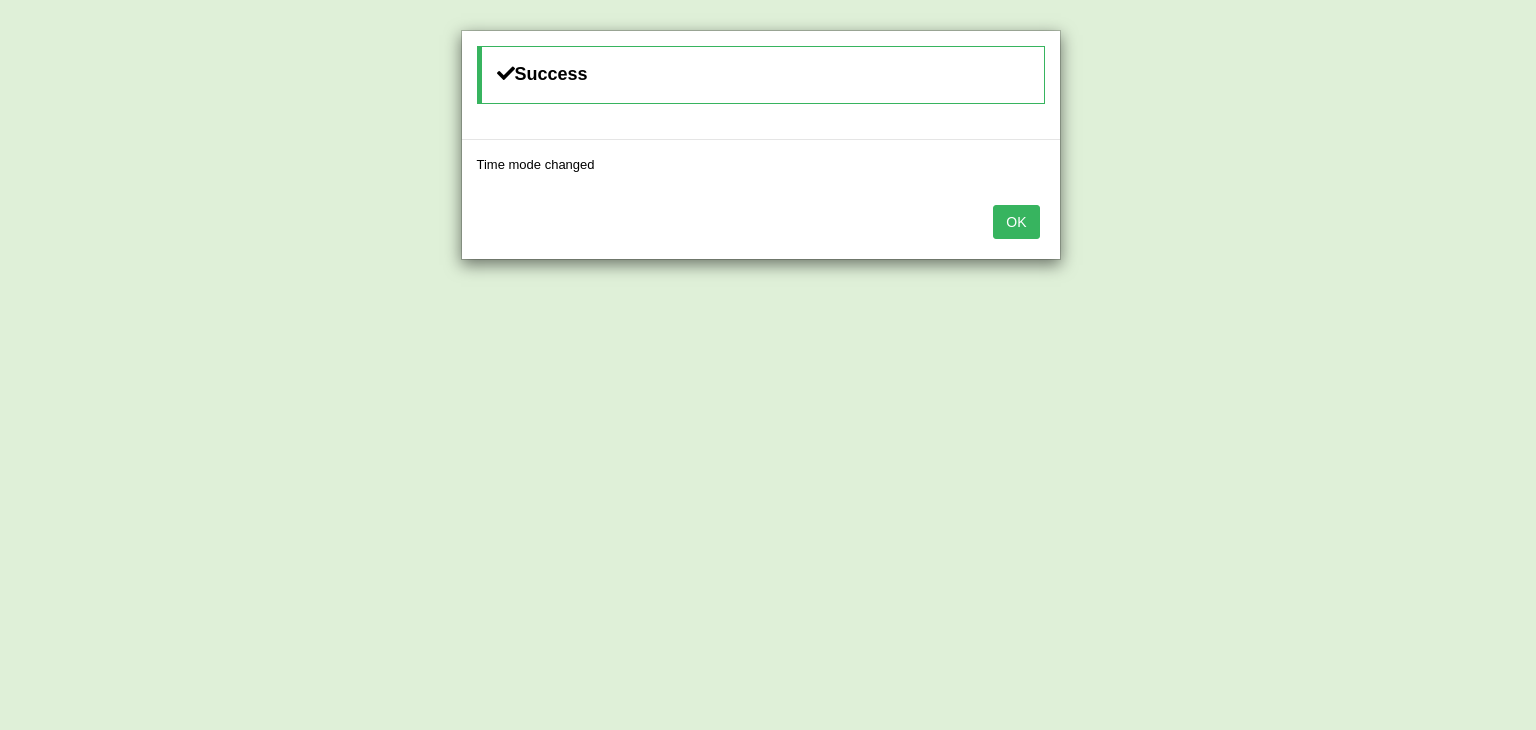 click on "OK" at bounding box center (1016, 222) 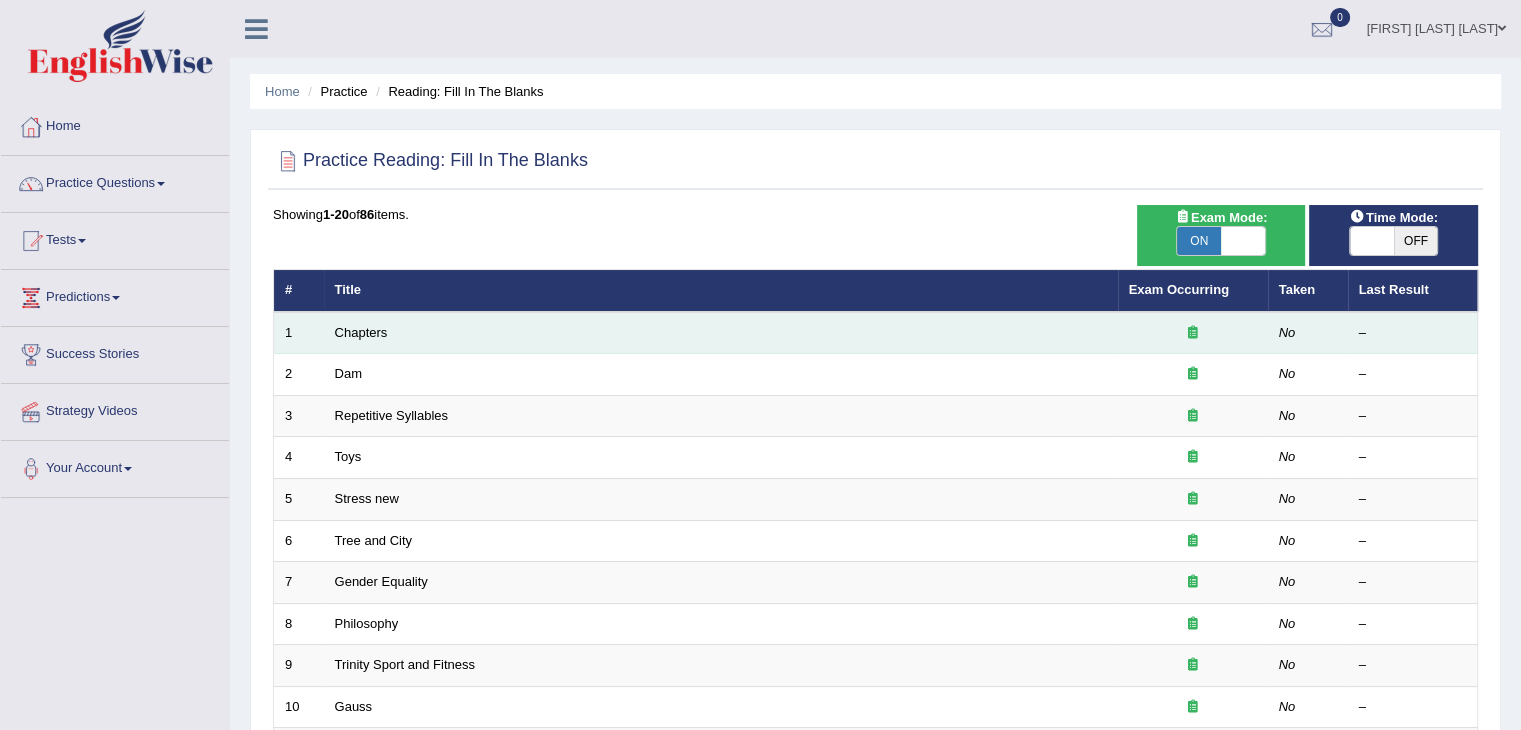 click on "Chapters" at bounding box center [721, 333] 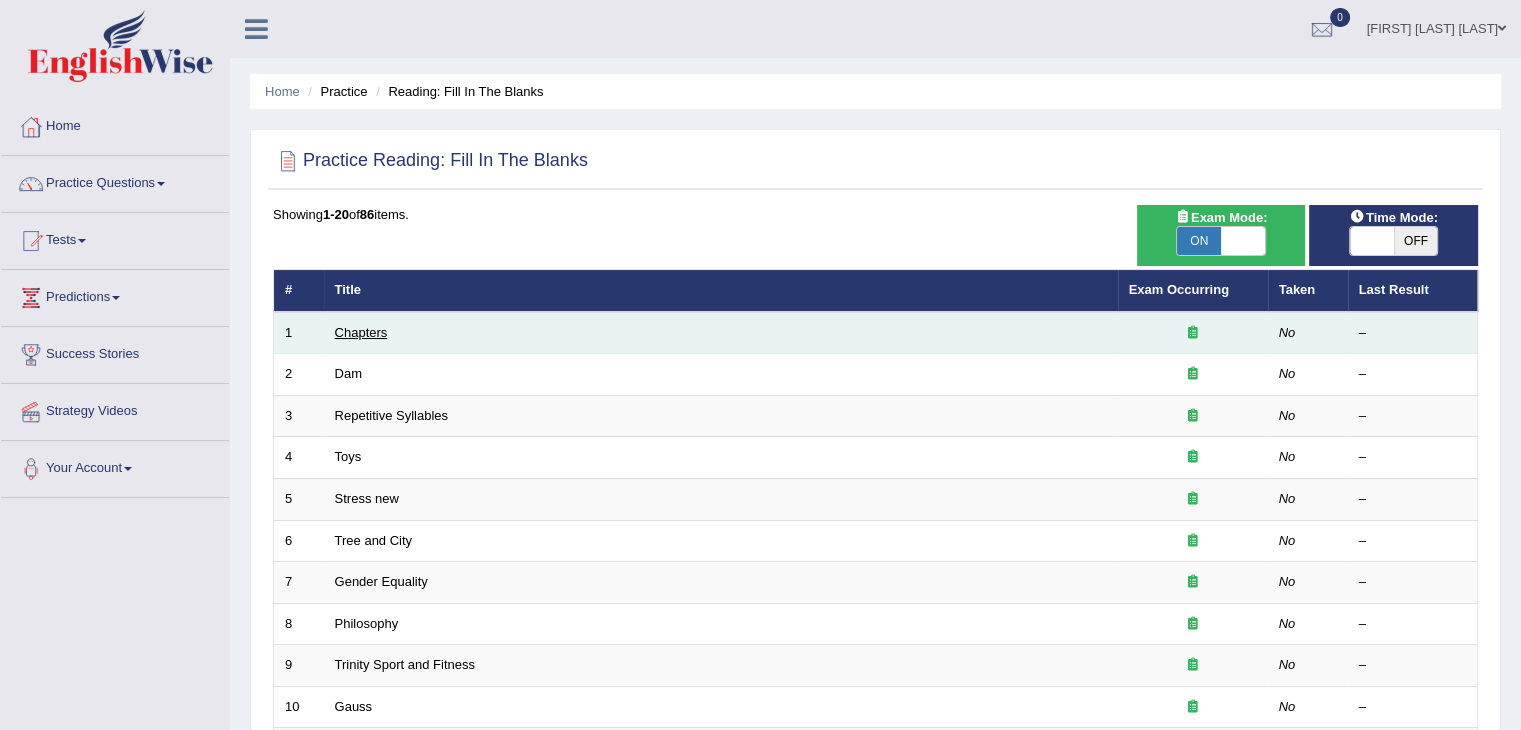 click on "Chapters" at bounding box center [361, 332] 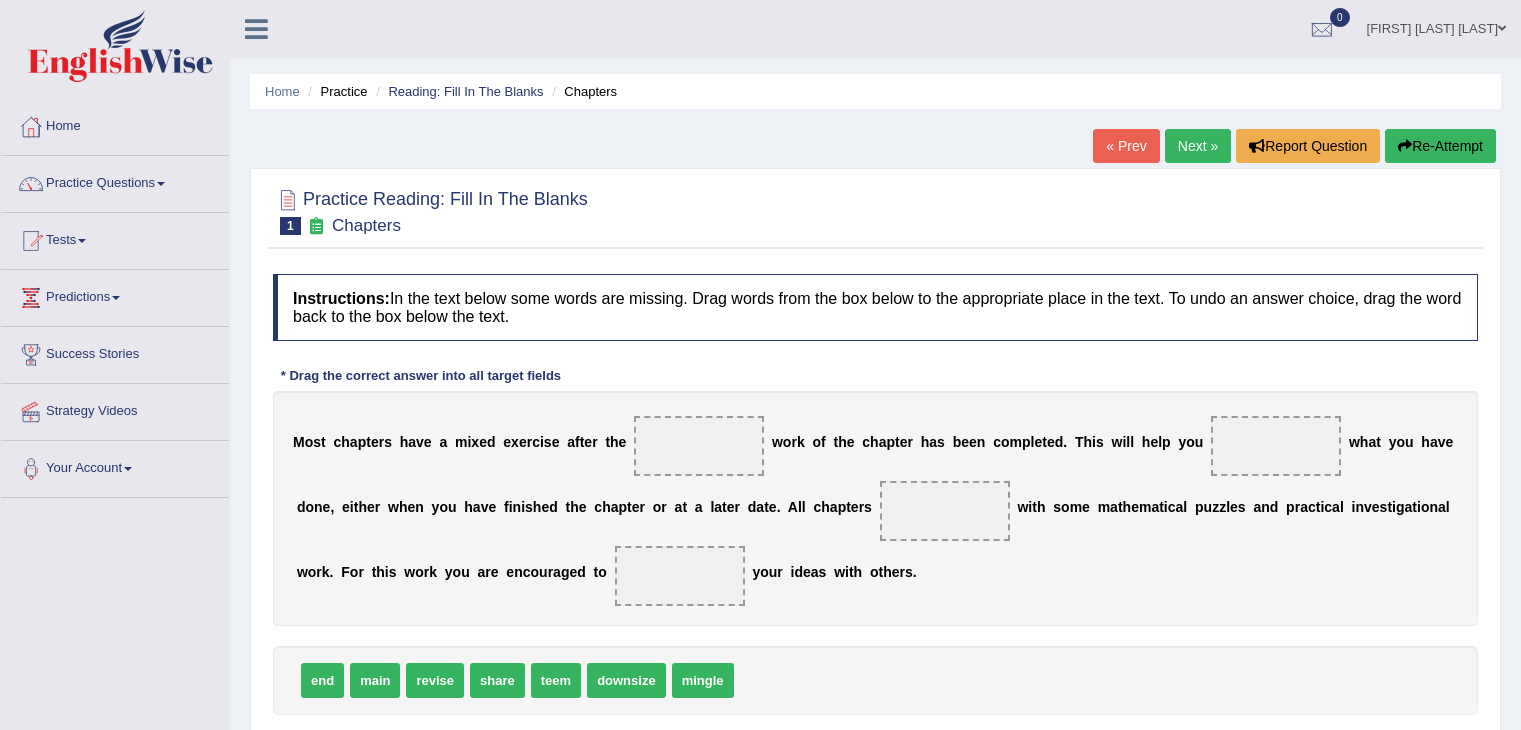 scroll, scrollTop: 0, scrollLeft: 0, axis: both 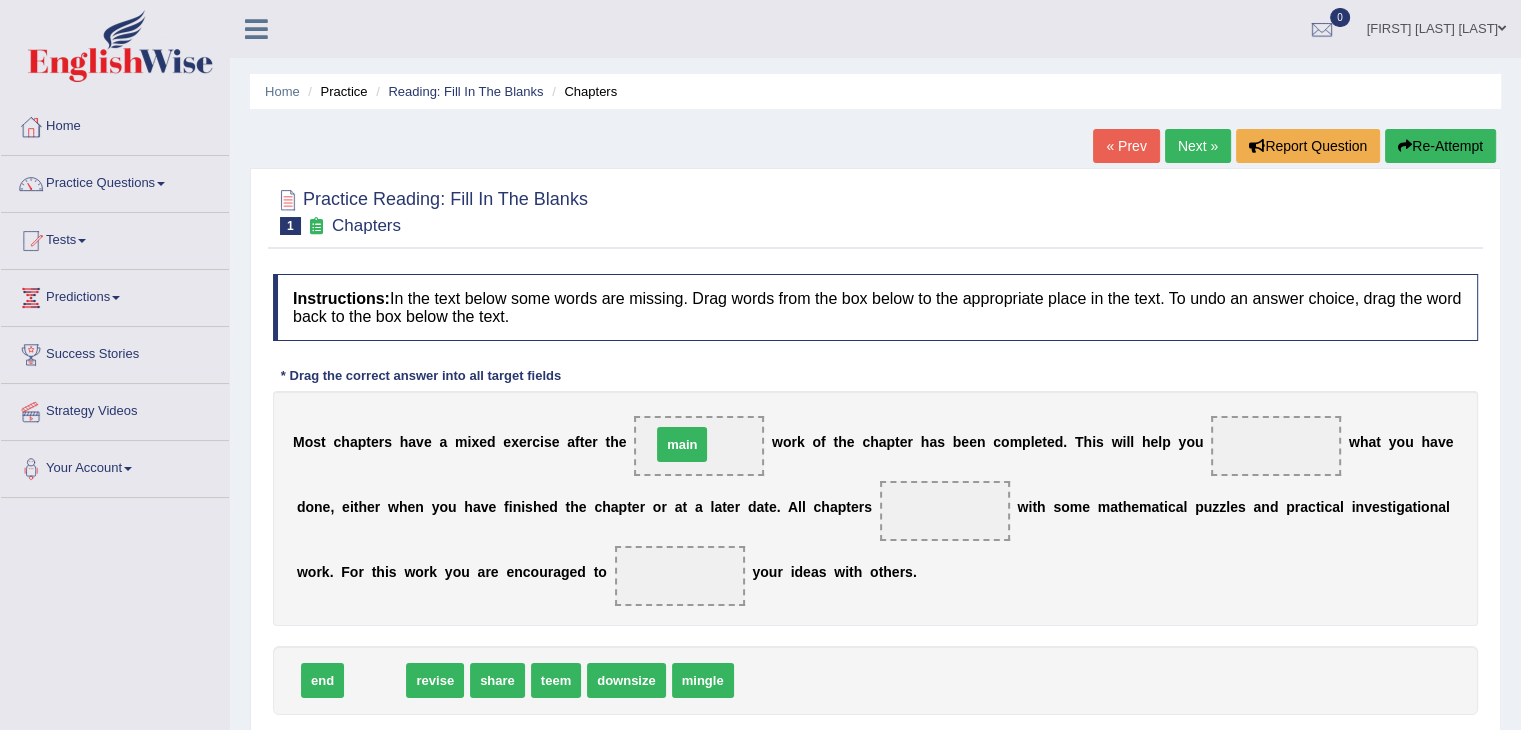 drag, startPoint x: 373, startPoint y: 681, endPoint x: 680, endPoint y: 445, distance: 387.22733 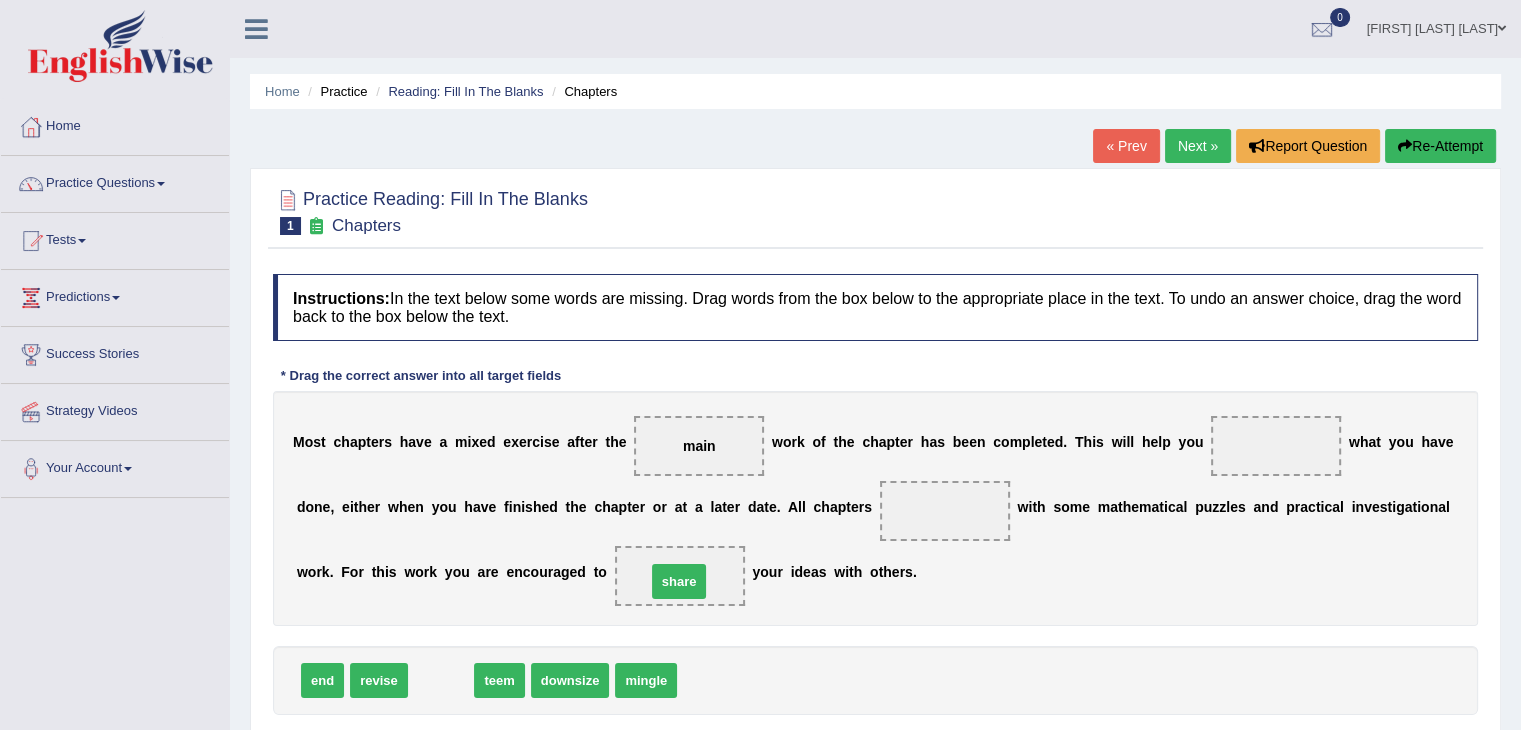 drag, startPoint x: 434, startPoint y: 677, endPoint x: 674, endPoint y: 577, distance: 260 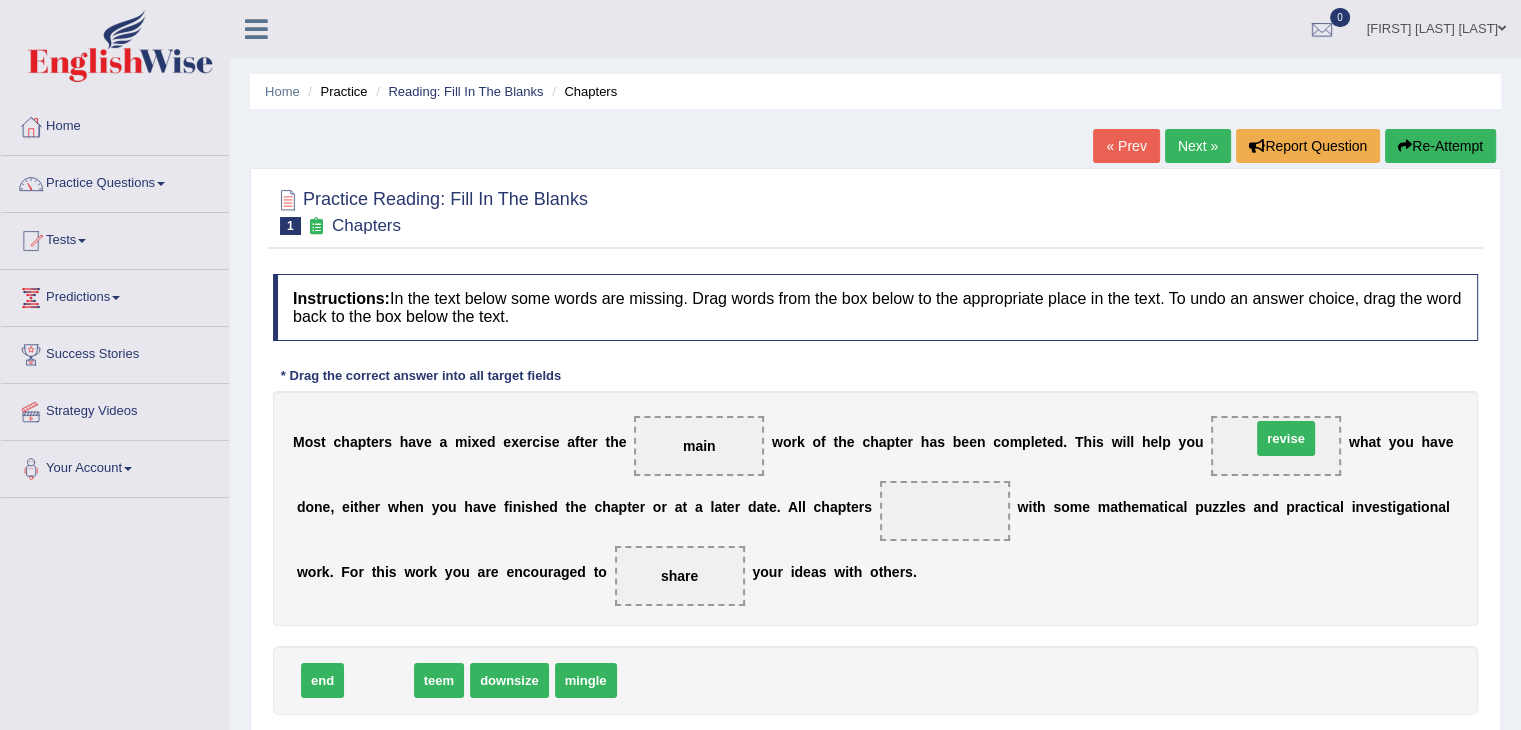 drag, startPoint x: 376, startPoint y: 675, endPoint x: 1284, endPoint y: 435, distance: 939.1826 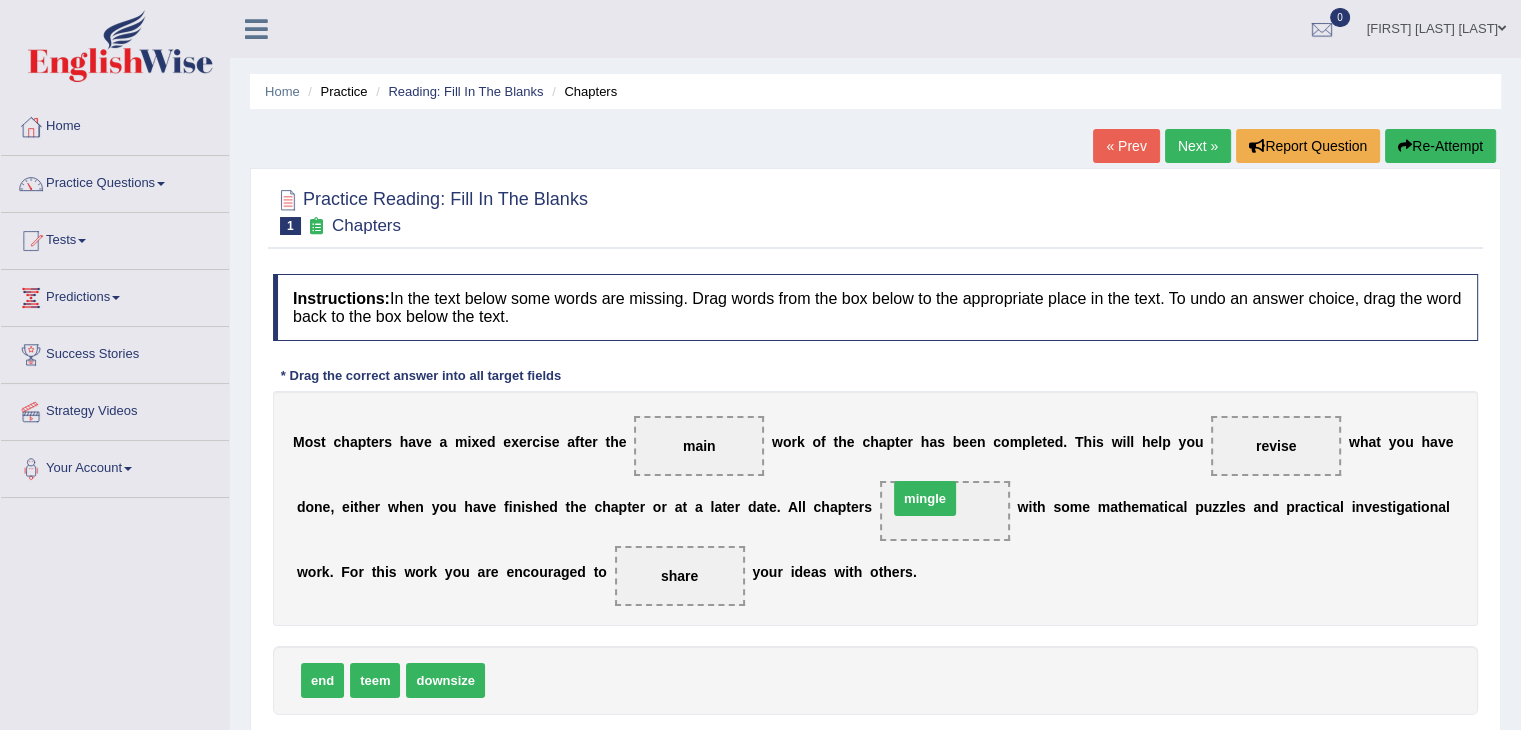 drag, startPoint x: 536, startPoint y: 673, endPoint x: 936, endPoint y: 493, distance: 438.63425 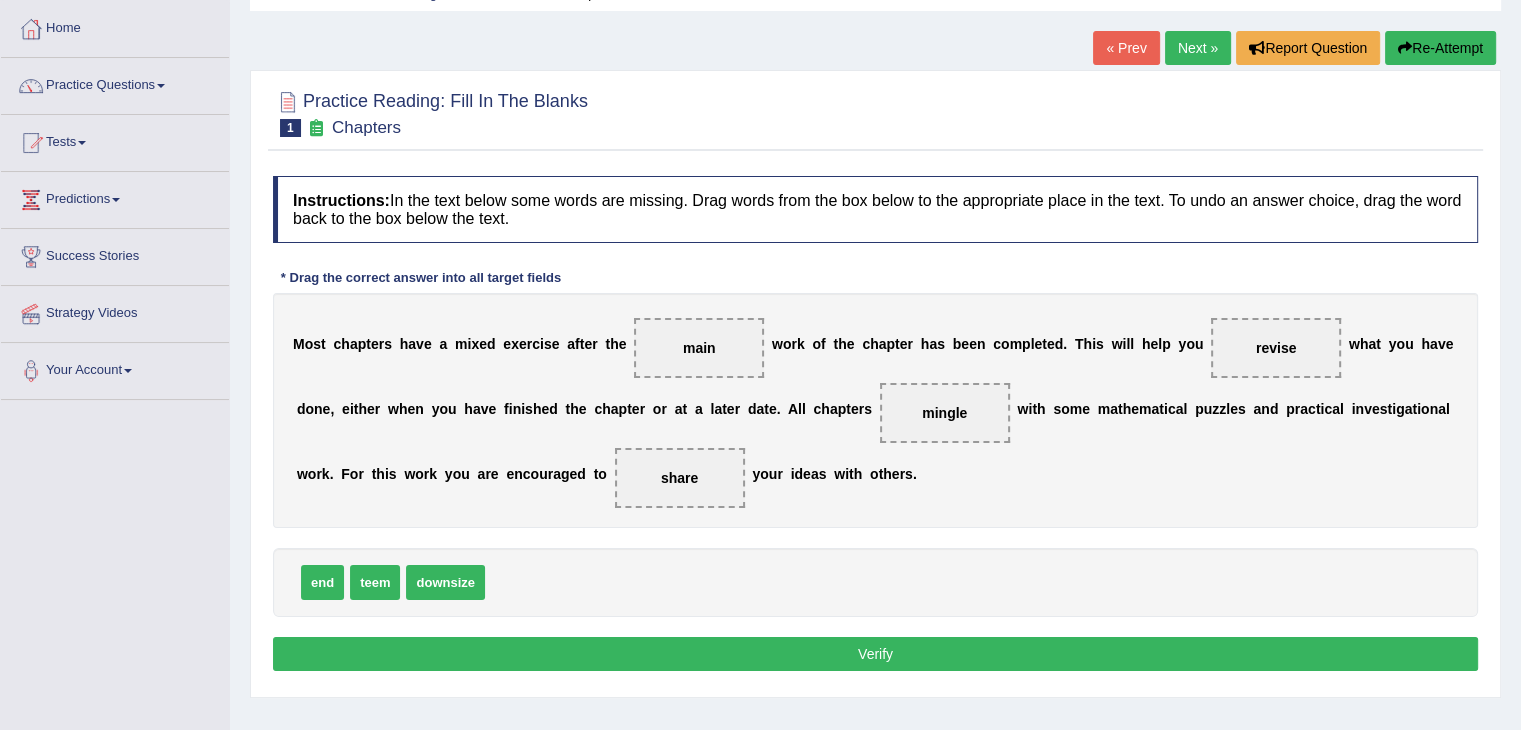 scroll, scrollTop: 100, scrollLeft: 0, axis: vertical 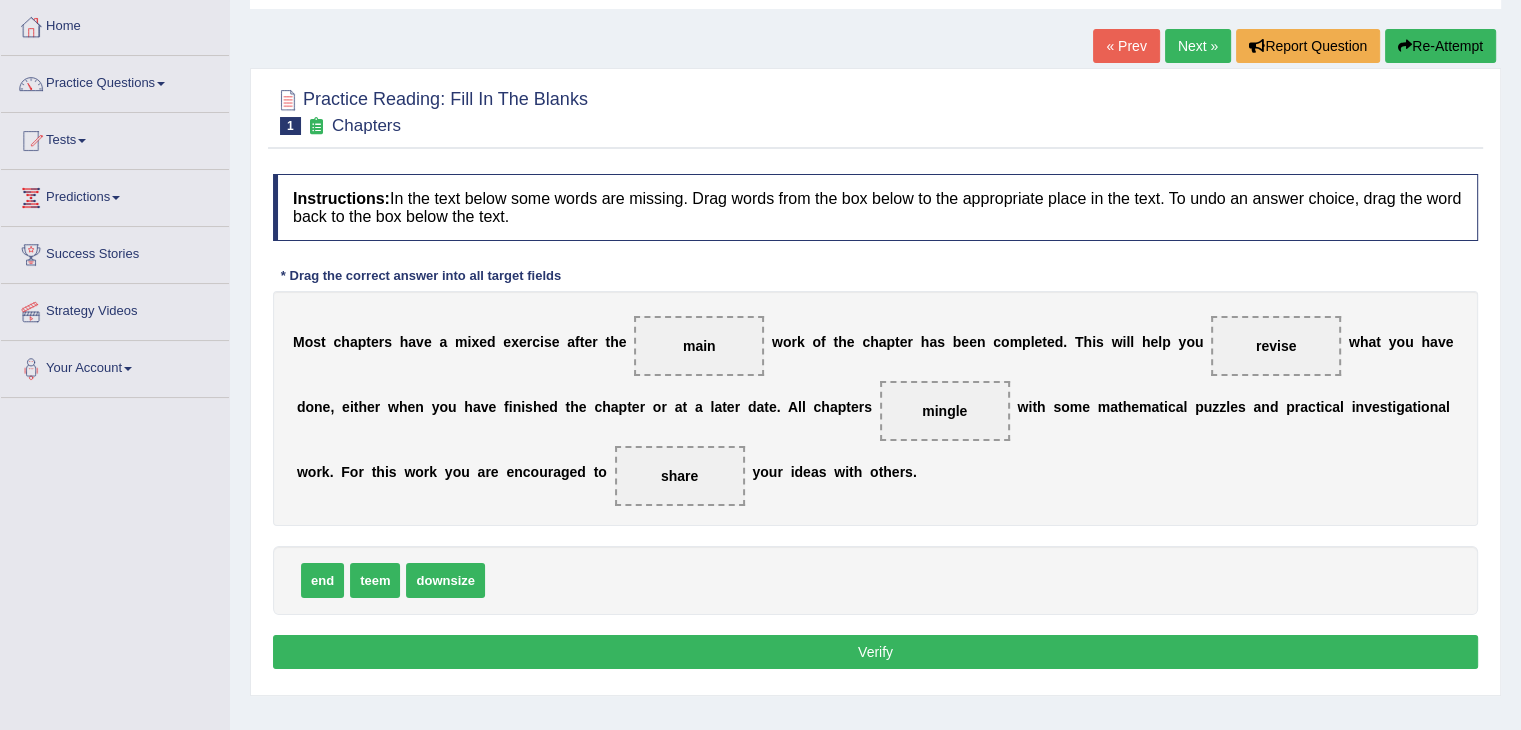 click on "Verify" at bounding box center (875, 652) 